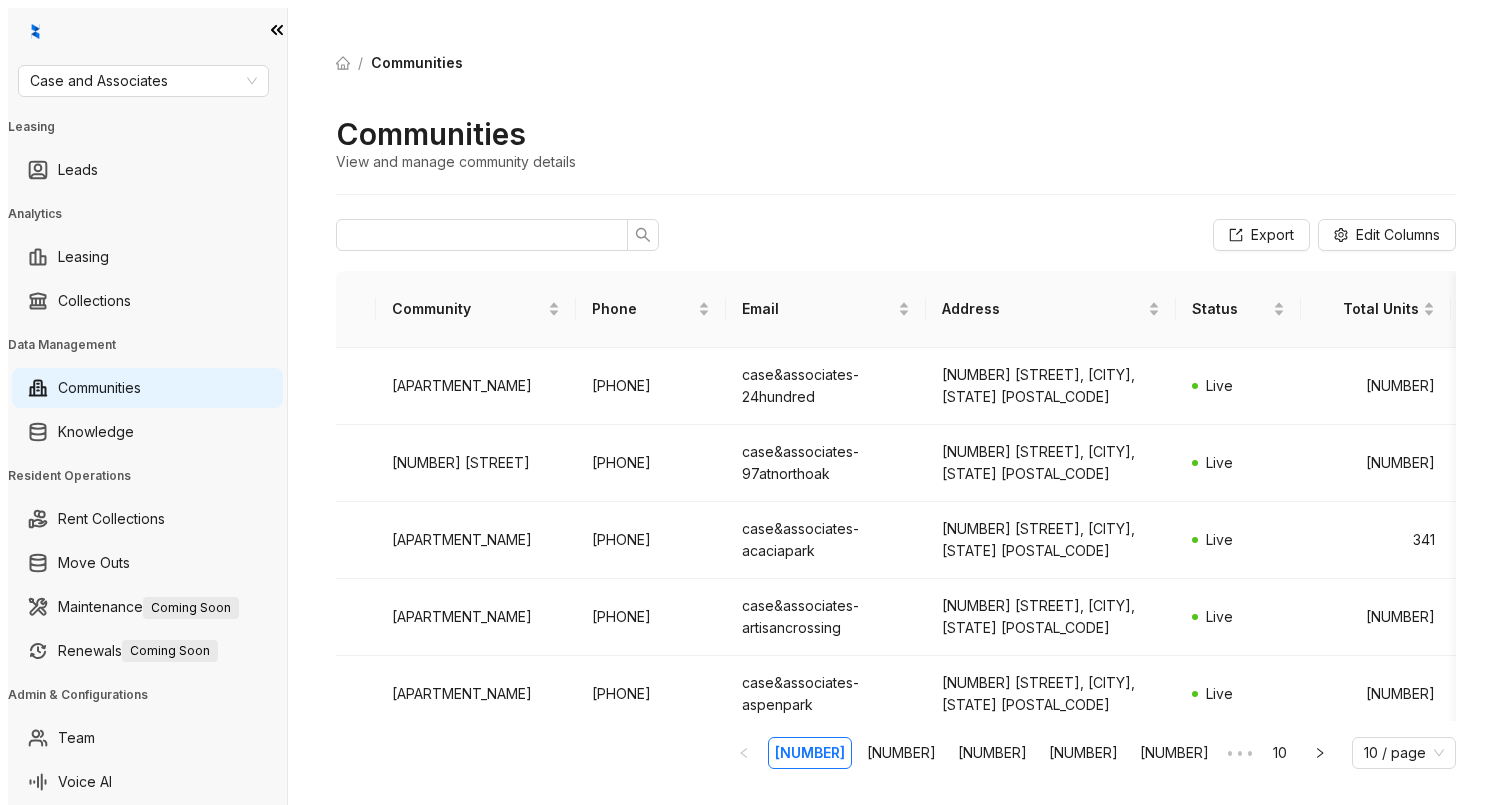scroll, scrollTop: 0, scrollLeft: 0, axis: both 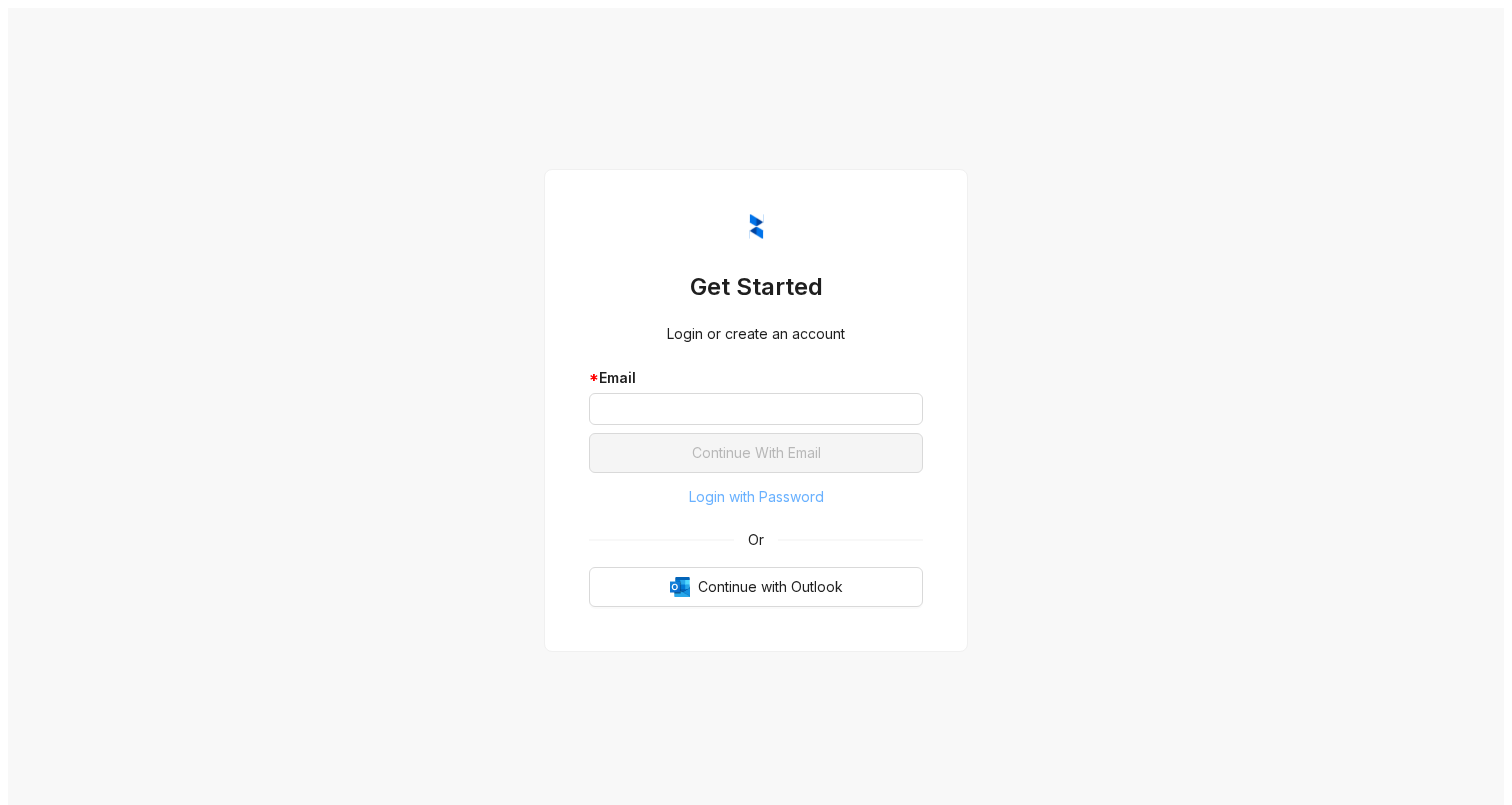 click on "Login with Password" at bounding box center (756, 497) 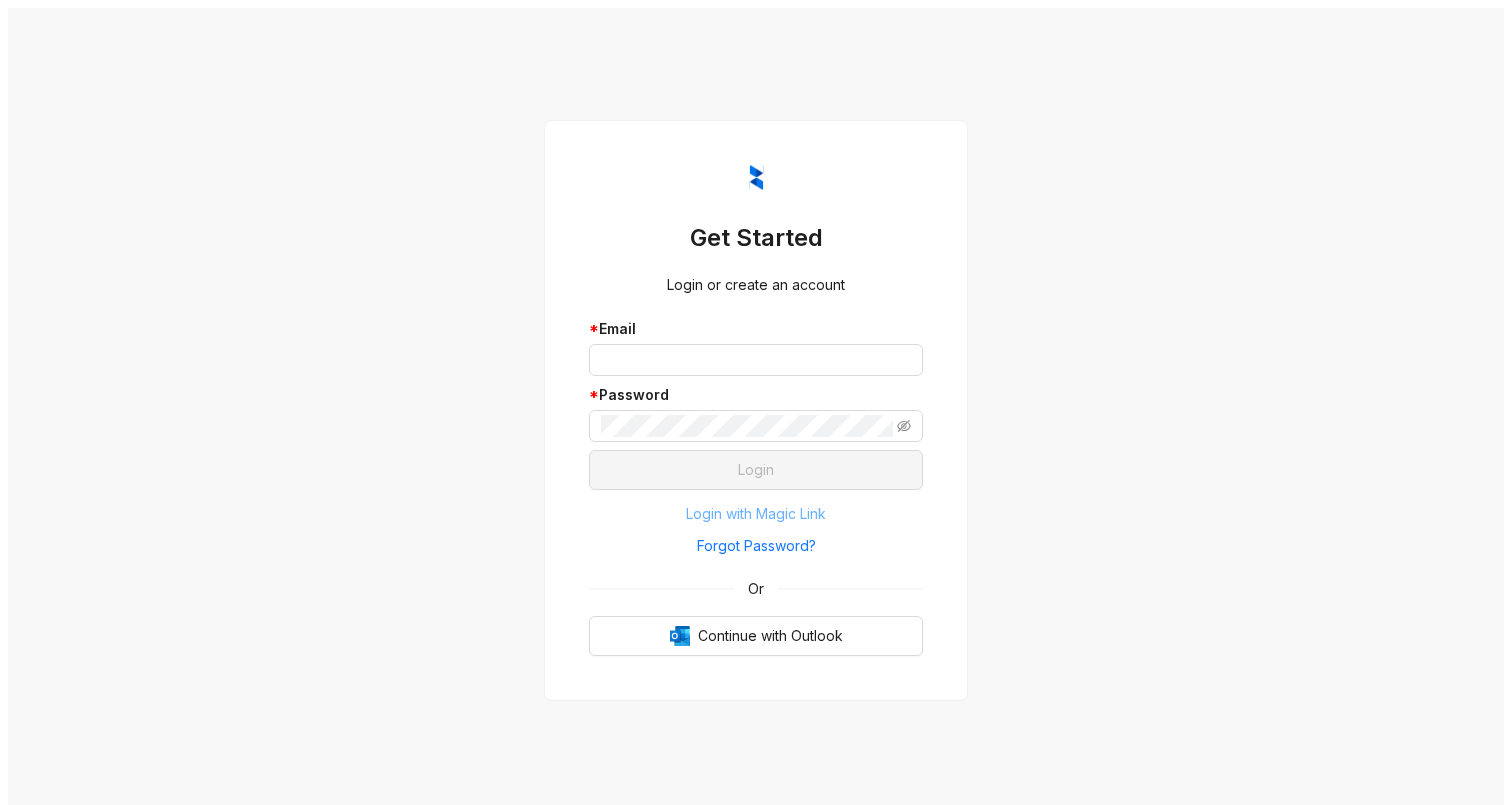 type 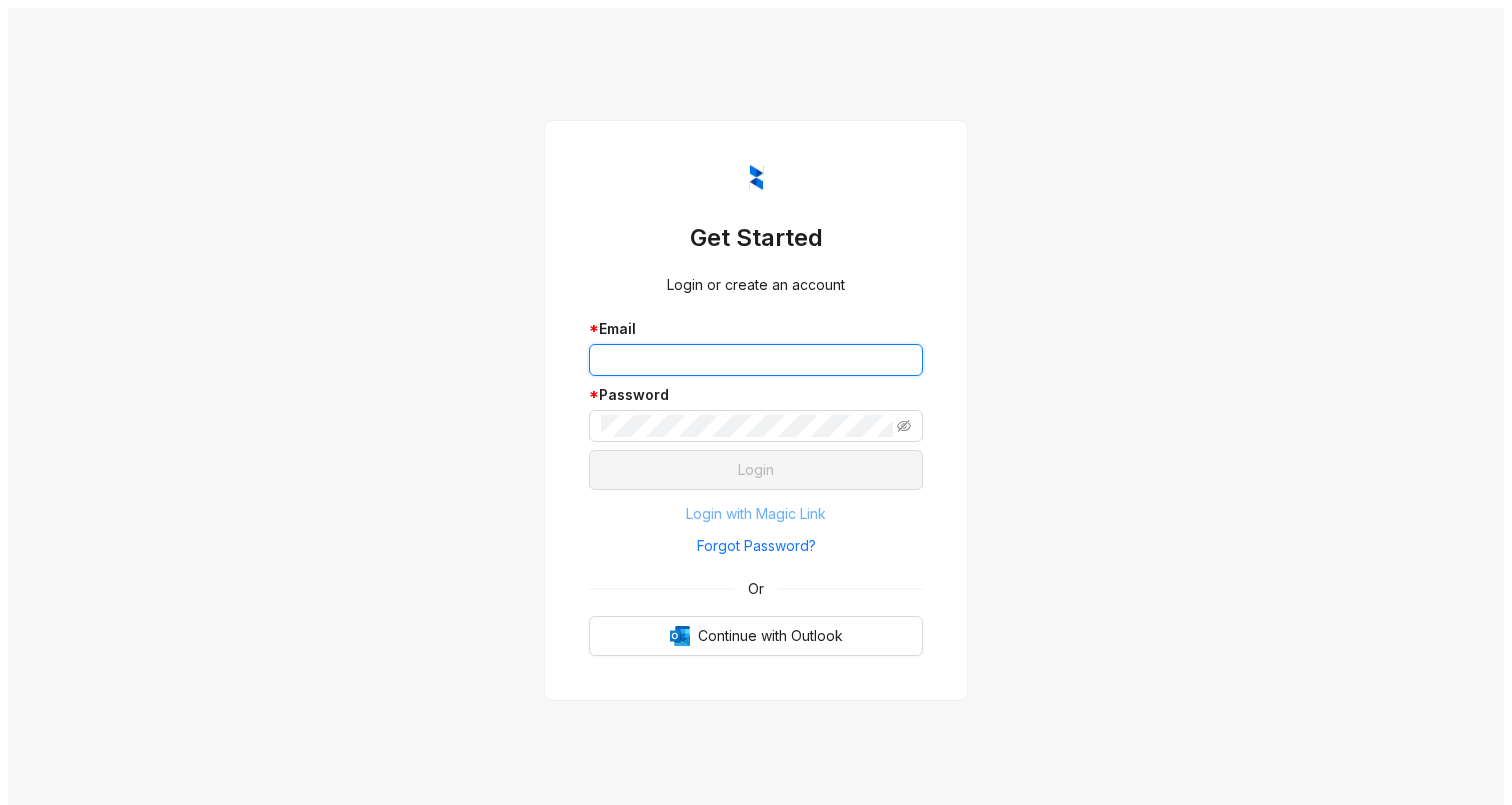 type on "**********" 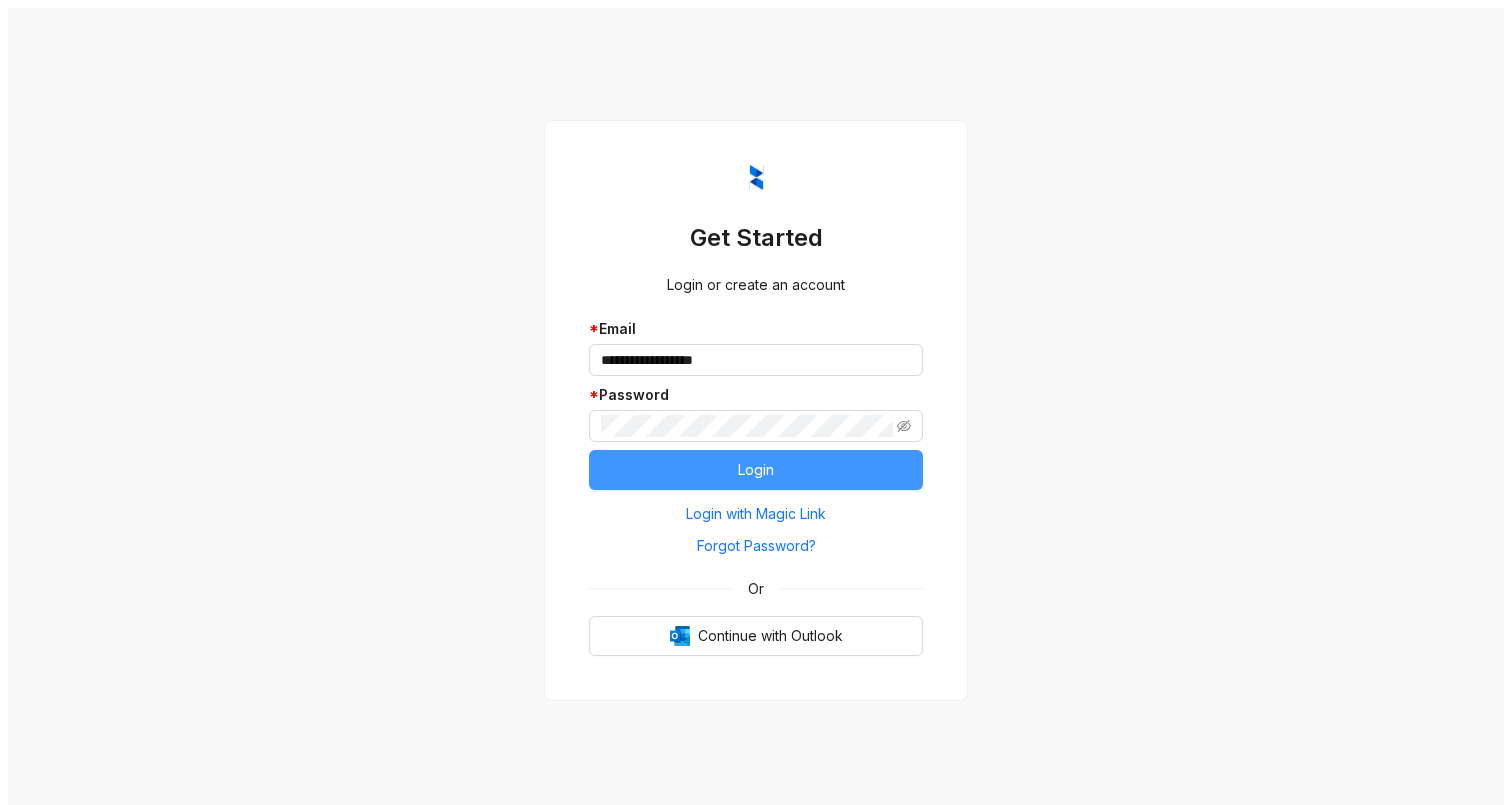 click on "Login" at bounding box center [756, 470] 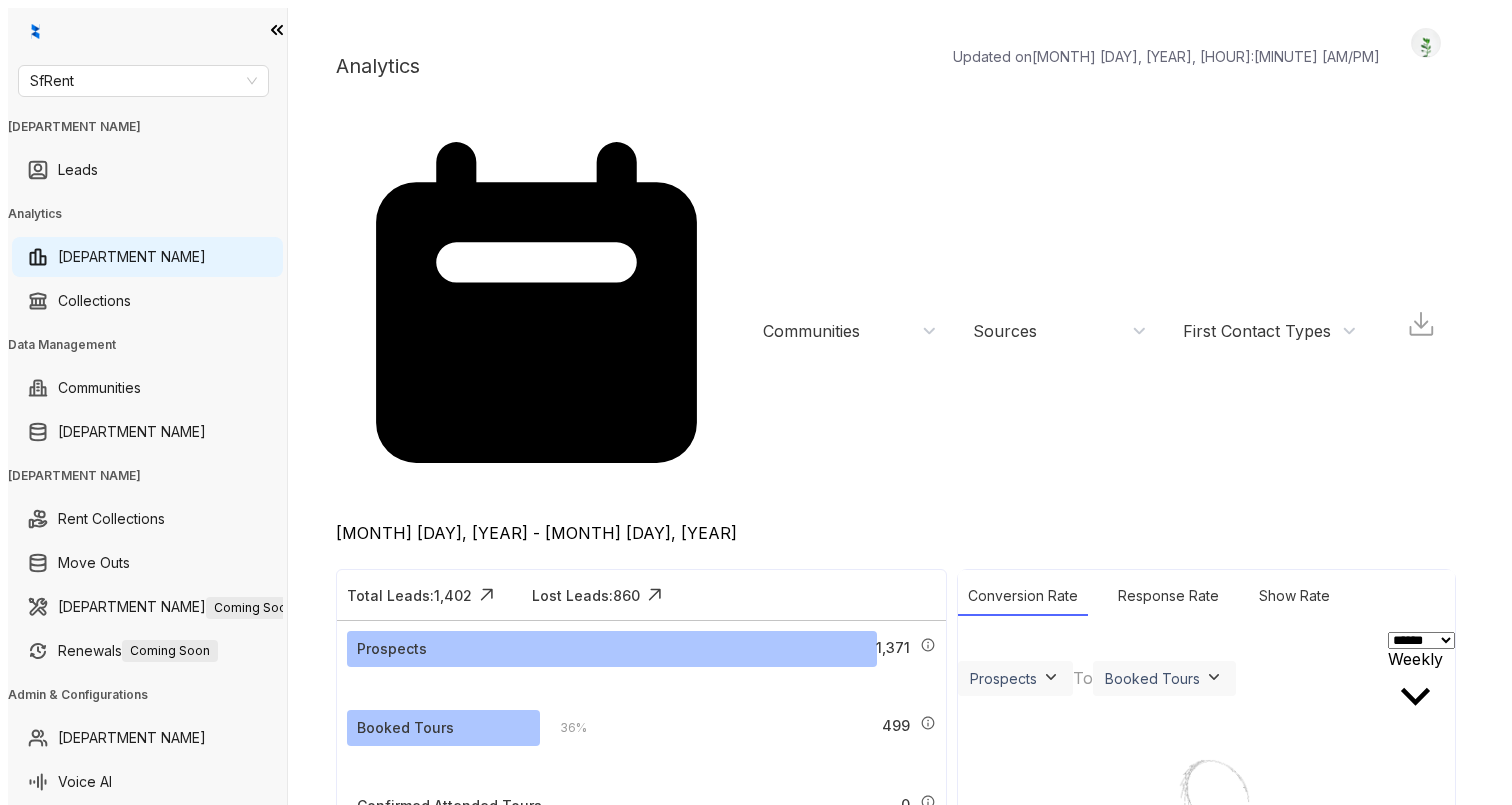 scroll, scrollTop: 0, scrollLeft: 0, axis: both 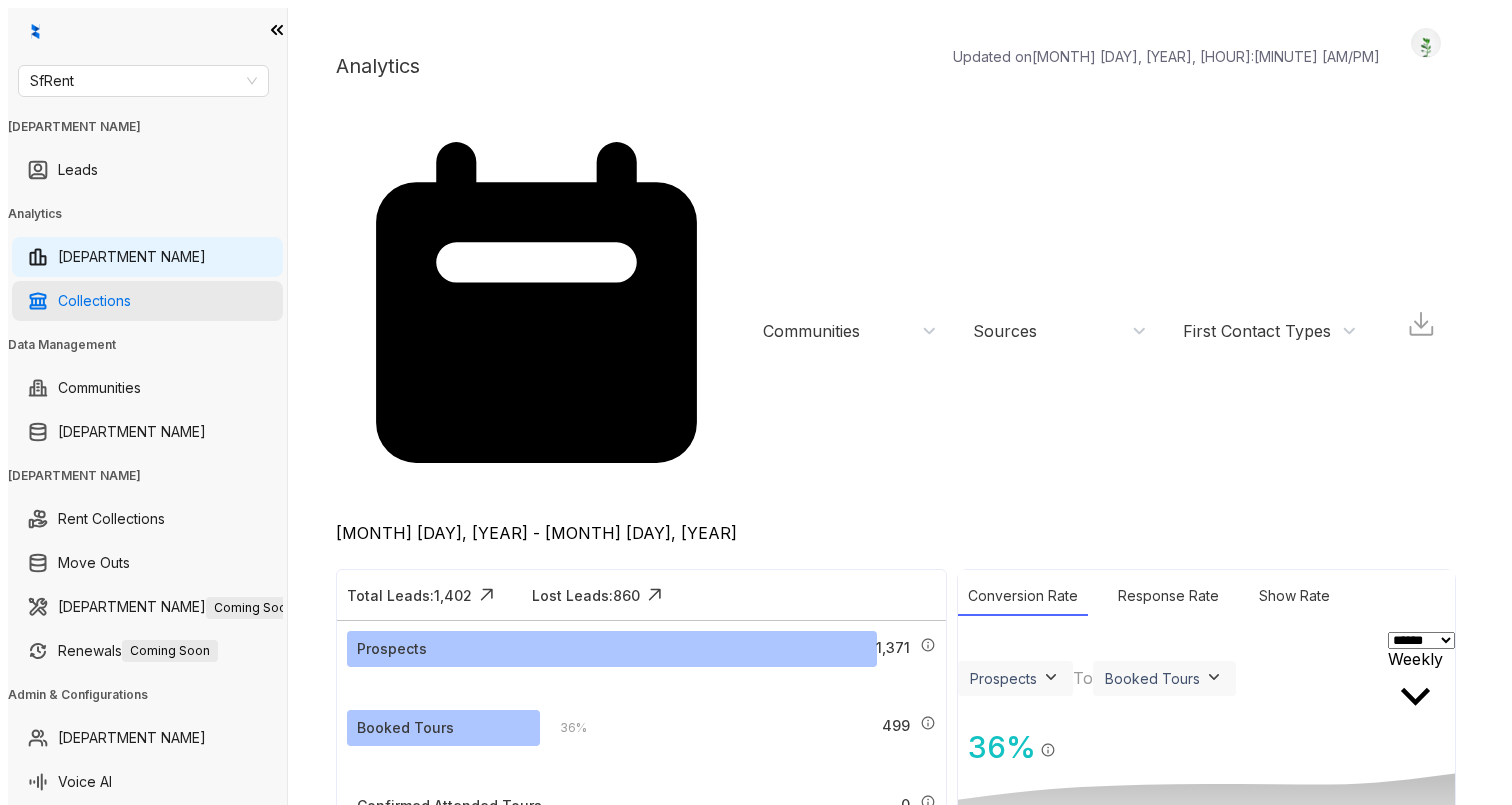 click on "Collections" at bounding box center (94, 301) 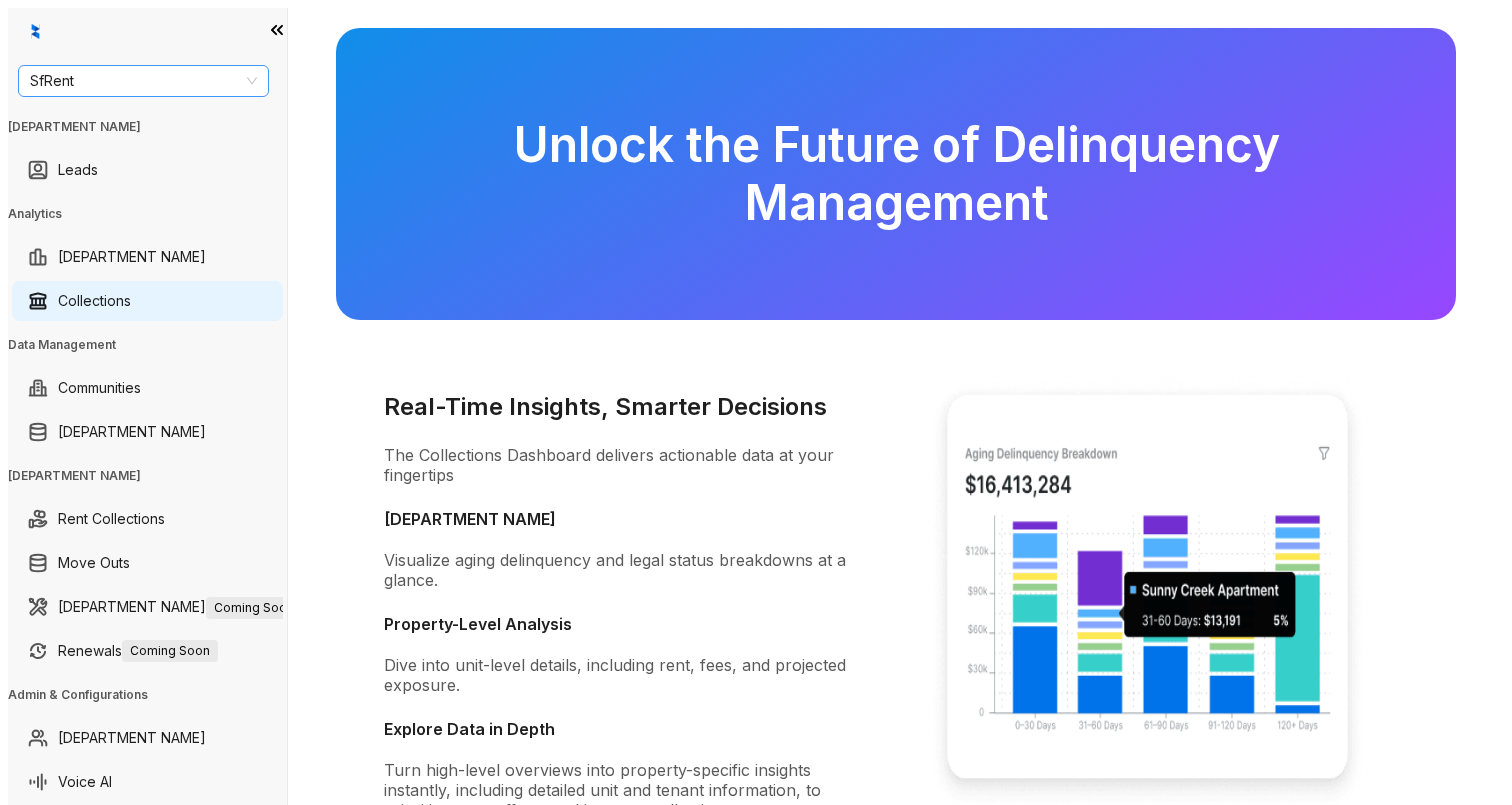 click on "SfRent" at bounding box center (143, 81) 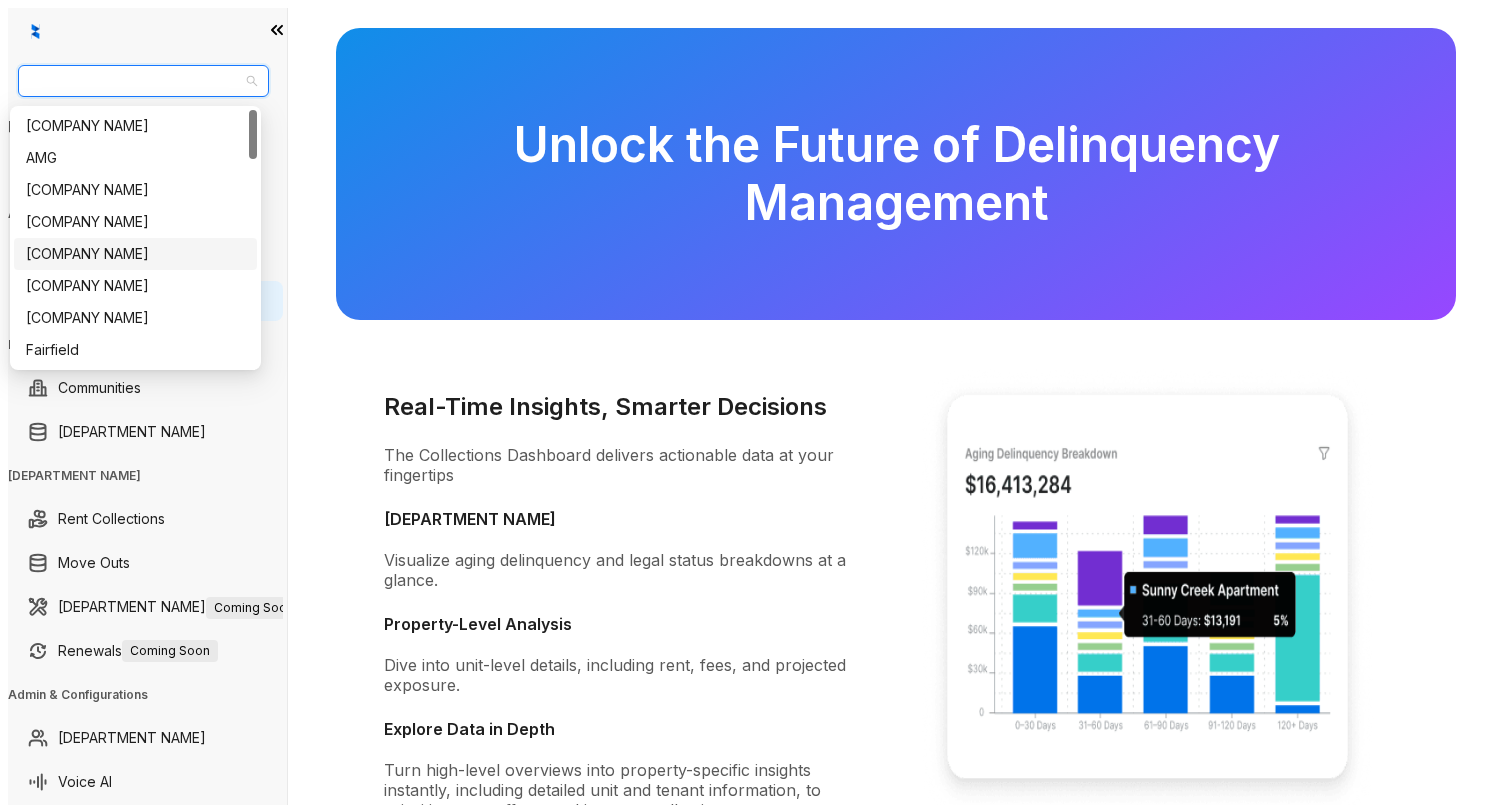 click on "Case and Associates" at bounding box center [135, 254] 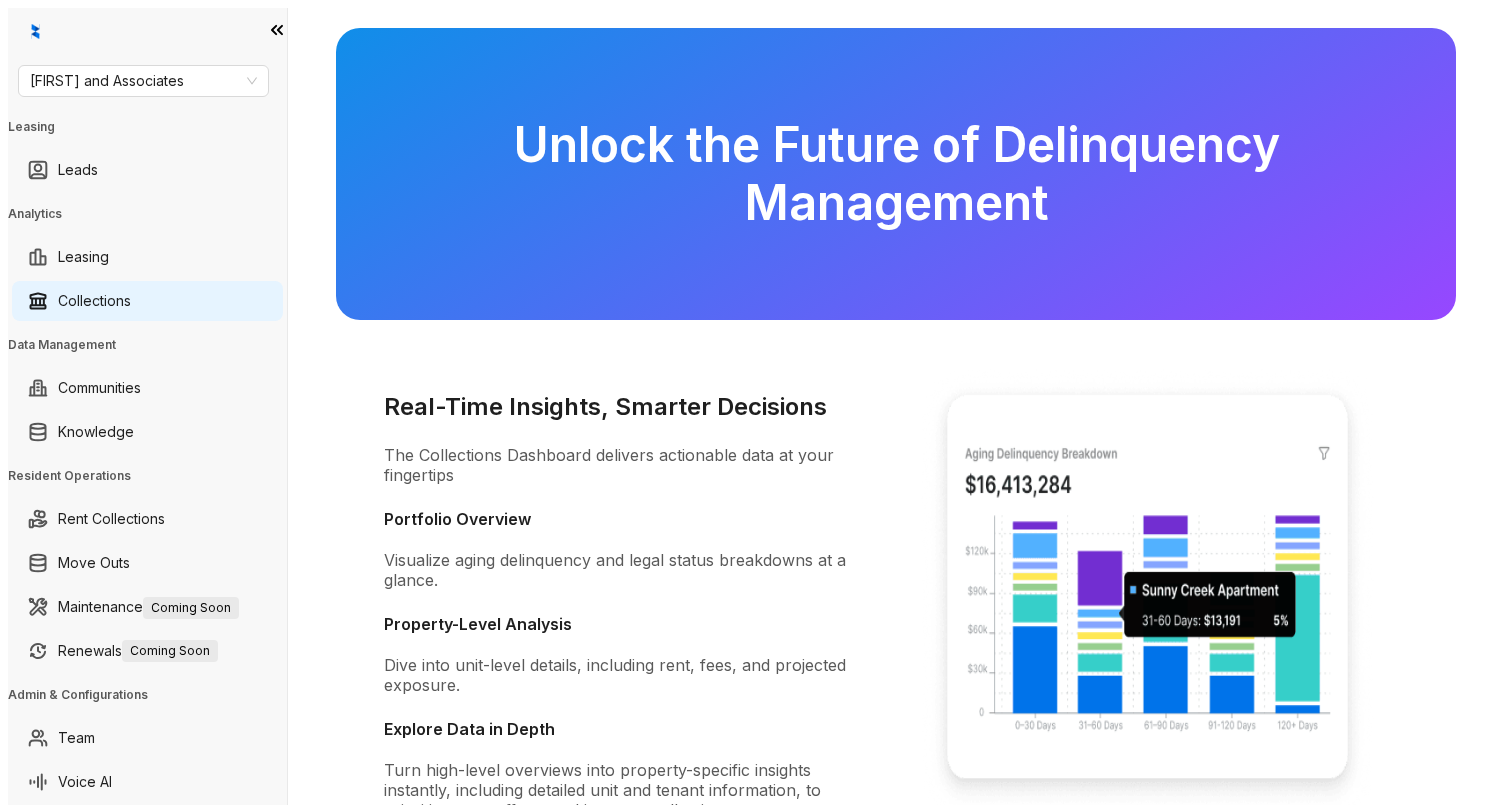 scroll, scrollTop: 0, scrollLeft: 0, axis: both 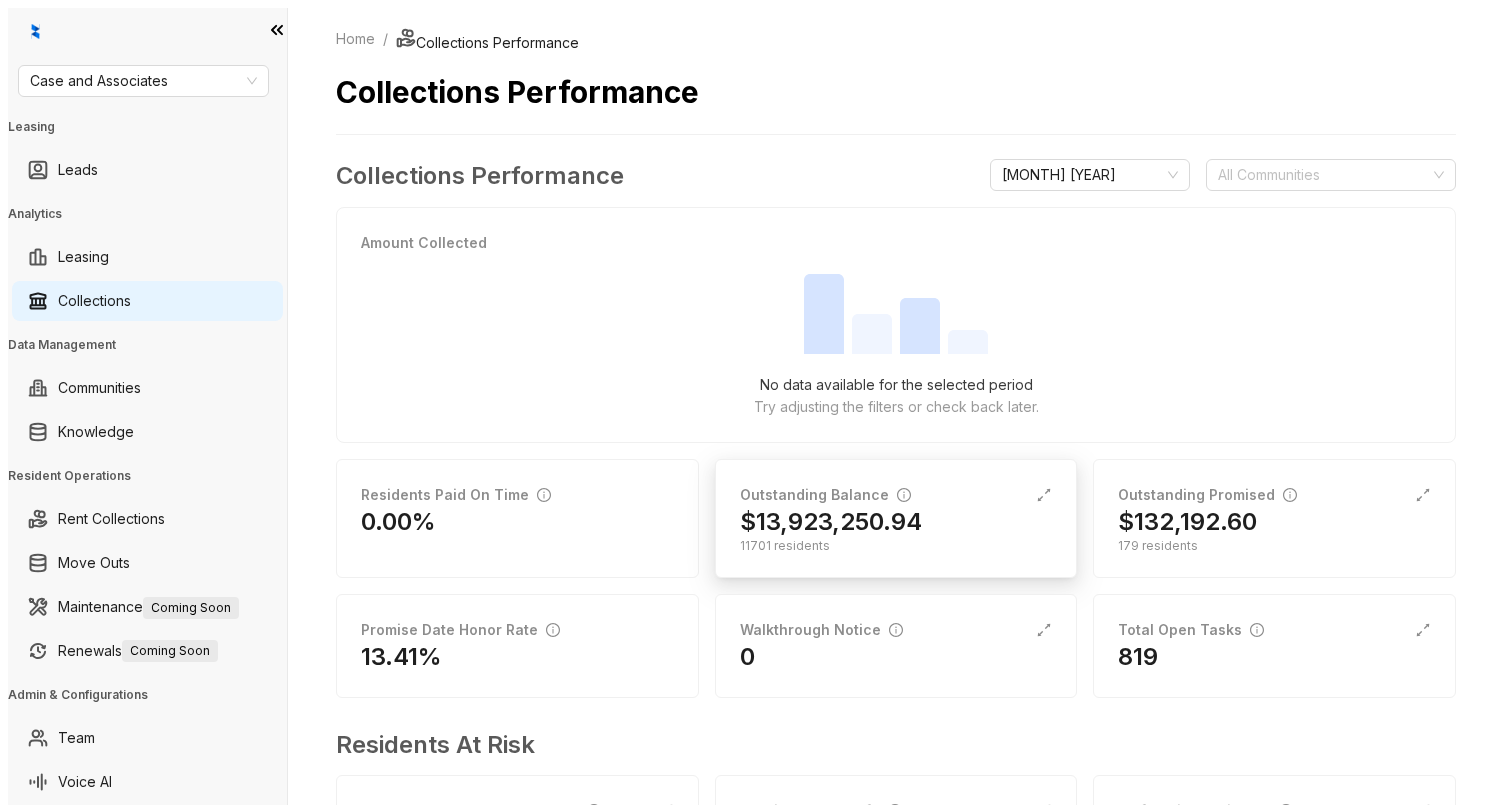 click on "$13,923,250.94" at bounding box center [896, 522] 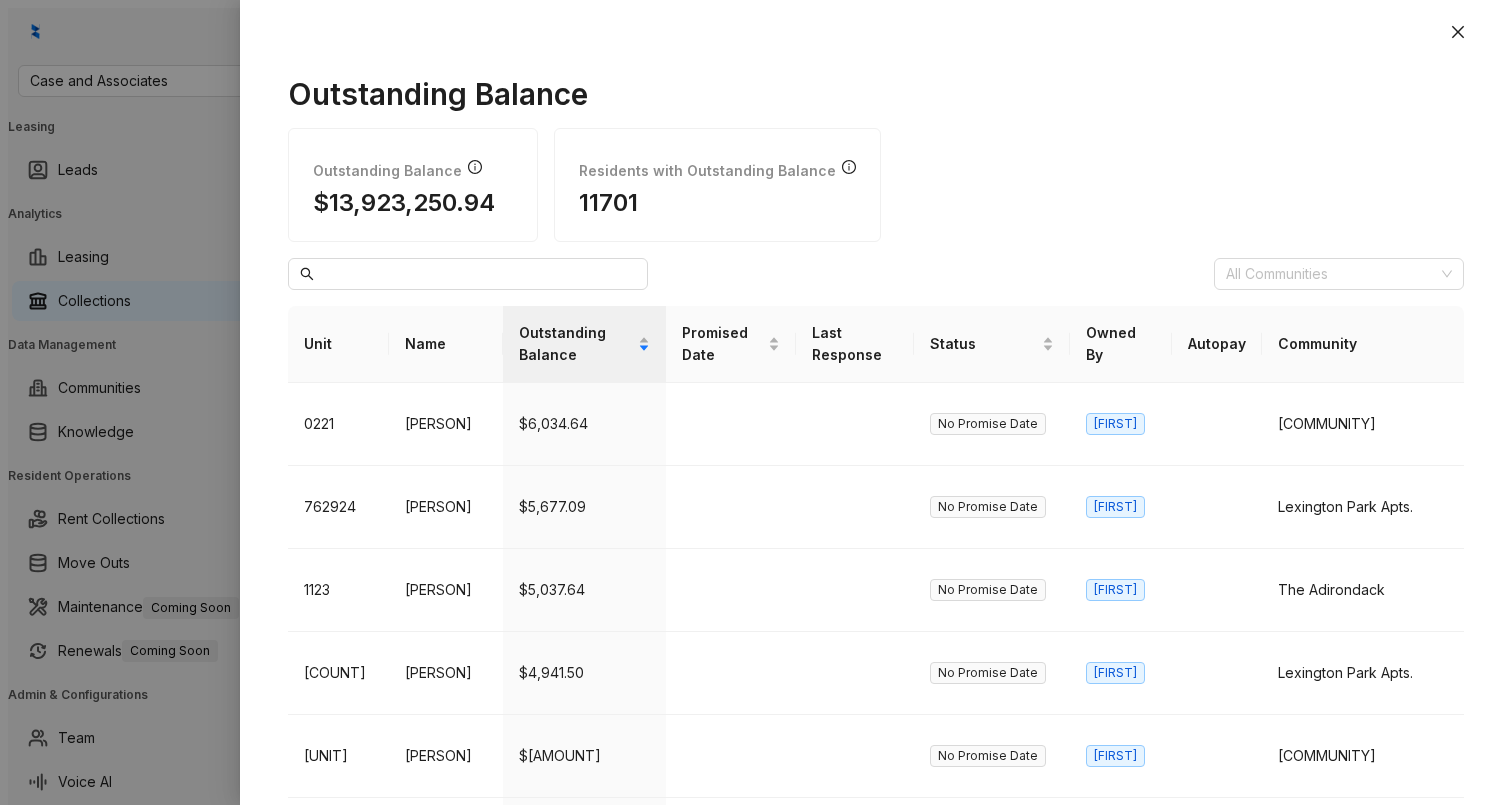 click at bounding box center (756, 402) 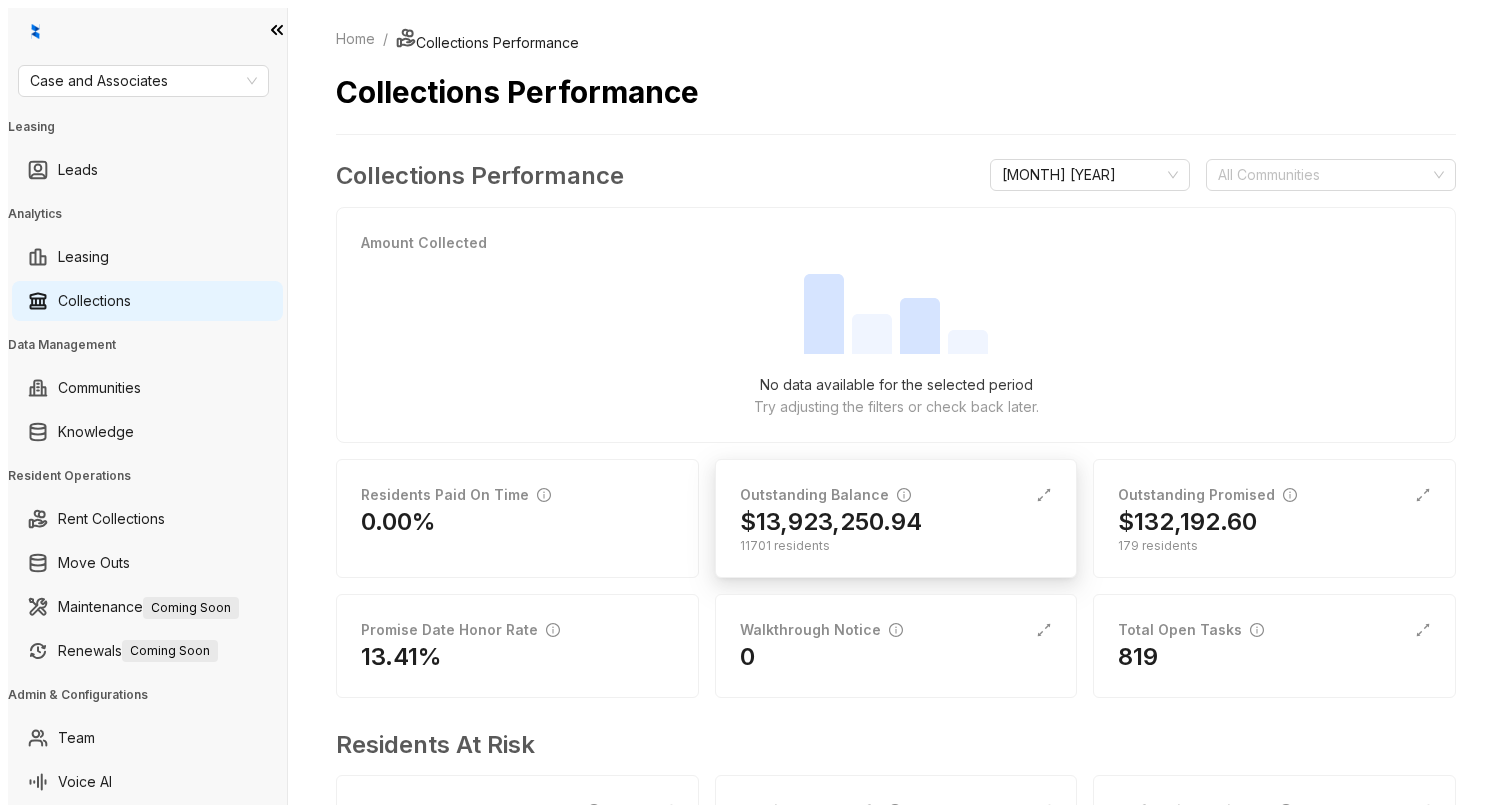 click on "Outstanding Balance" at bounding box center [896, 495] 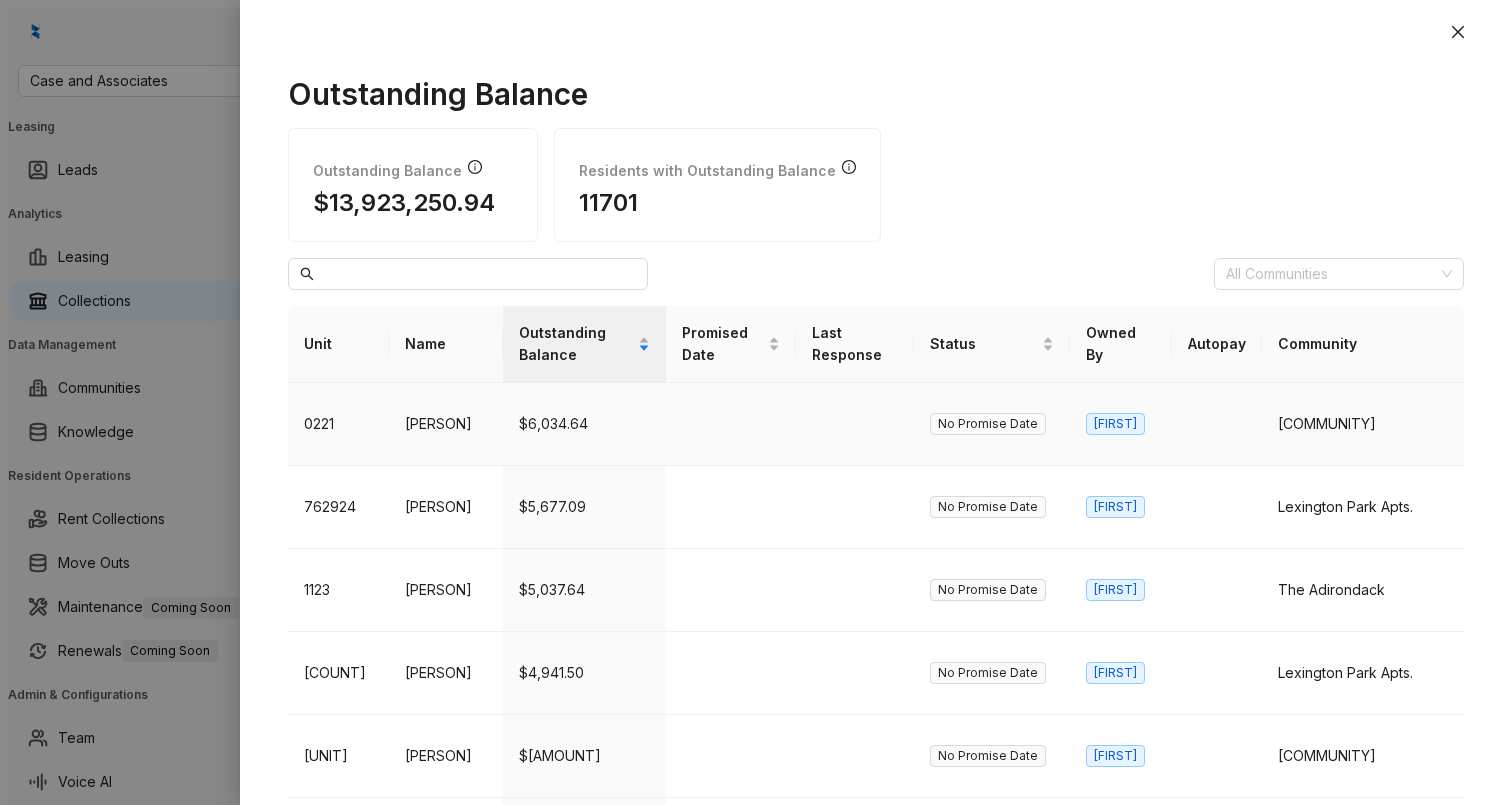 click on "Valerie Mascorro" at bounding box center (446, 424) 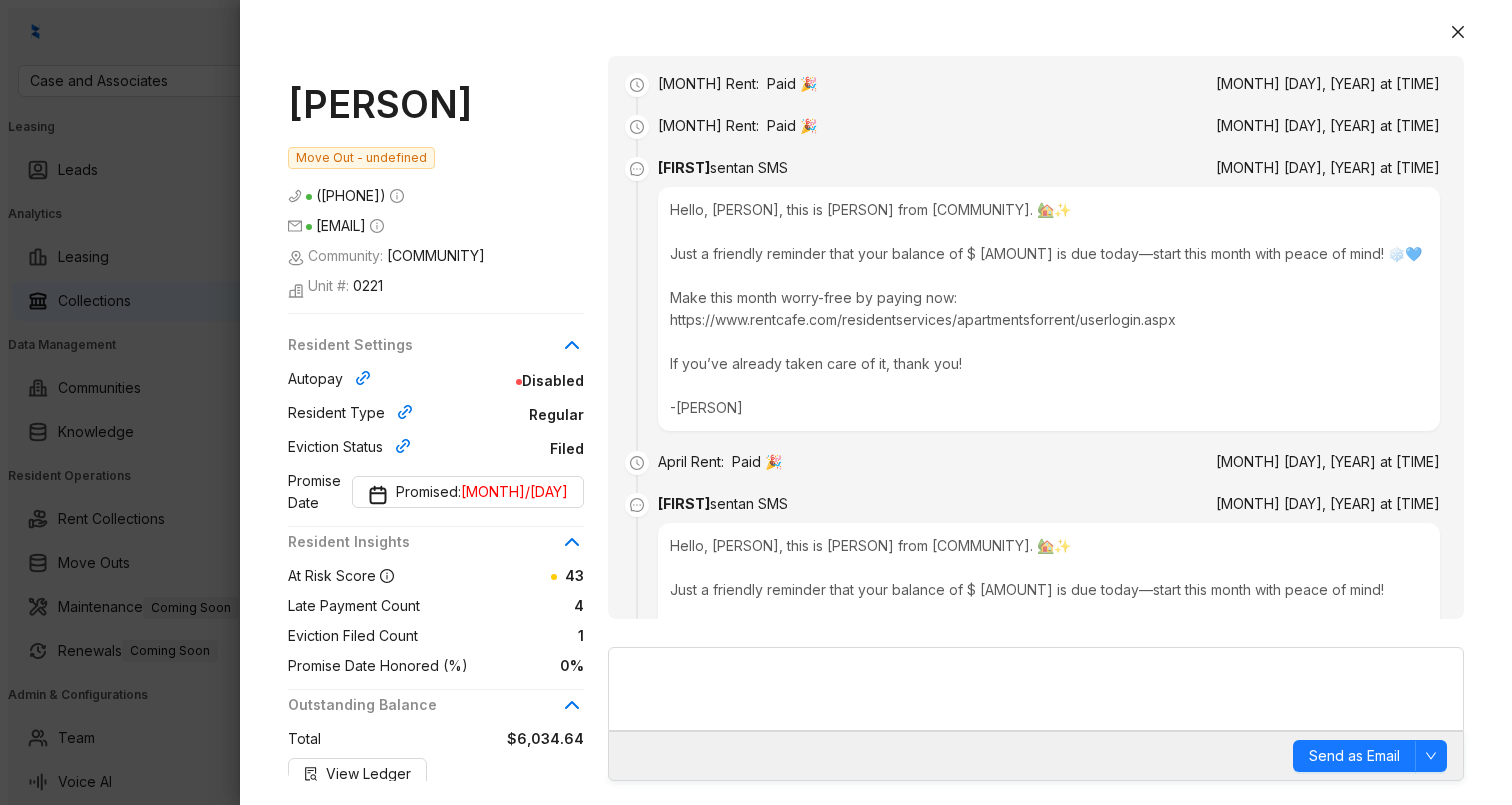 scroll, scrollTop: 3977, scrollLeft: 0, axis: vertical 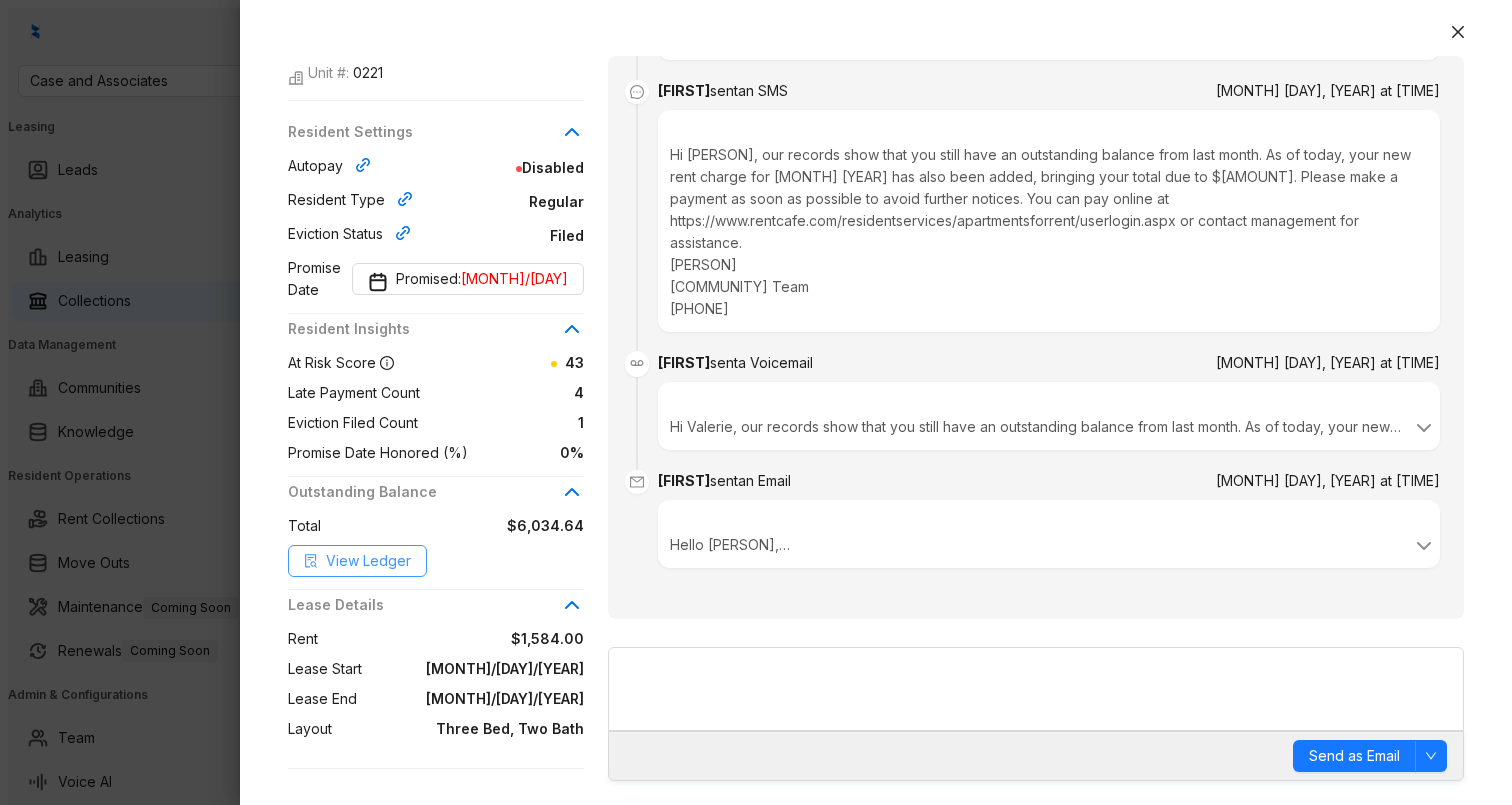 click on "View Ledger" at bounding box center (368, 561) 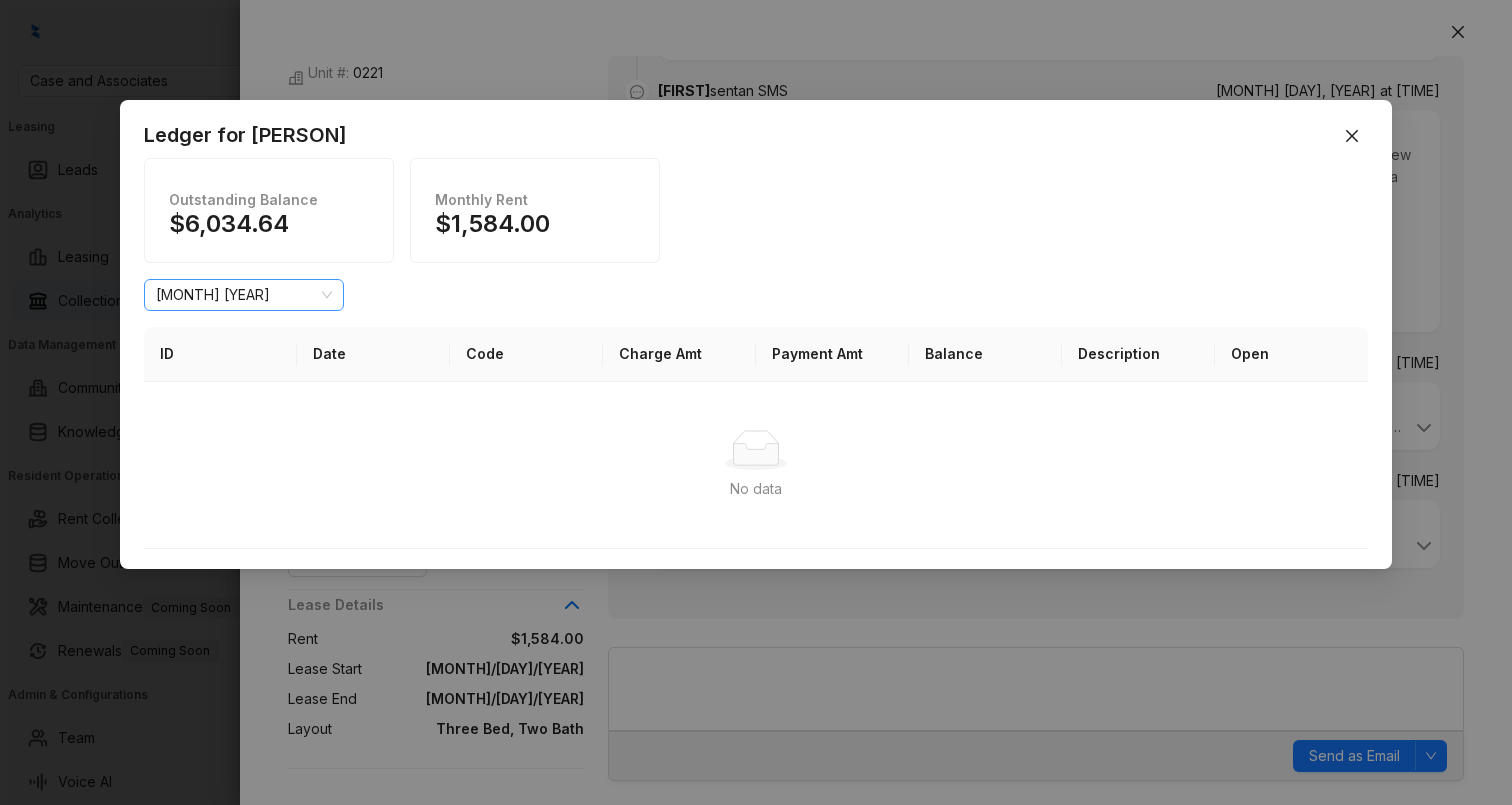 click on "[MONTH] [YEAR]" at bounding box center (244, 295) 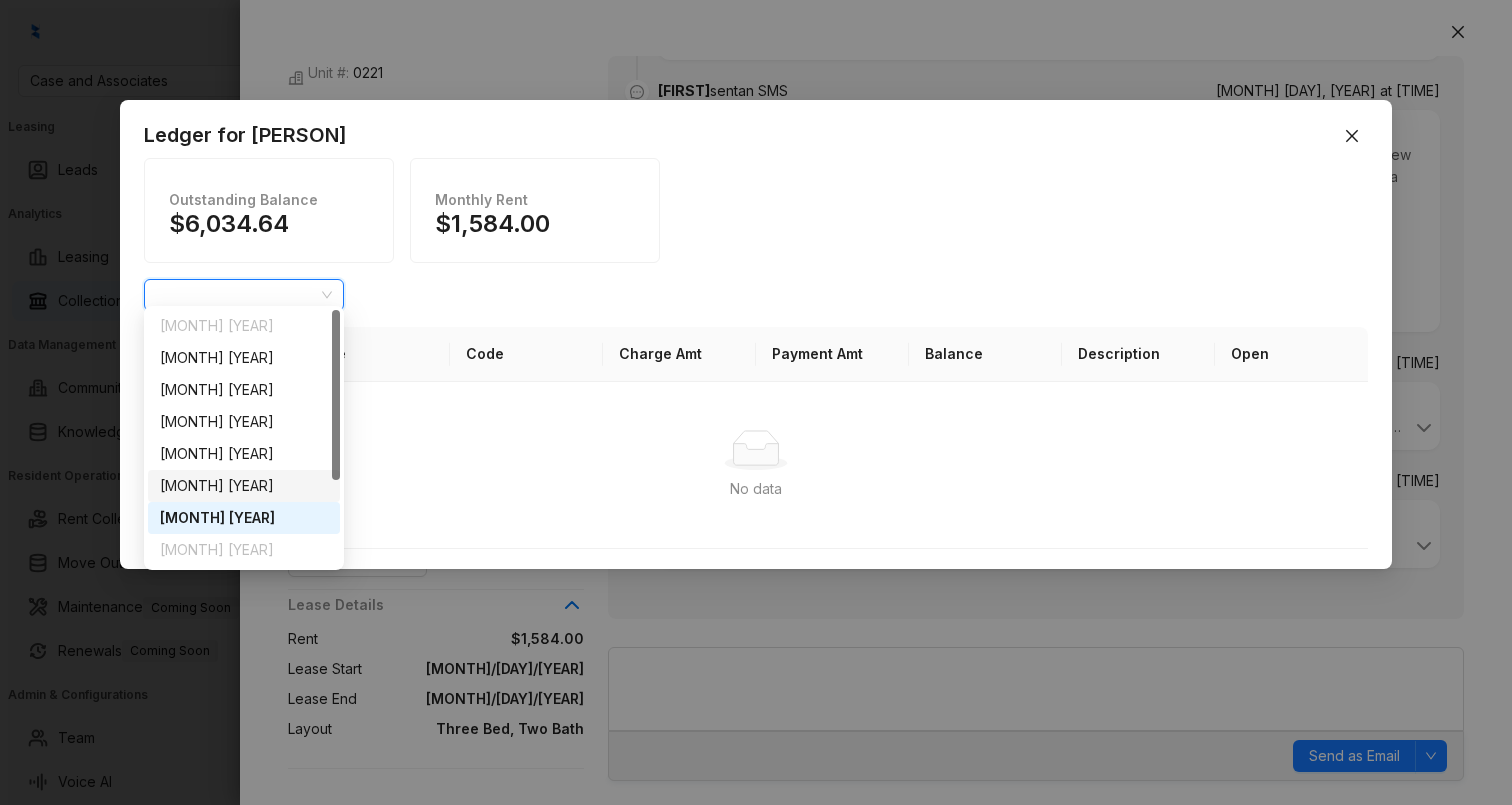 click on "June 2025" at bounding box center [244, 486] 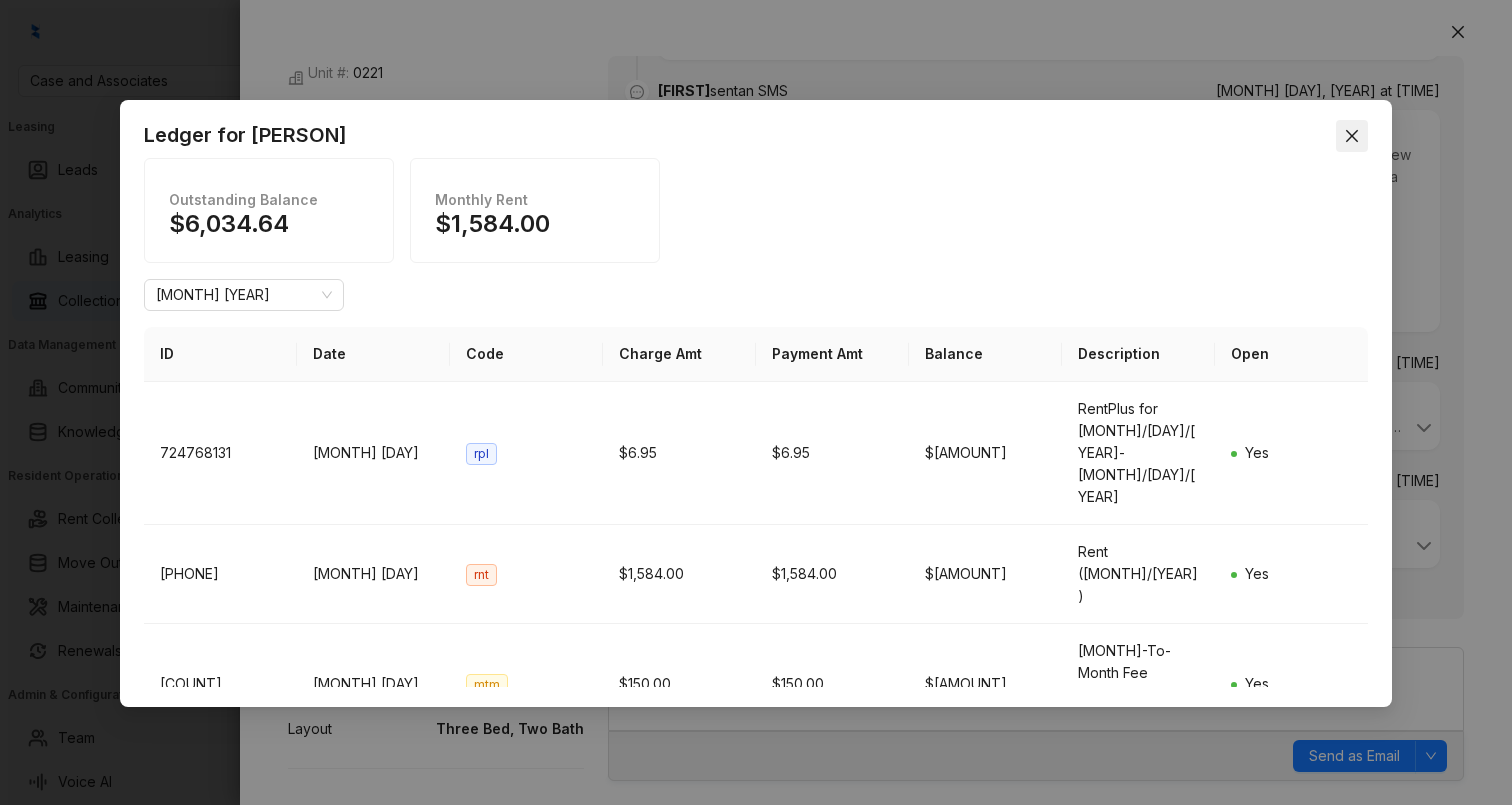 click at bounding box center [1352, 136] 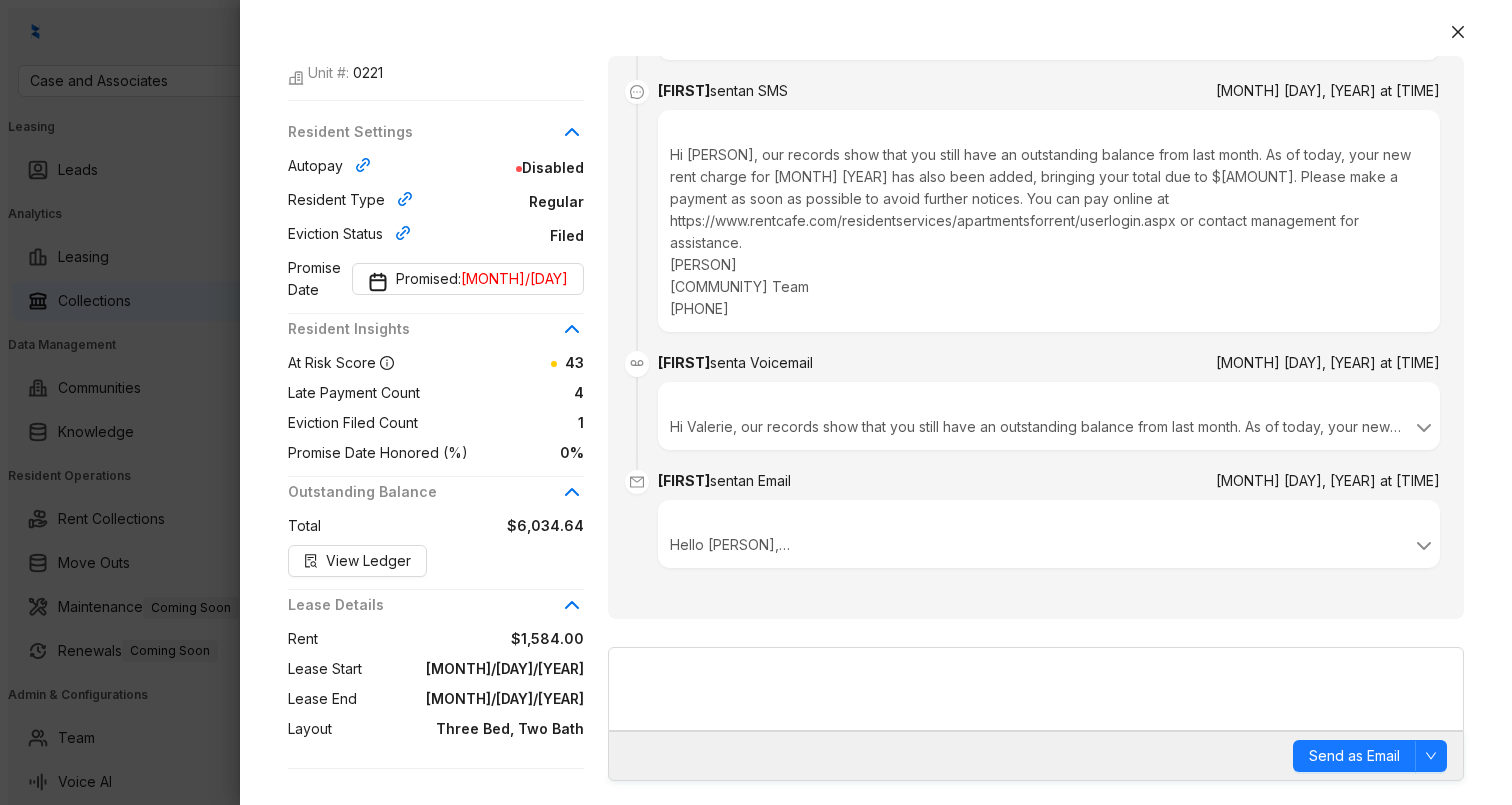 scroll, scrollTop: 0, scrollLeft: 0, axis: both 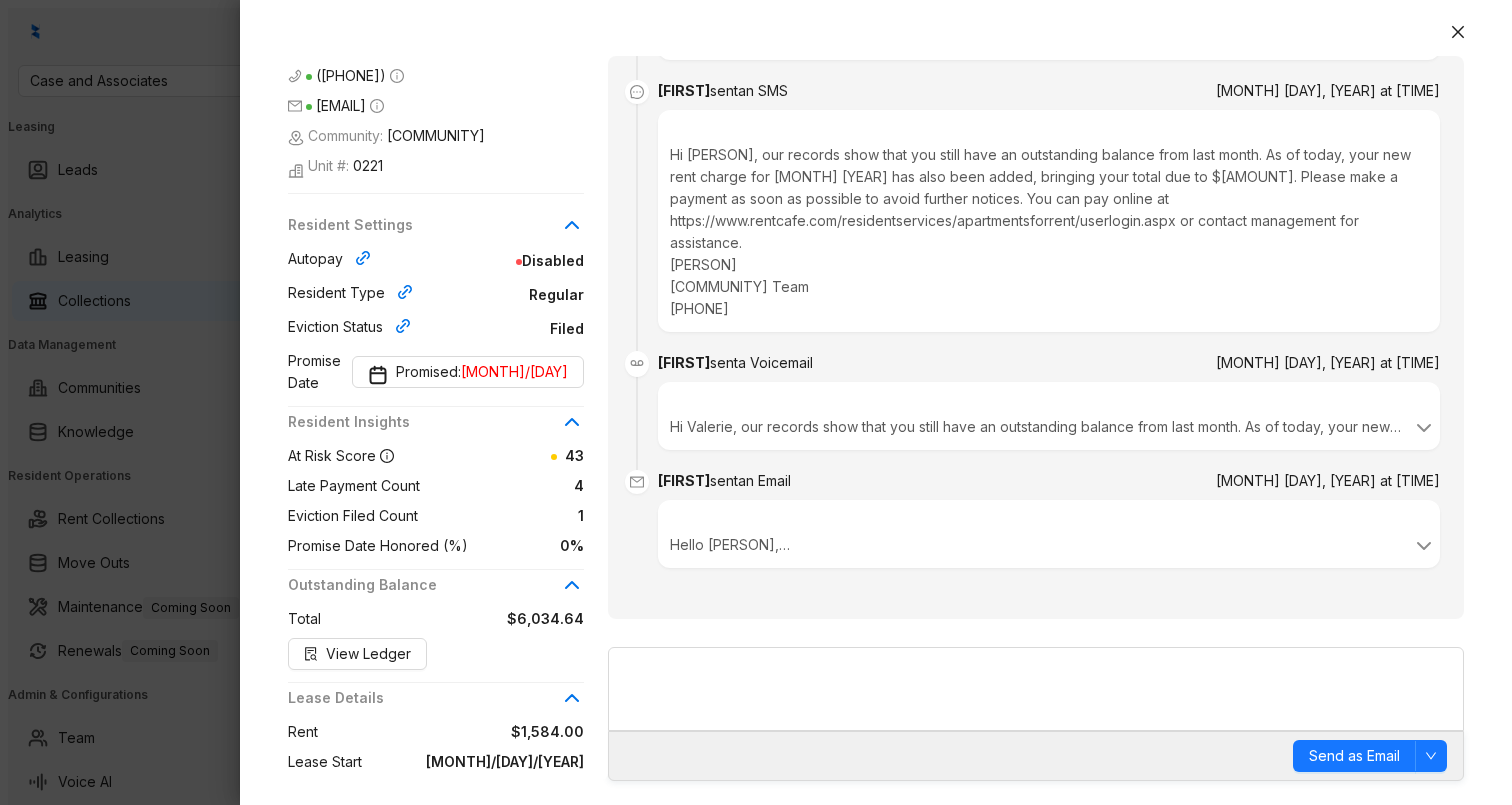 click on "View Ledger" at bounding box center [368, 654] 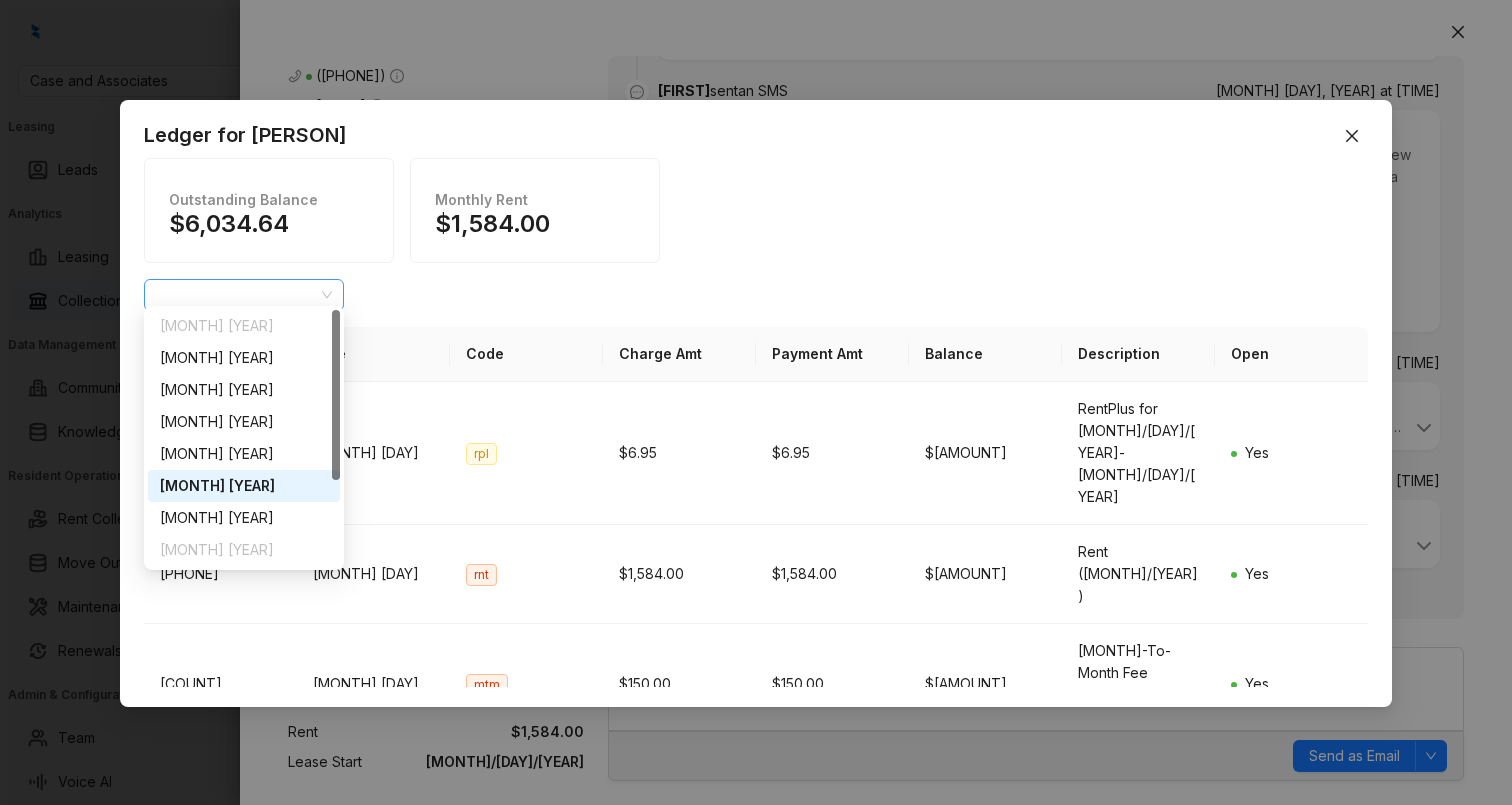 click on "June 2025" at bounding box center [244, 295] 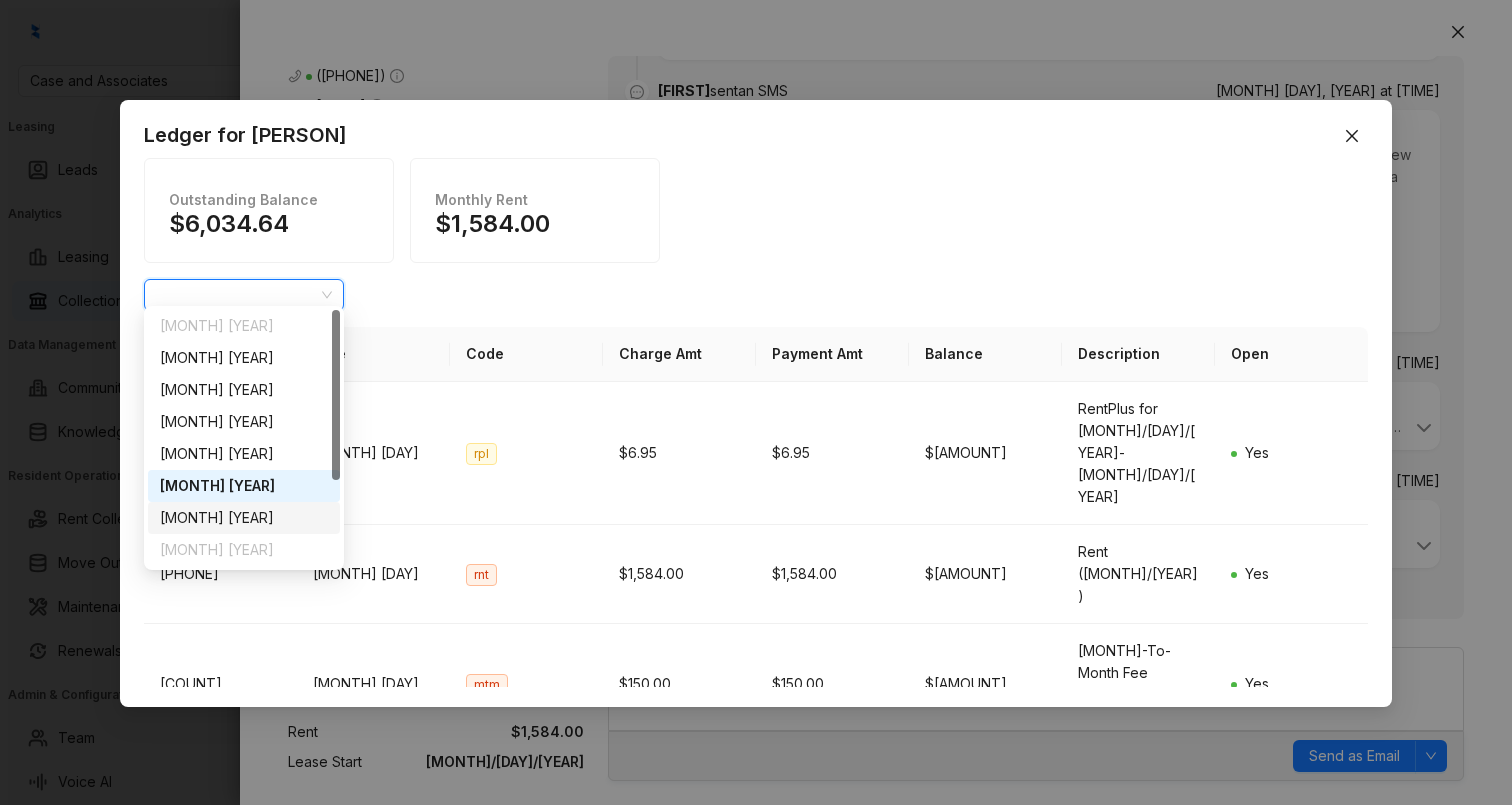 click on "[MONTH] [YEAR]" at bounding box center [244, 518] 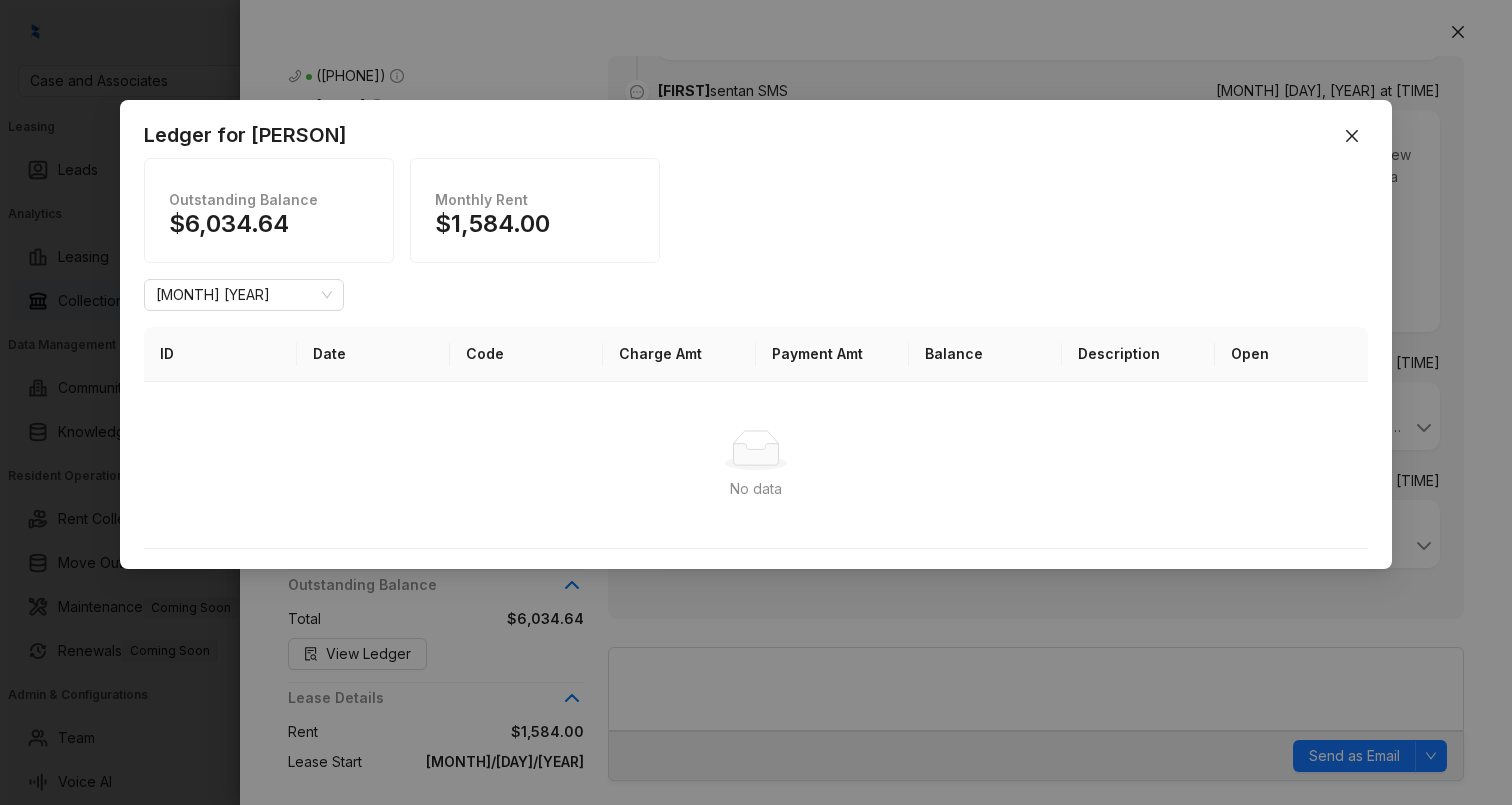 click on "Outstanding Balance $6,034.64 Monthly Rent $1,584.00 July 2025 ID Date Code Charge Amt Payment Amt Balance Description Open                 No data No data" at bounding box center [756, 353] 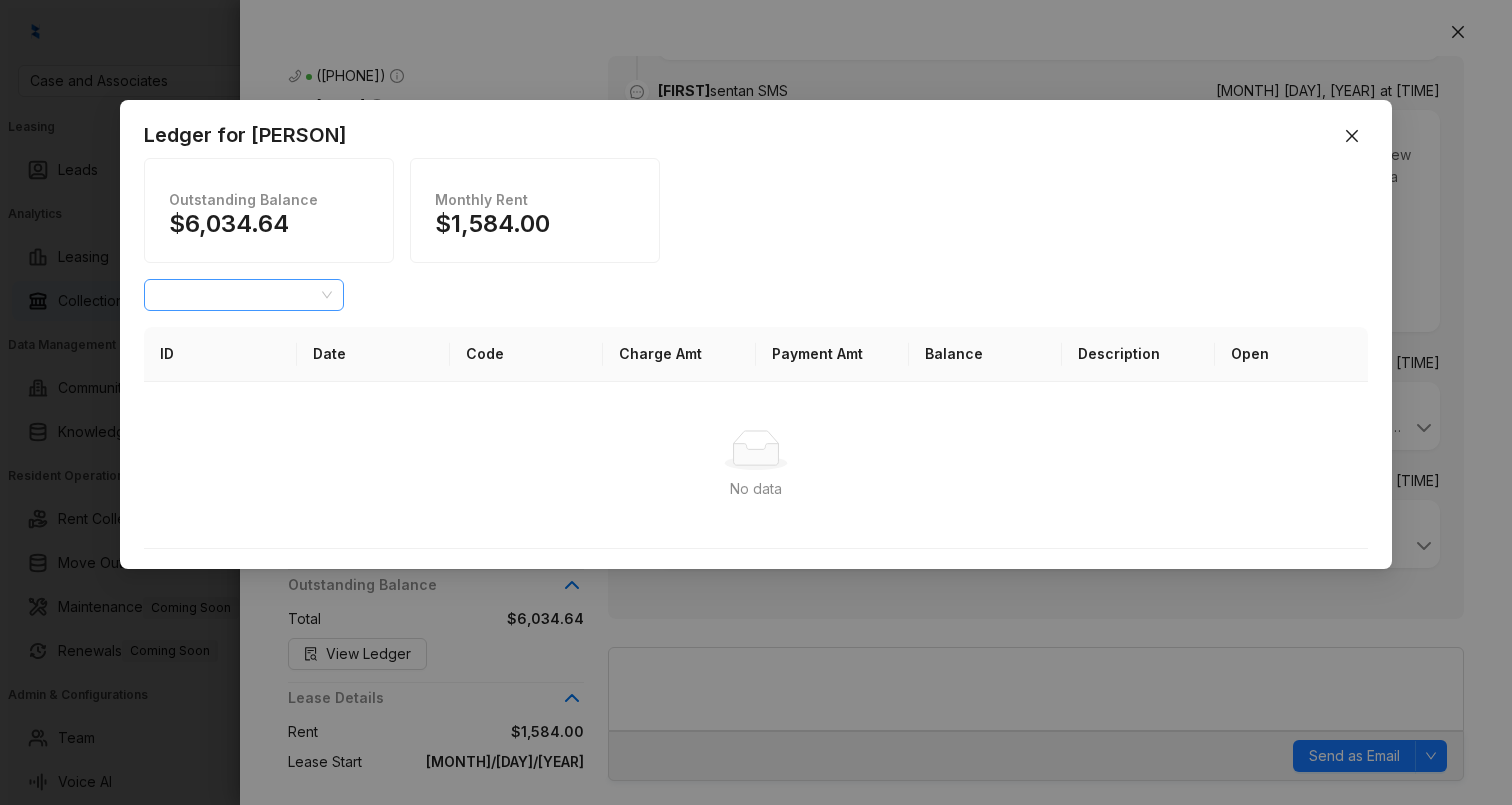 click on "[MONTH] [YEAR]" at bounding box center (244, 295) 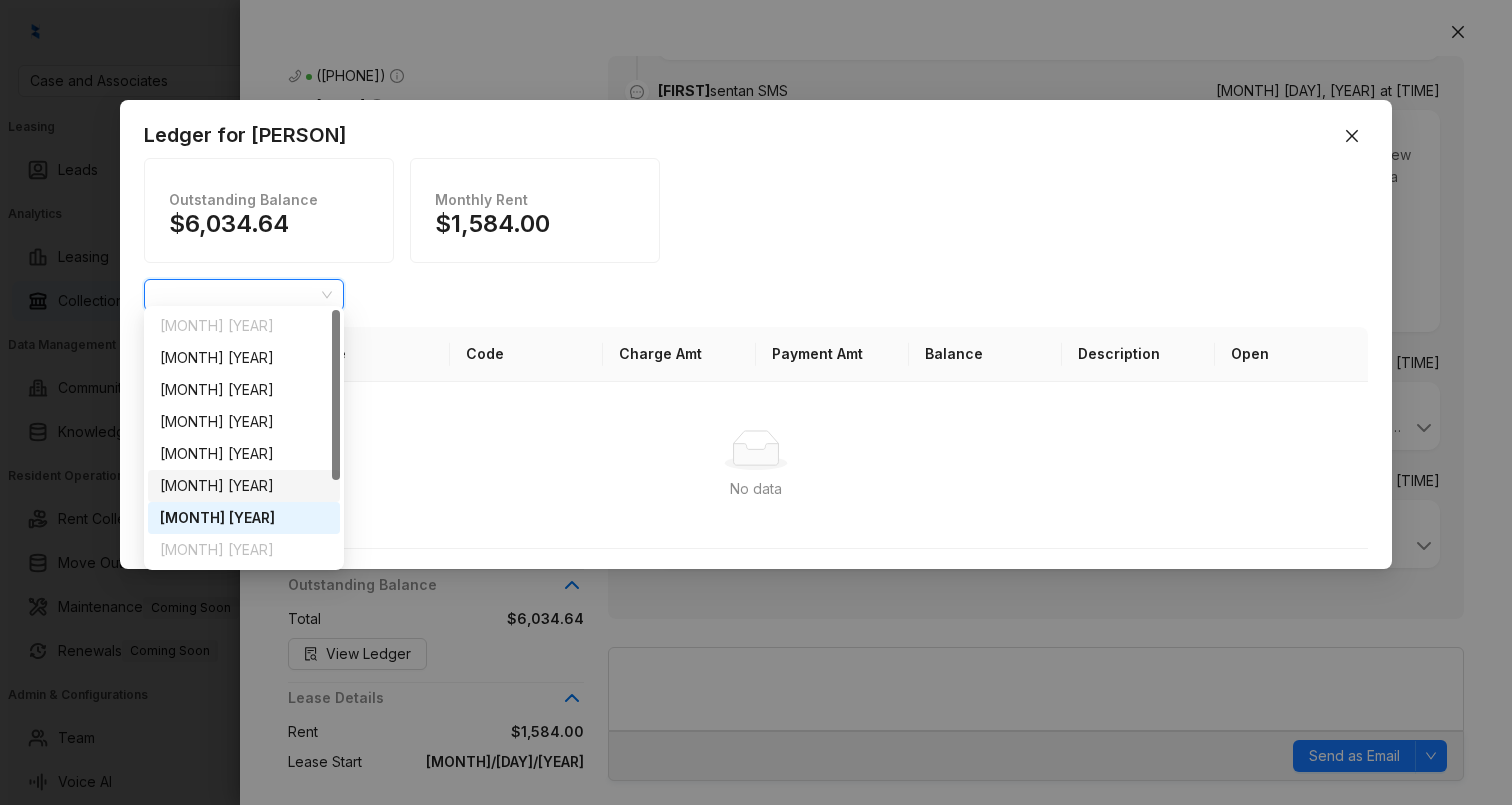 click on "June 2025" at bounding box center (244, 486) 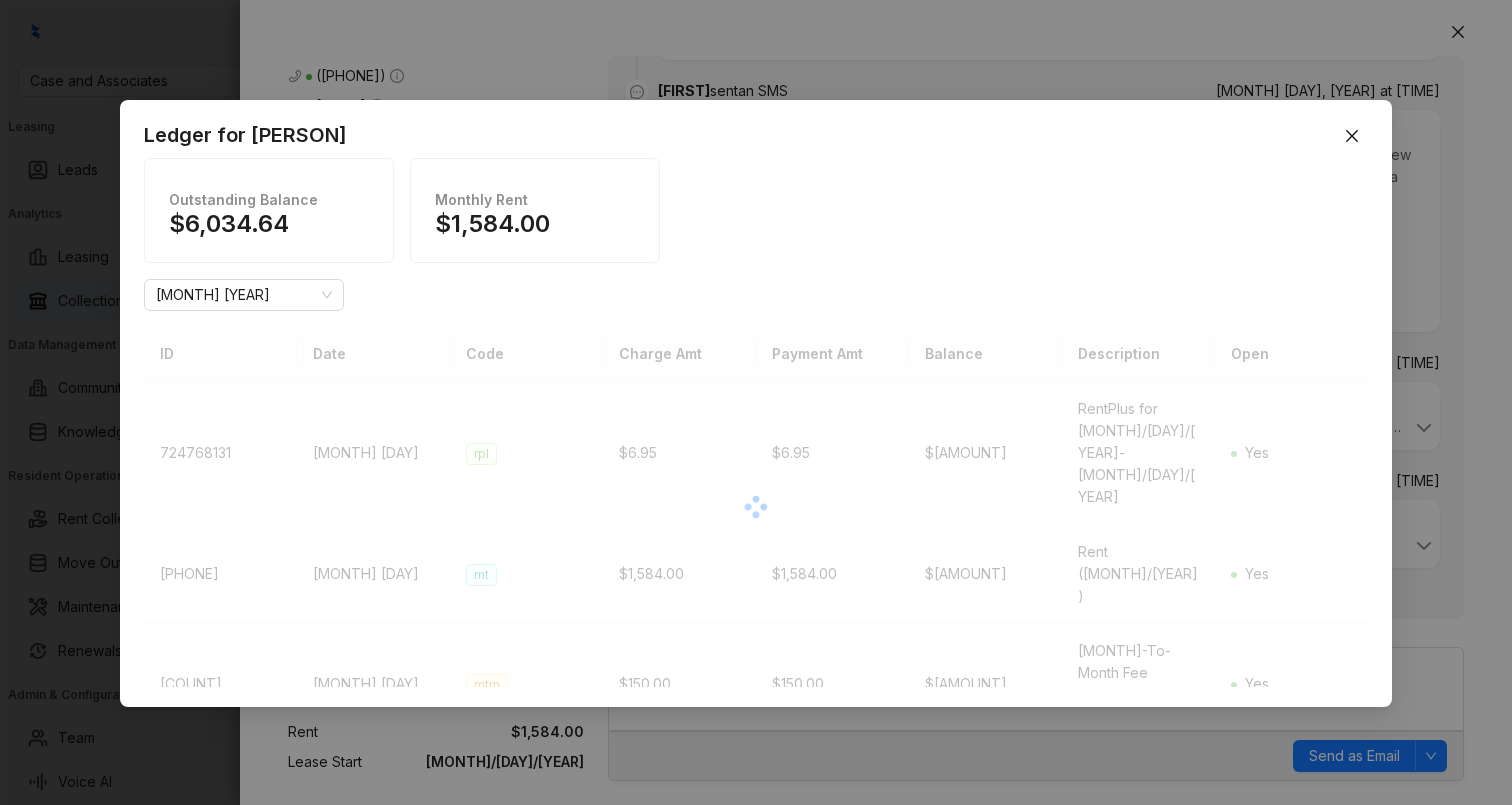 click on "Ledger for Valerie Mascorro Outstanding Balance $6,034.64 Monthly Rent $1,584.00 June 2025 ID Date Code Charge Amt Payment Amt Balance Description Open                 724768131 Jun 1 rpl $6.95 $6.95 $4,015.70 RentPlus for 06/01/25-06/30/25 Yes 724840413 Jun 1 rnt $1,584.00 $1,584.00 $4,015.70 Rent (06/2025) Yes 724840414 Jun 1 mtm $150.00 $150.00 $4,015.70 Month-To-Month Fee (06/2025) Yes 724856181 Jun 4 lat $158.40 $158.40 $4,015.70 Late Fee, 10% of $1584.00 Yes 724858773 Jun 5 fil $254.00 $254.00 $4,015.70 Filing Fee Yes" at bounding box center [756, 402] 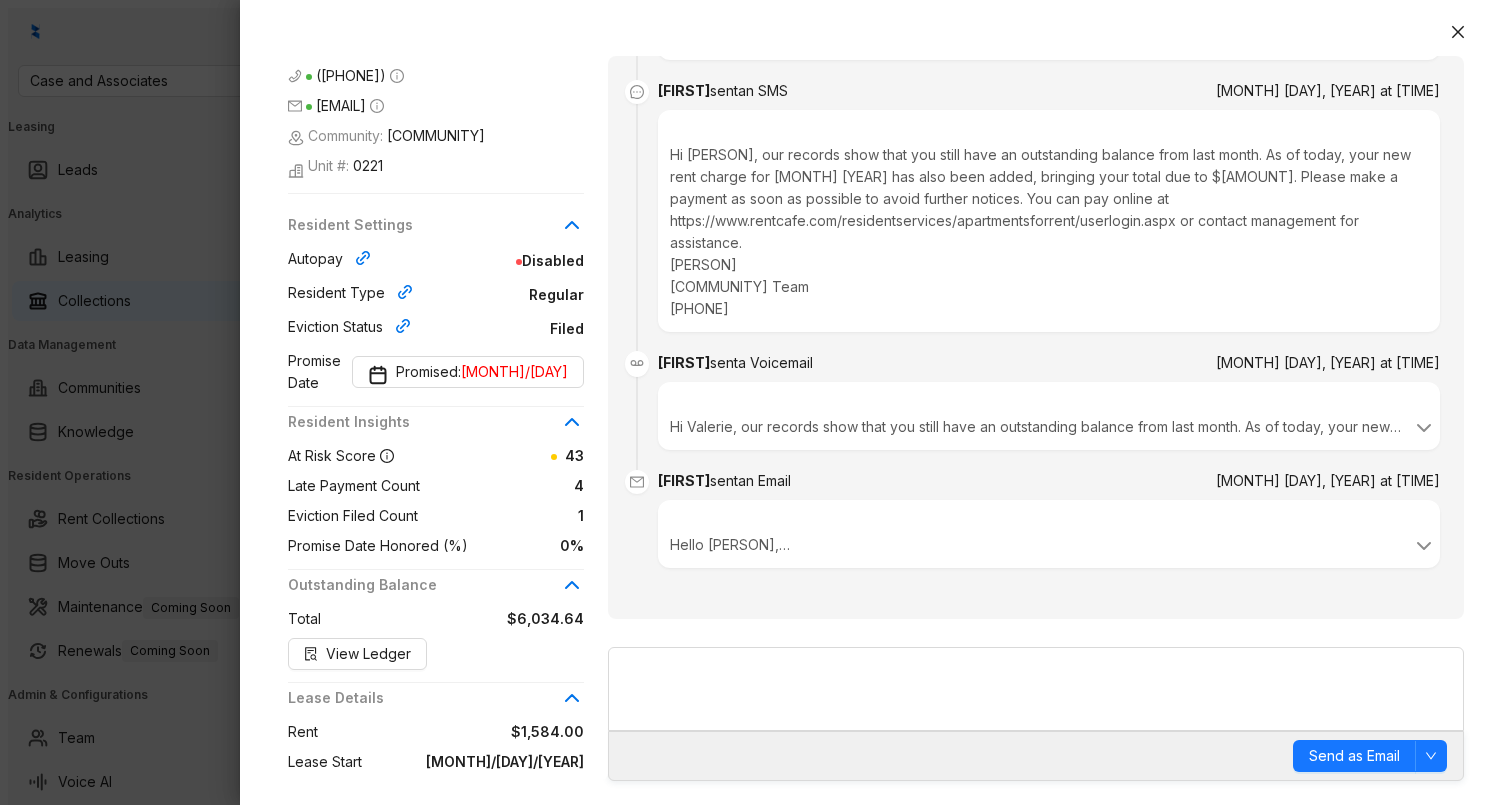 click at bounding box center [756, 402] 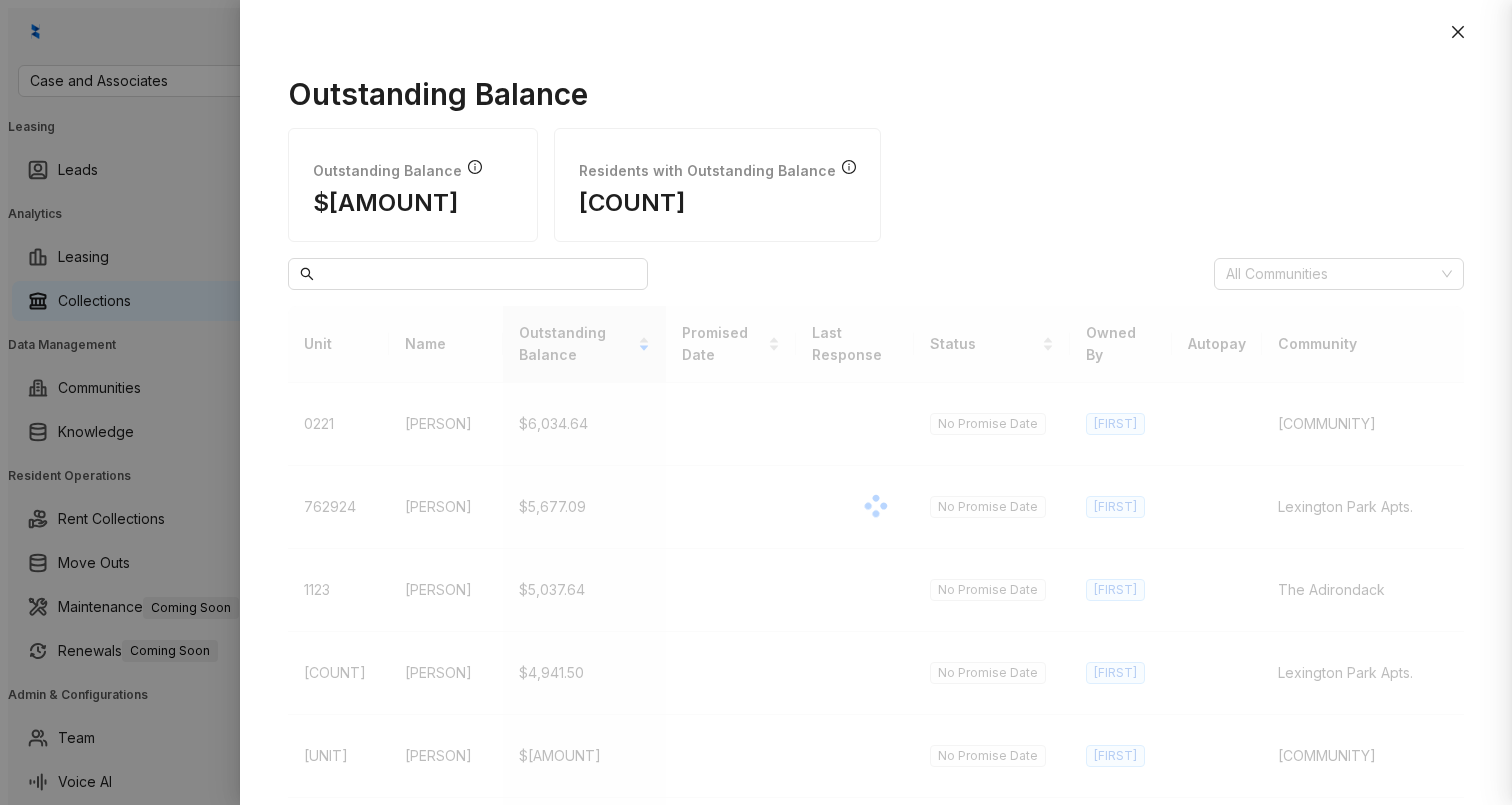 click at bounding box center [756, 402] 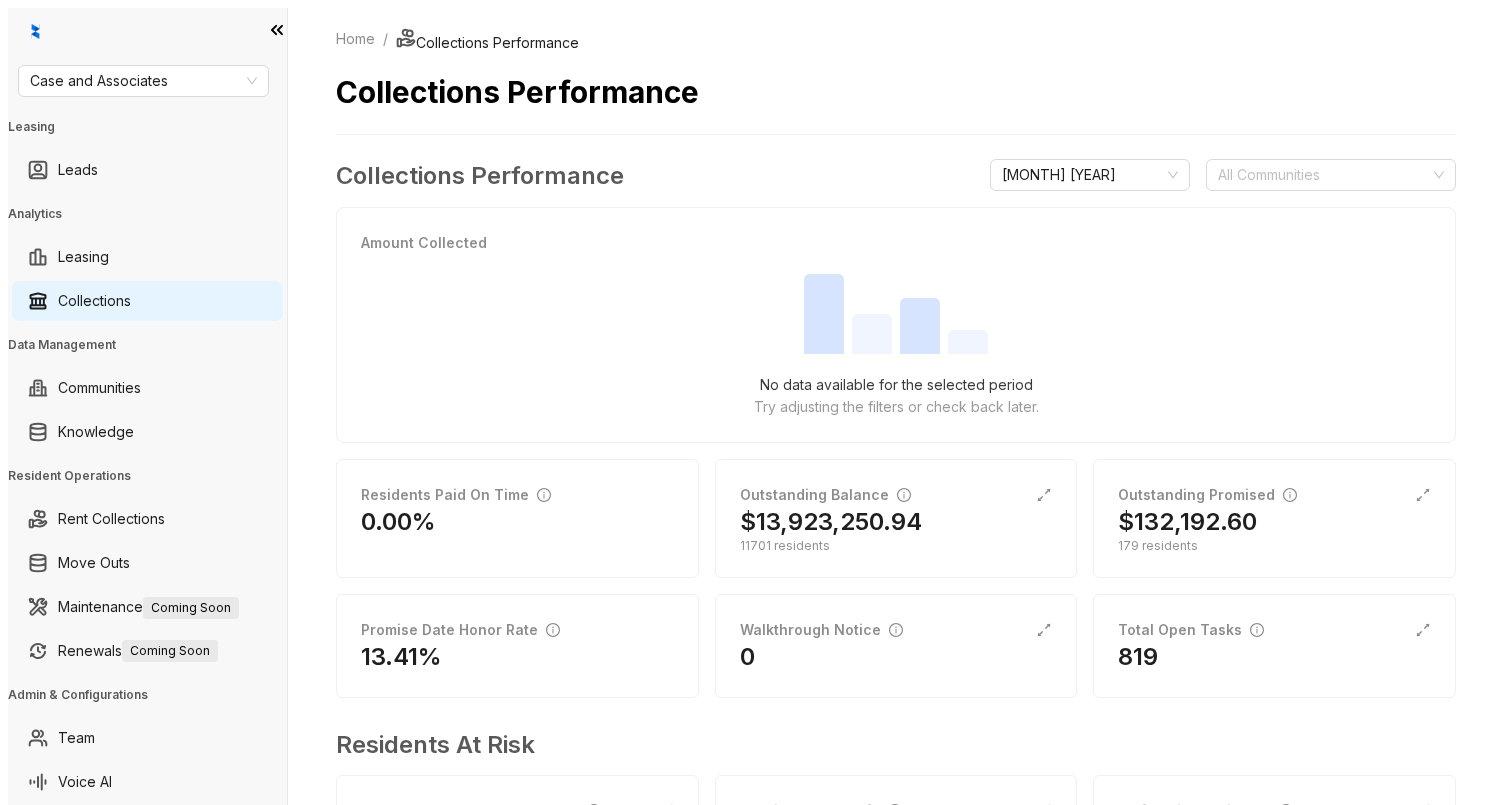 click on "[COMPANY NAME]" at bounding box center [143, 81] 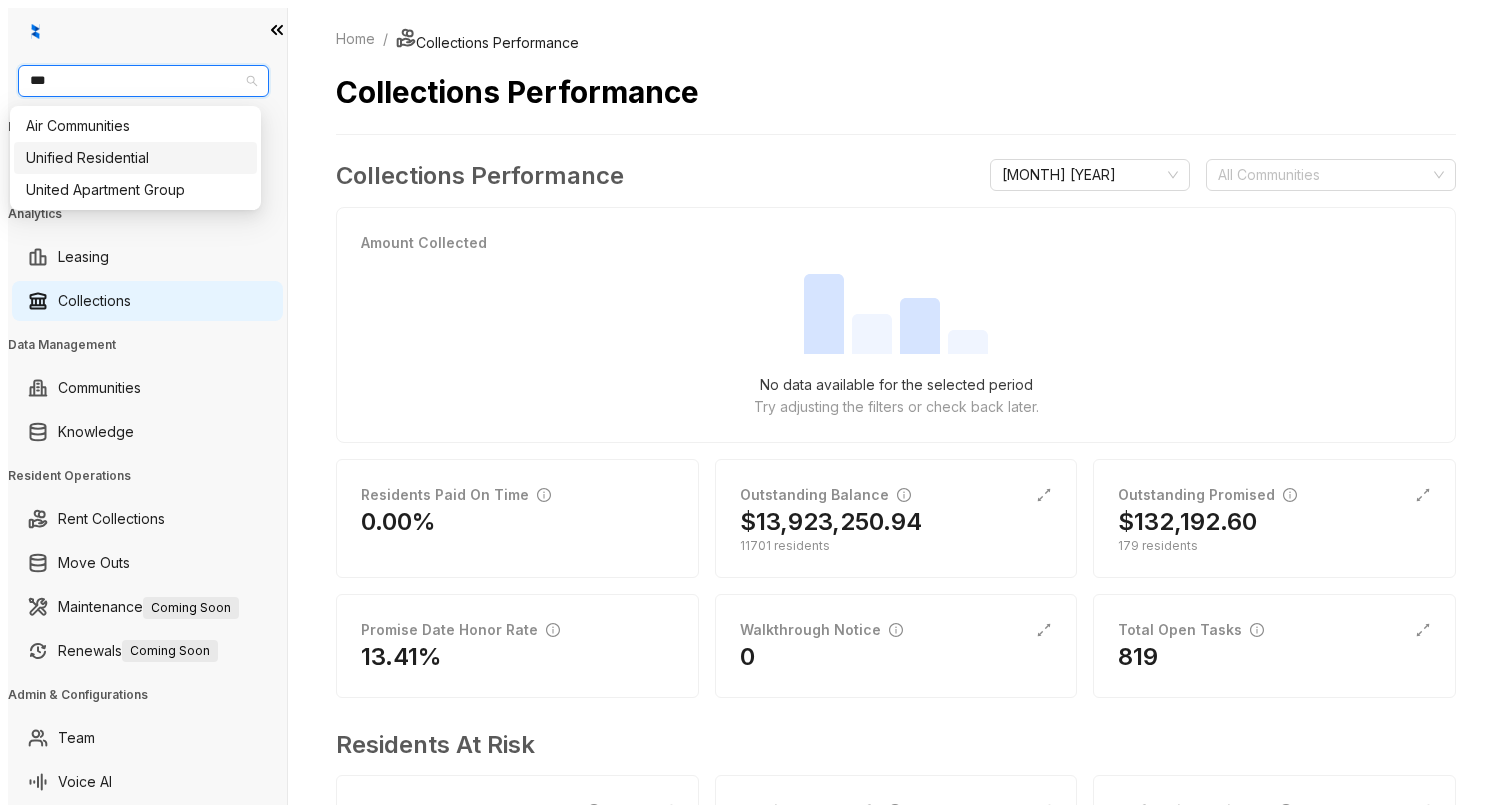 click on "[COMPANY_NAME]" at bounding box center (135, 158) 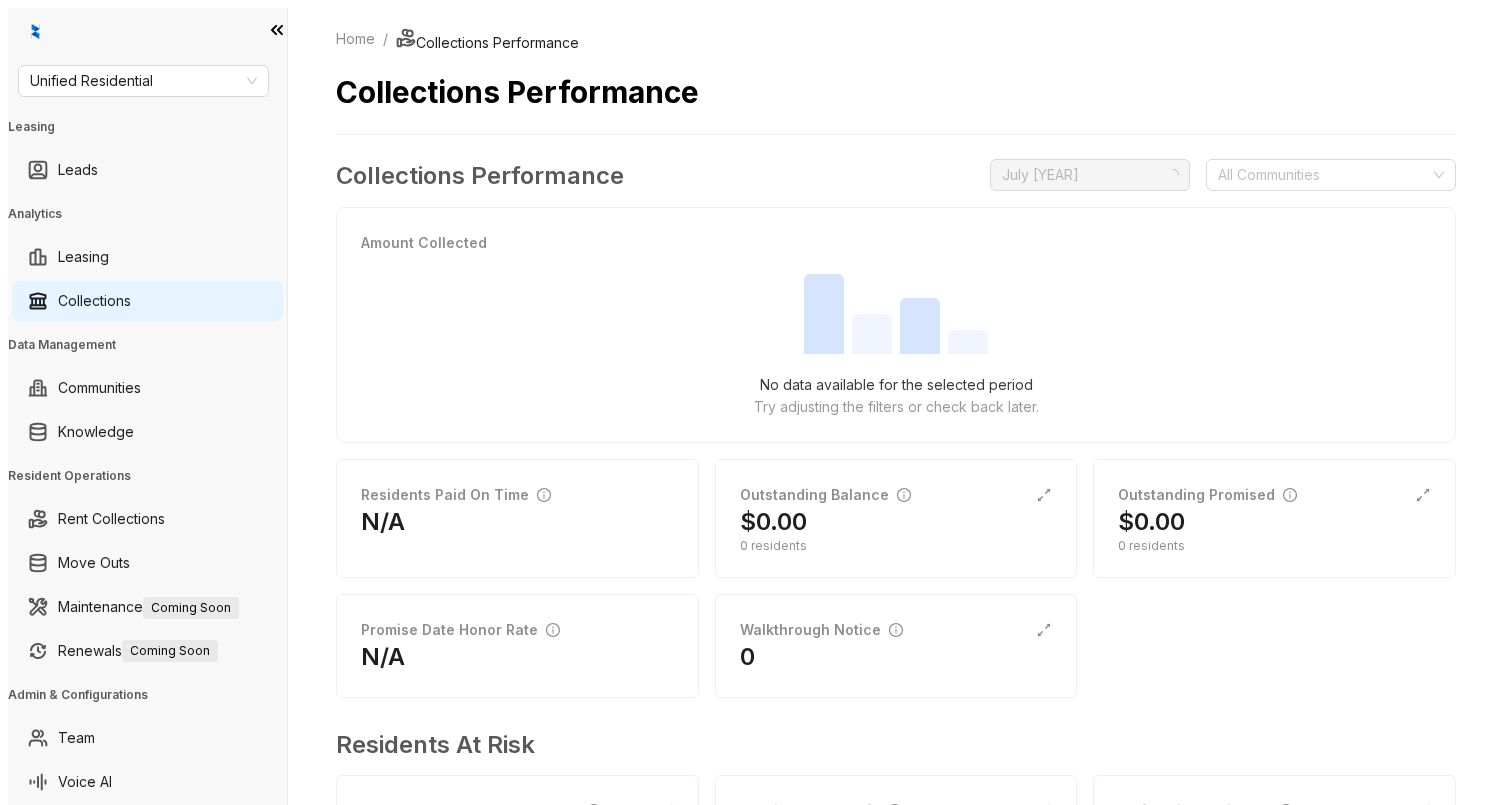 scroll, scrollTop: 0, scrollLeft: 0, axis: both 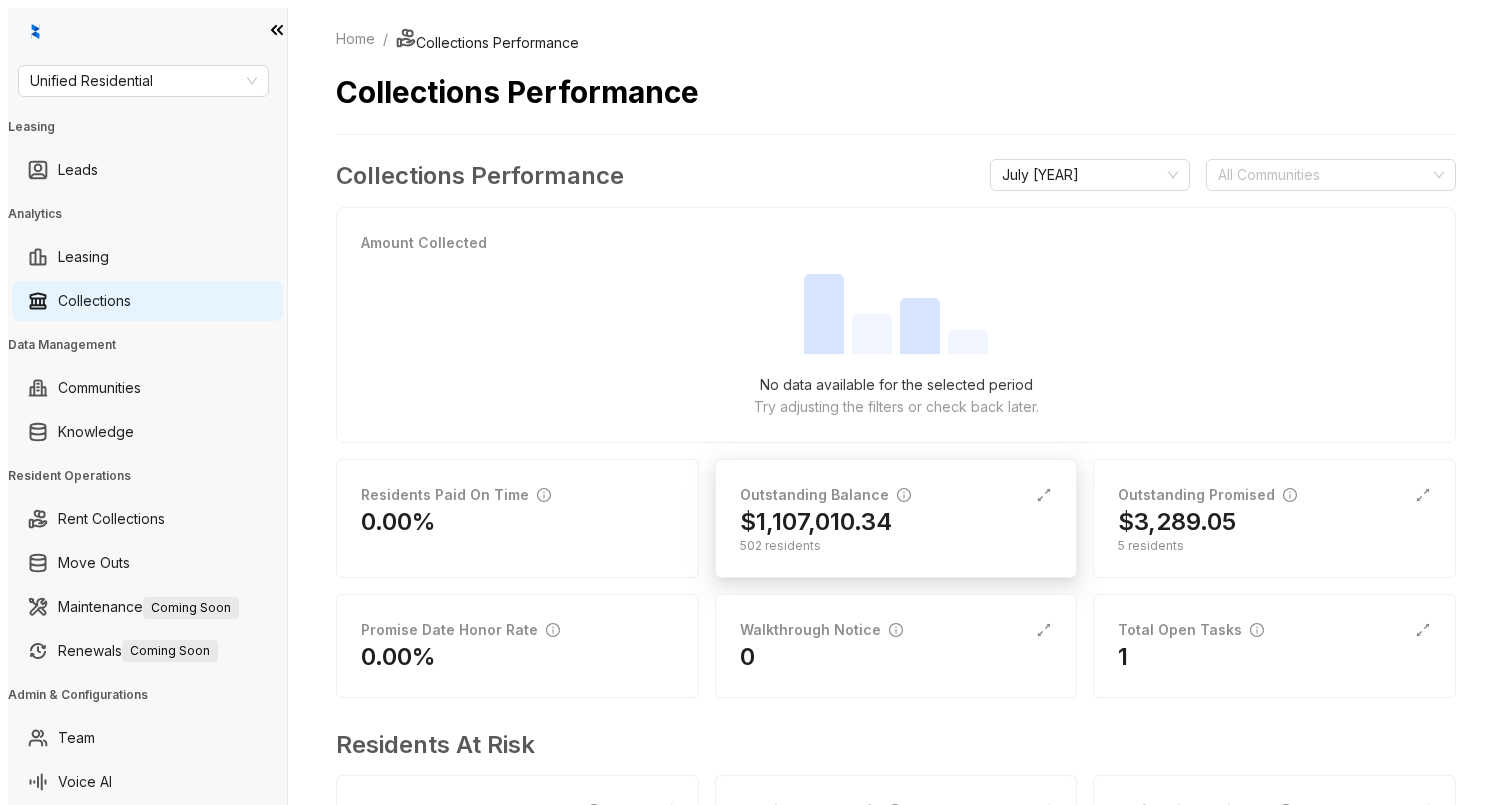 click on "$1,107,010.34" at bounding box center [896, 522] 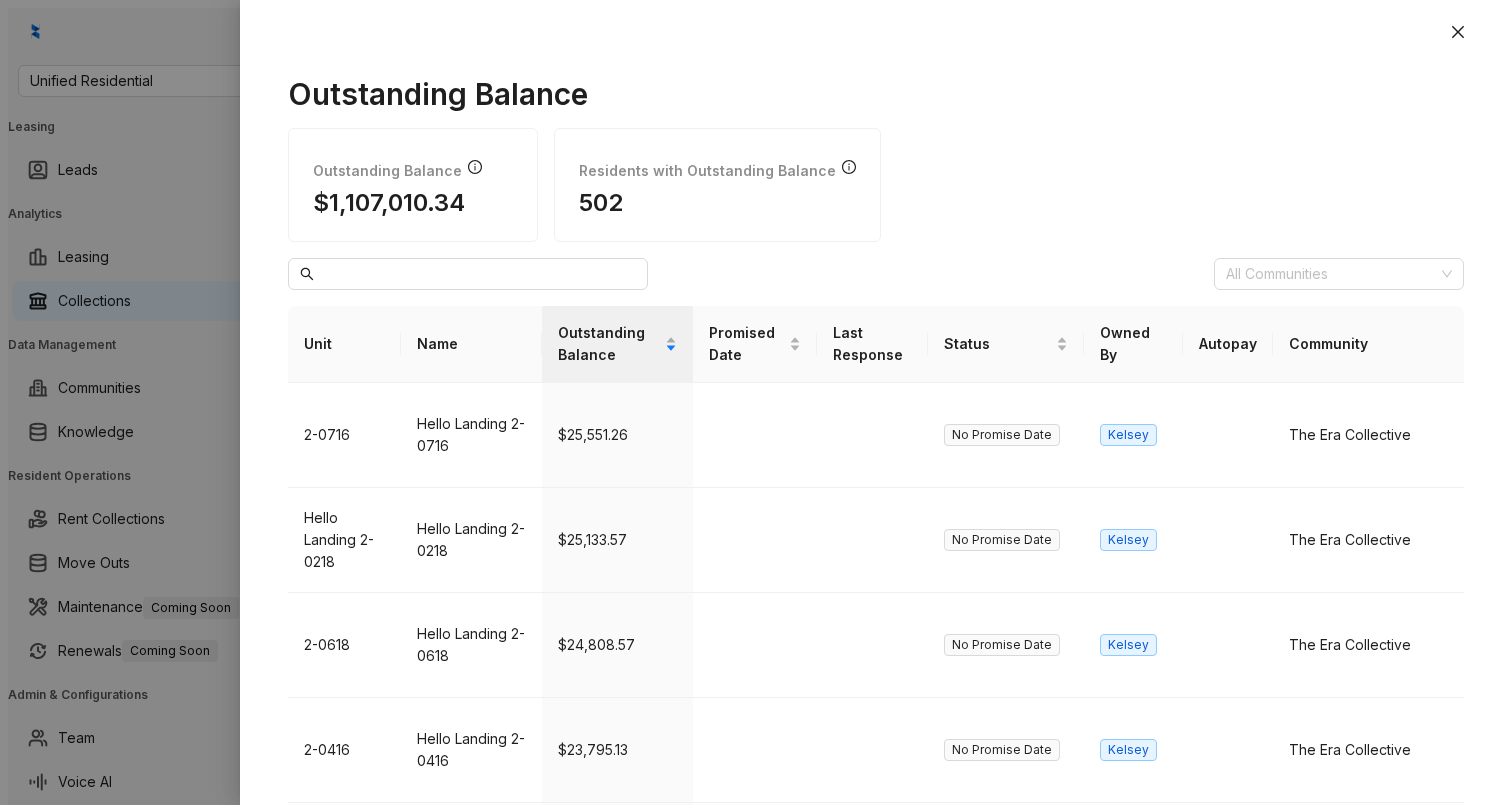 scroll, scrollTop: 736, scrollLeft: 0, axis: vertical 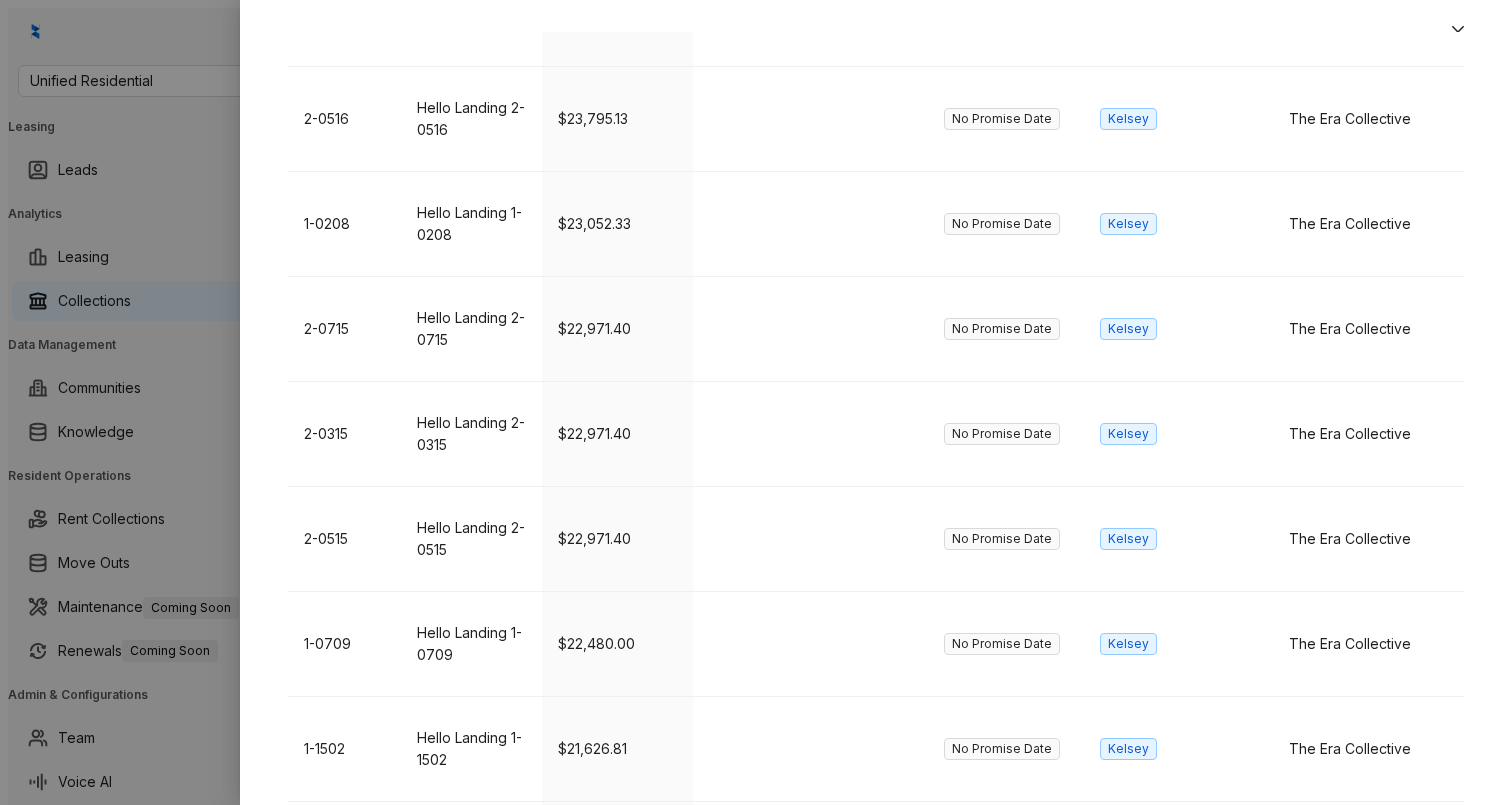 click on "Early Strides" at bounding box center [471, 1600] 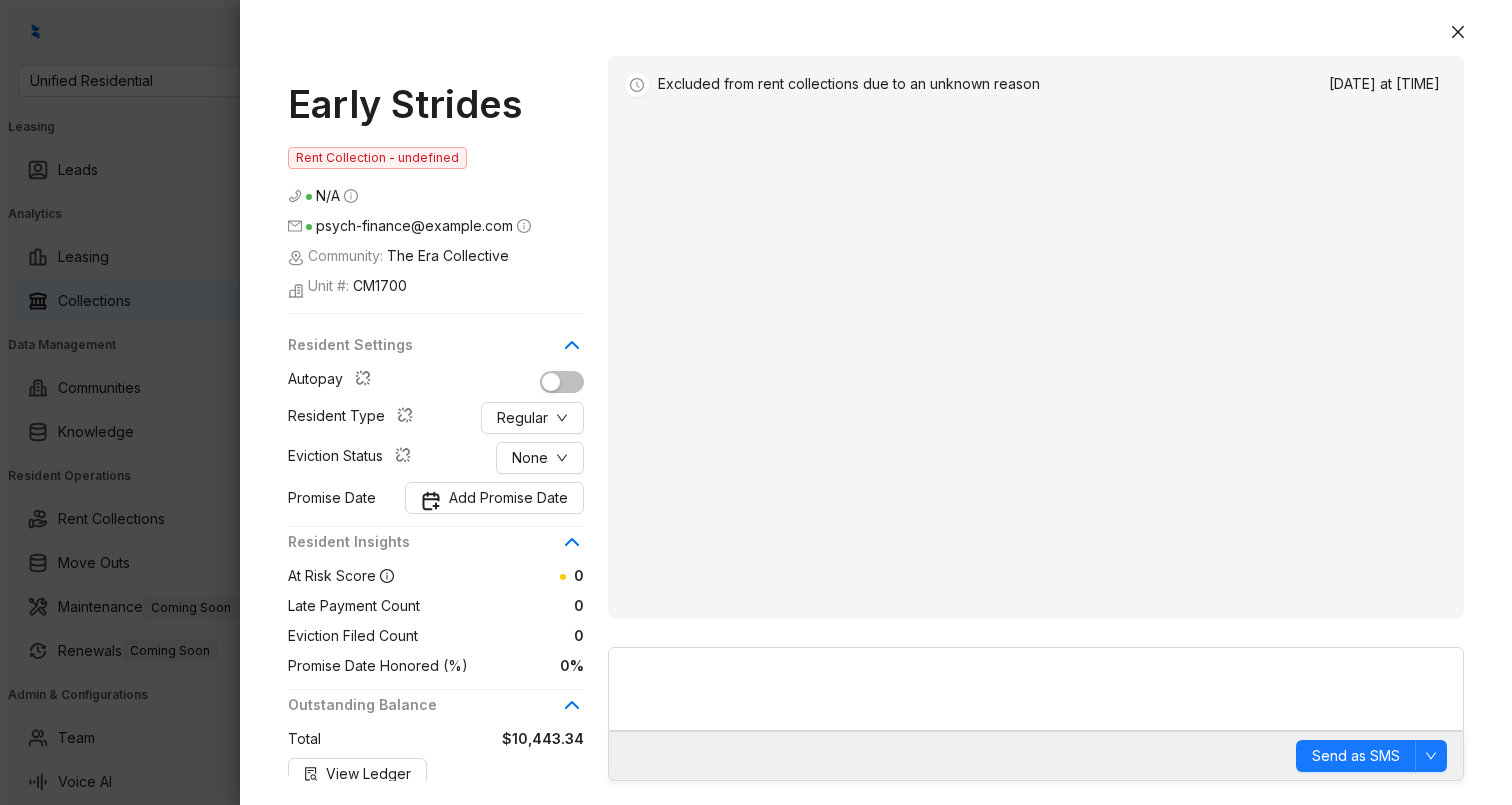 click at bounding box center (756, 402) 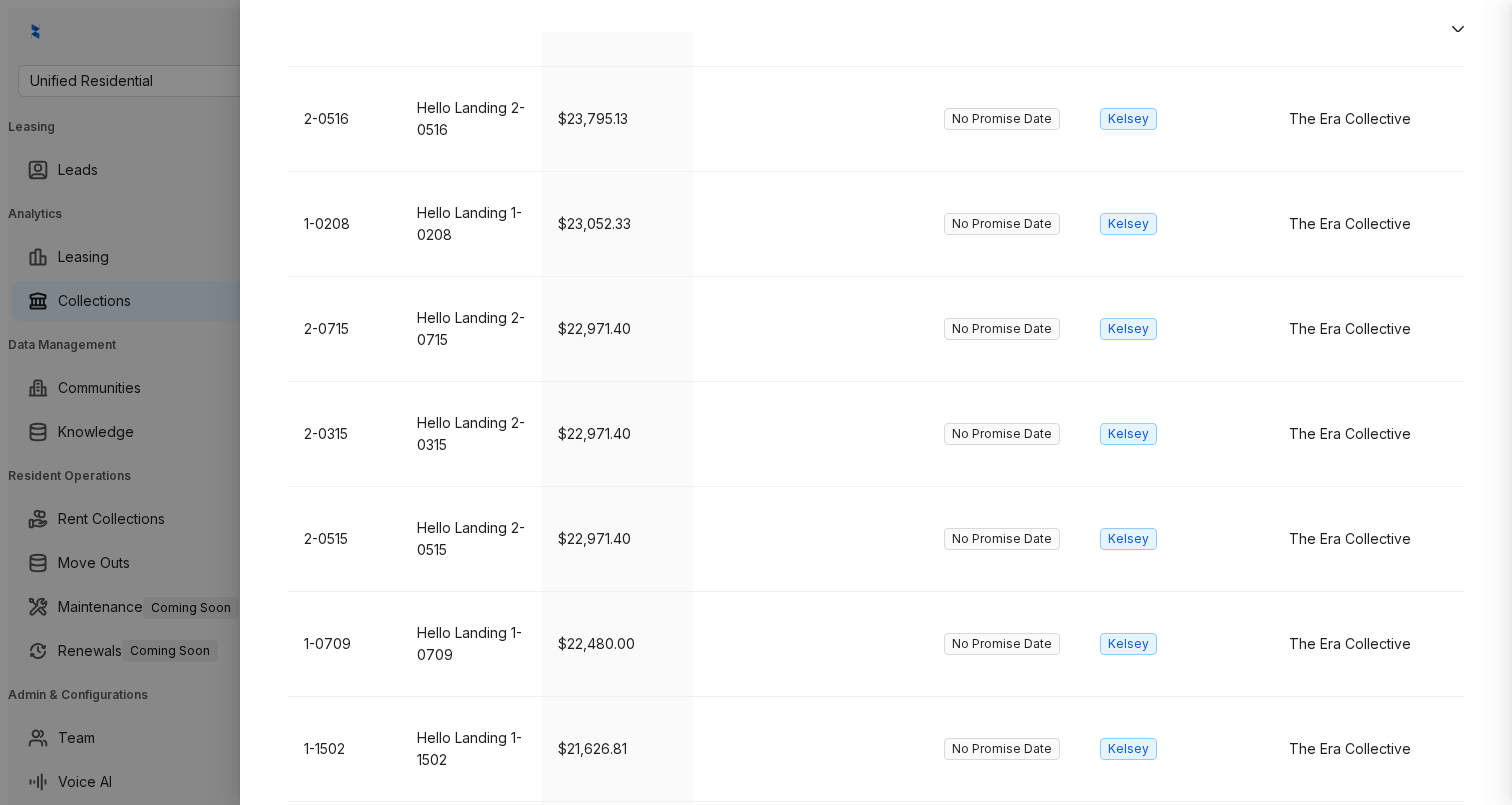 click at bounding box center [756, 402] 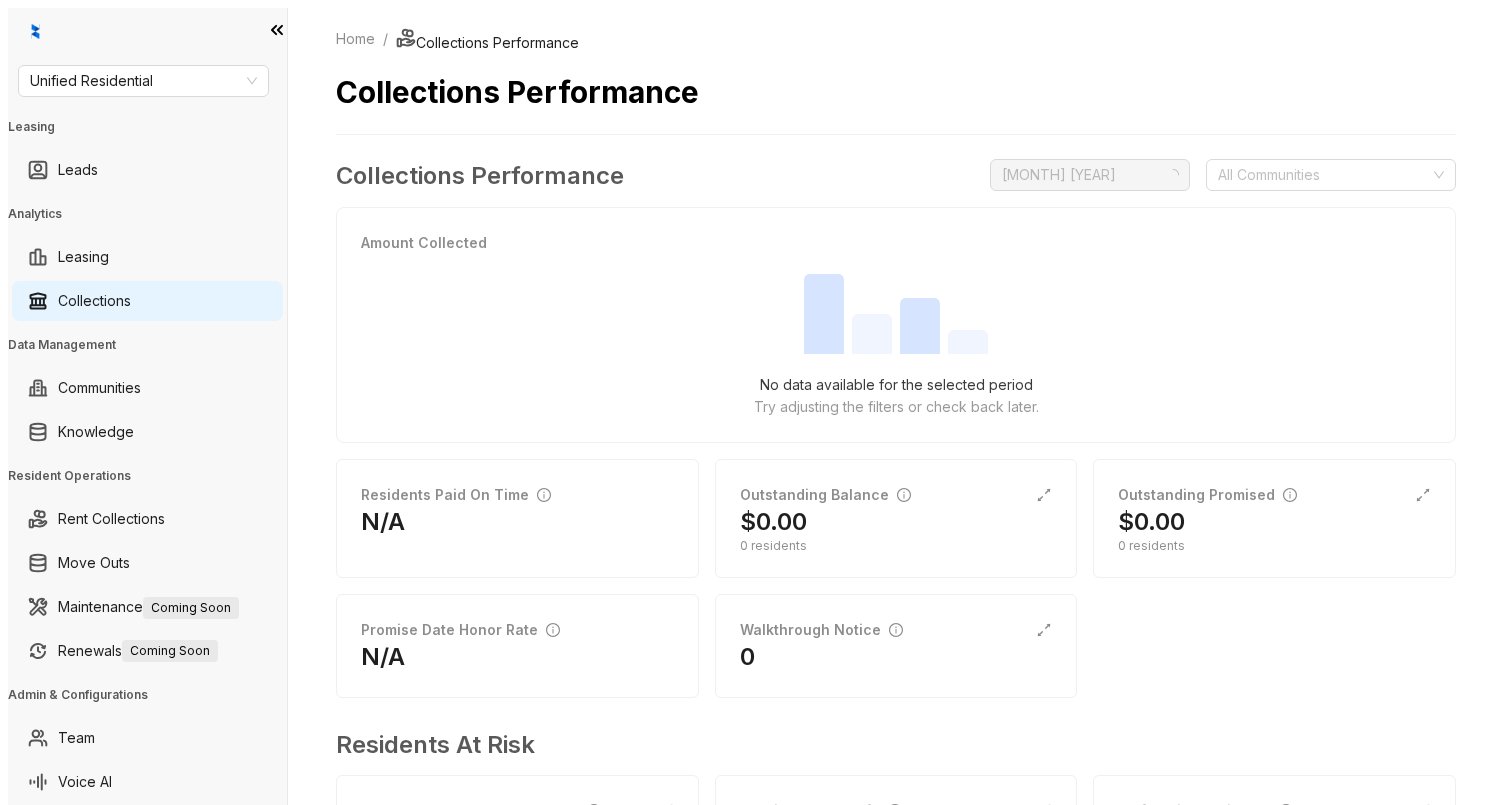 scroll, scrollTop: 0, scrollLeft: 0, axis: both 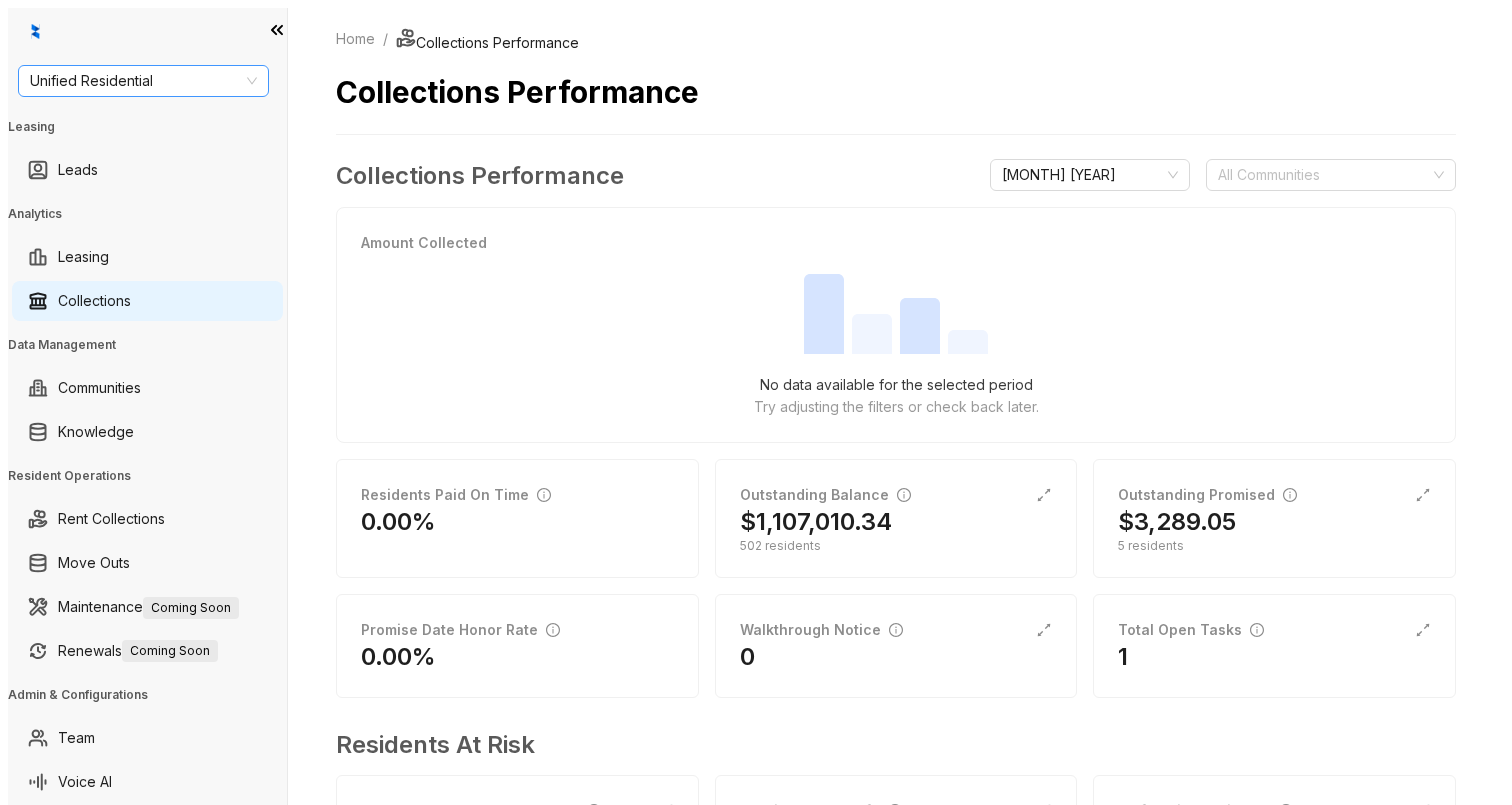 click on "[COMPANY] Residential" at bounding box center [143, 81] 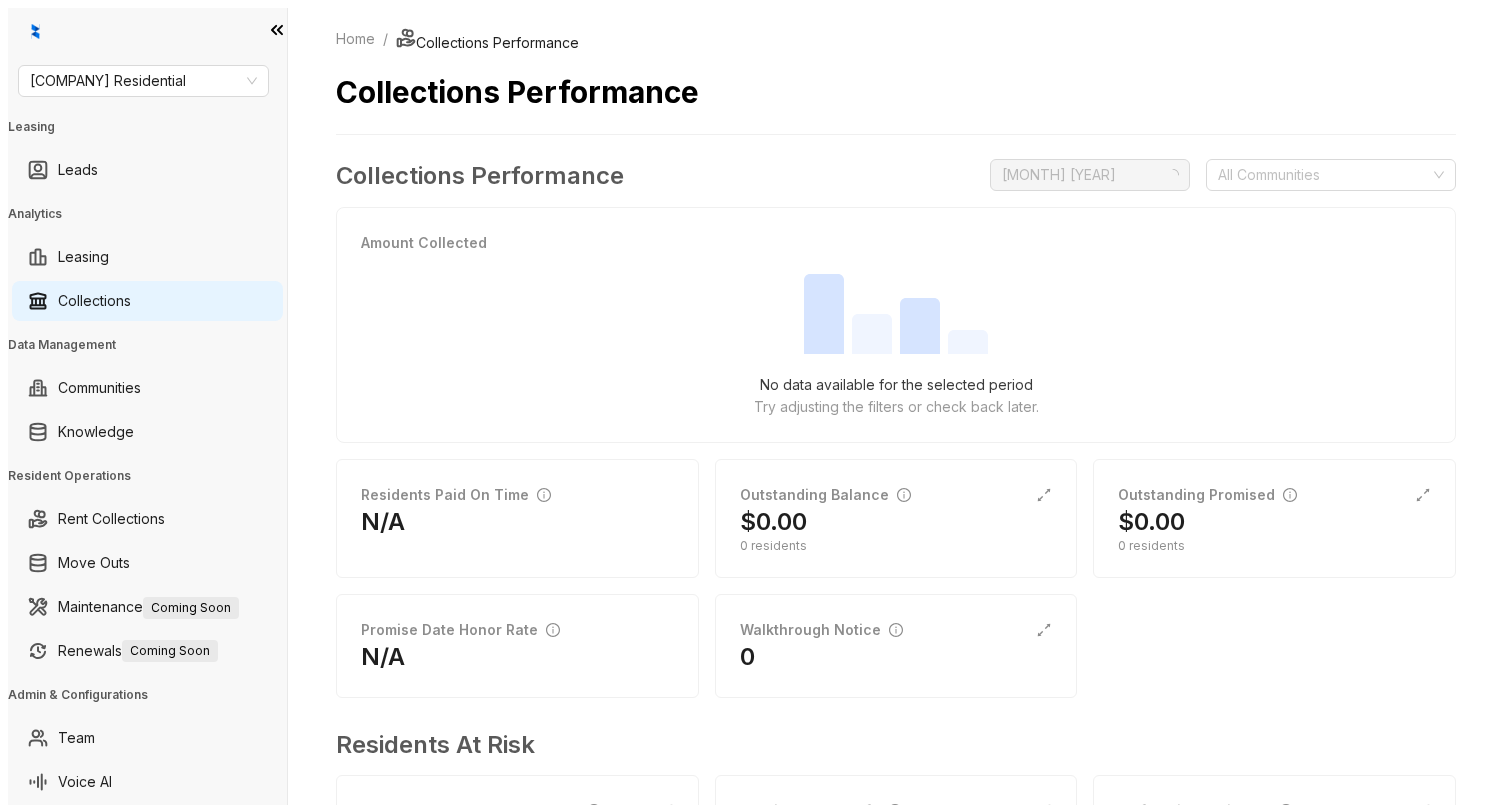 scroll, scrollTop: 0, scrollLeft: 0, axis: both 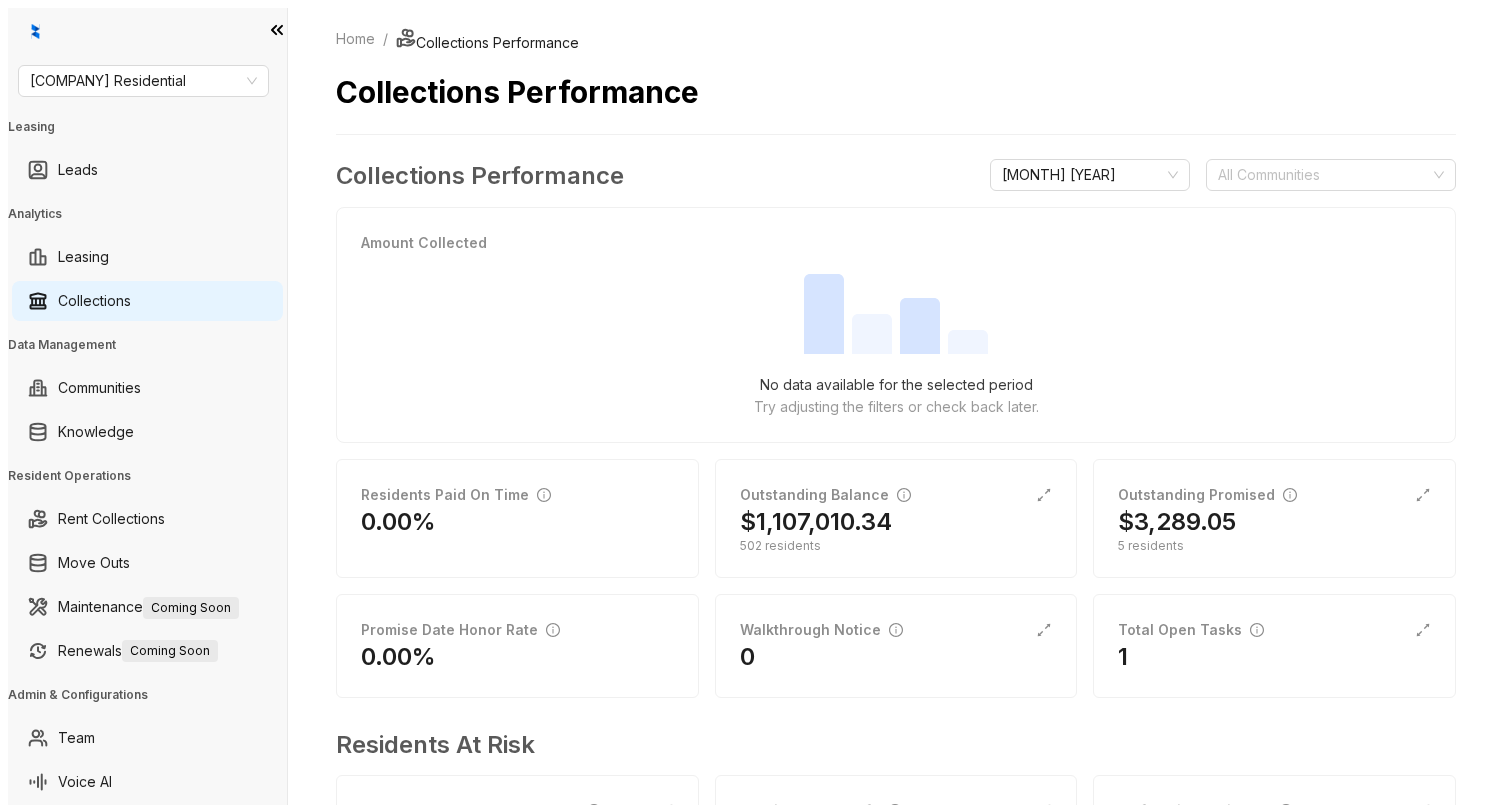 click on "[COMPANY] [COMPANY] Leasing Analytics Leasing Collections Data Management Communities Knowledge Resident Operations Rent Collections Move Outs Maintenance Coming Soon Renewals Coming Soon Admin & Configurations Team Voice AI" at bounding box center [147, 410] 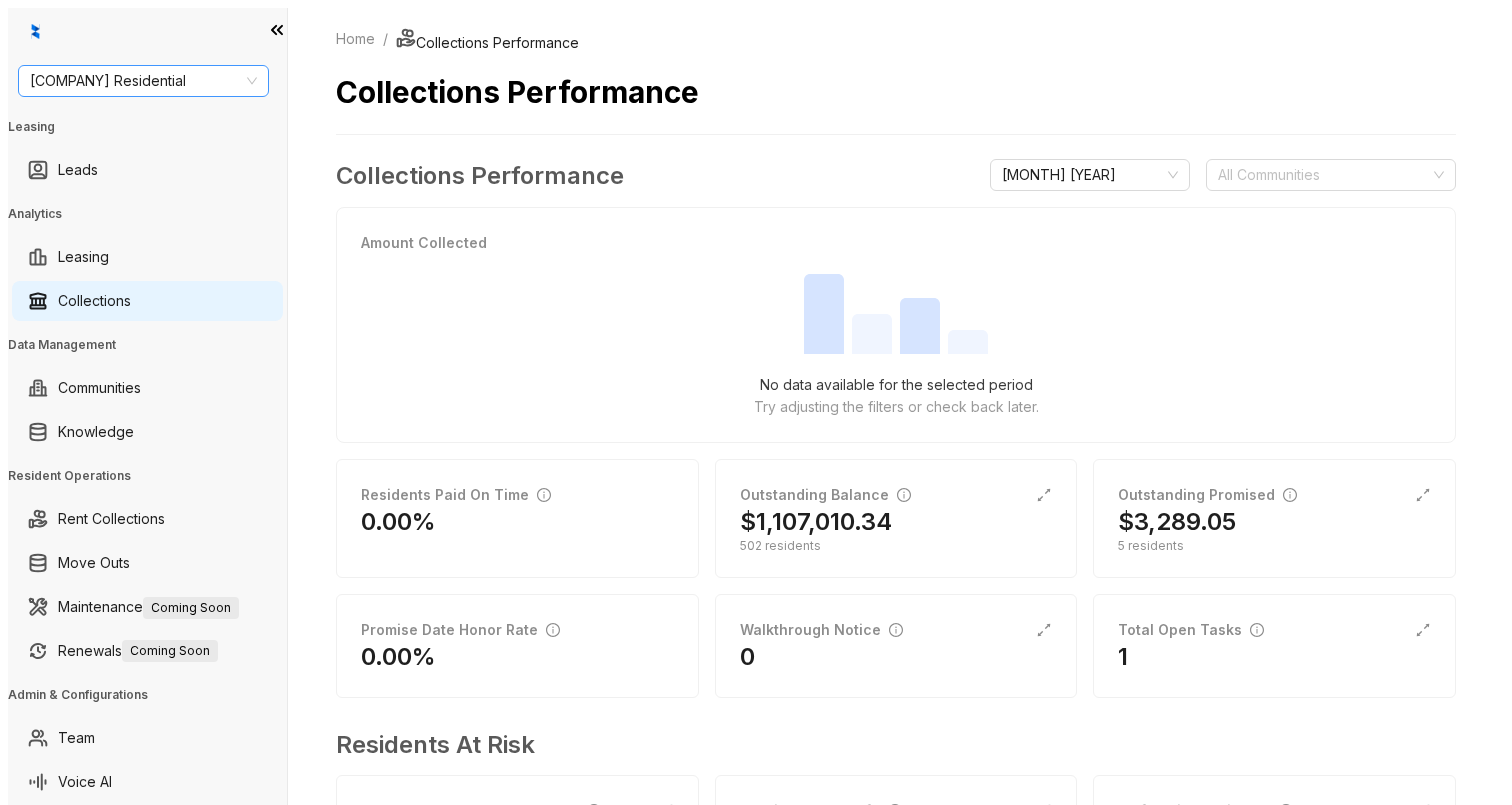 click on "Unified Residential" at bounding box center (143, 81) 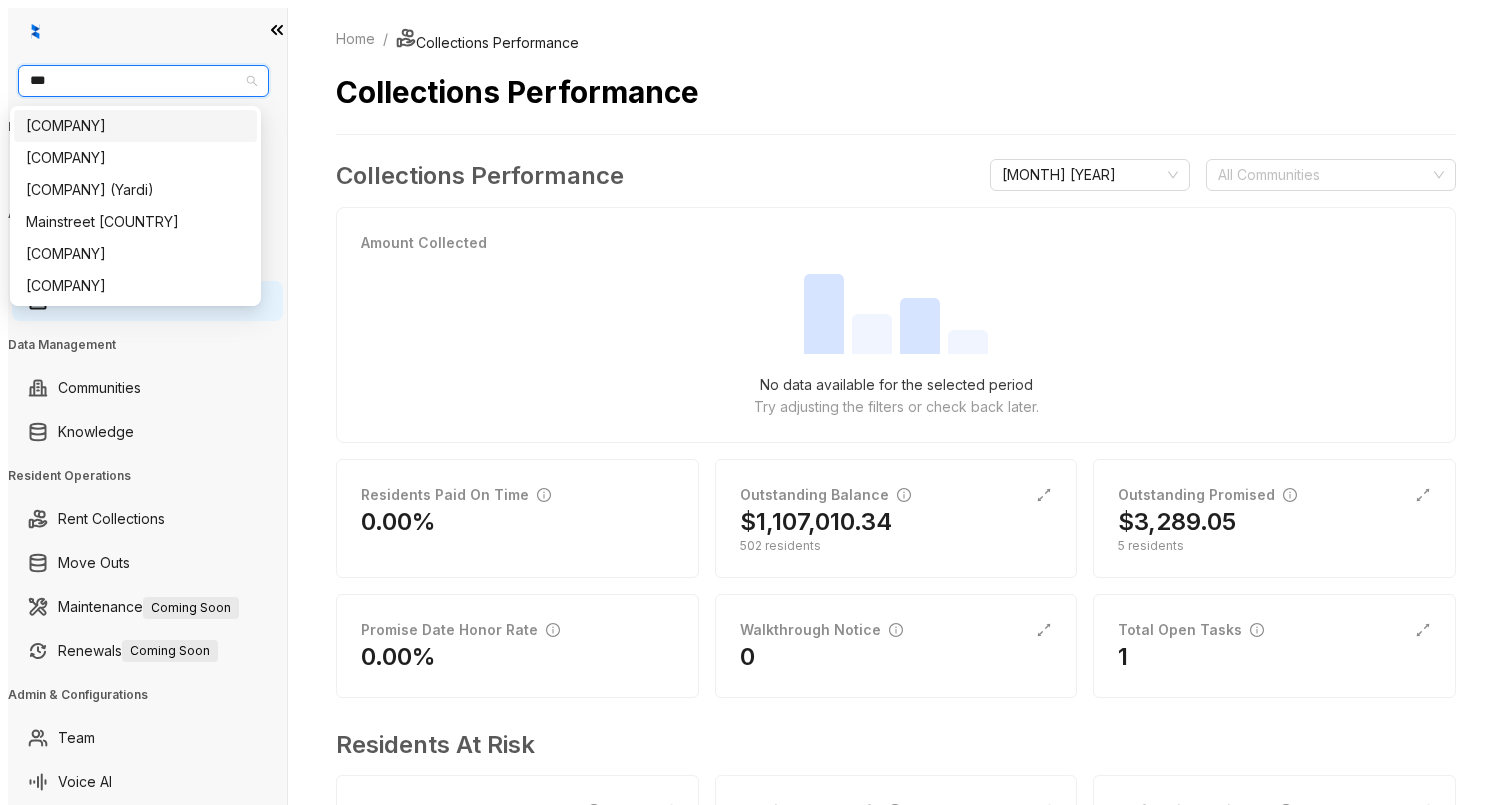 type on "****" 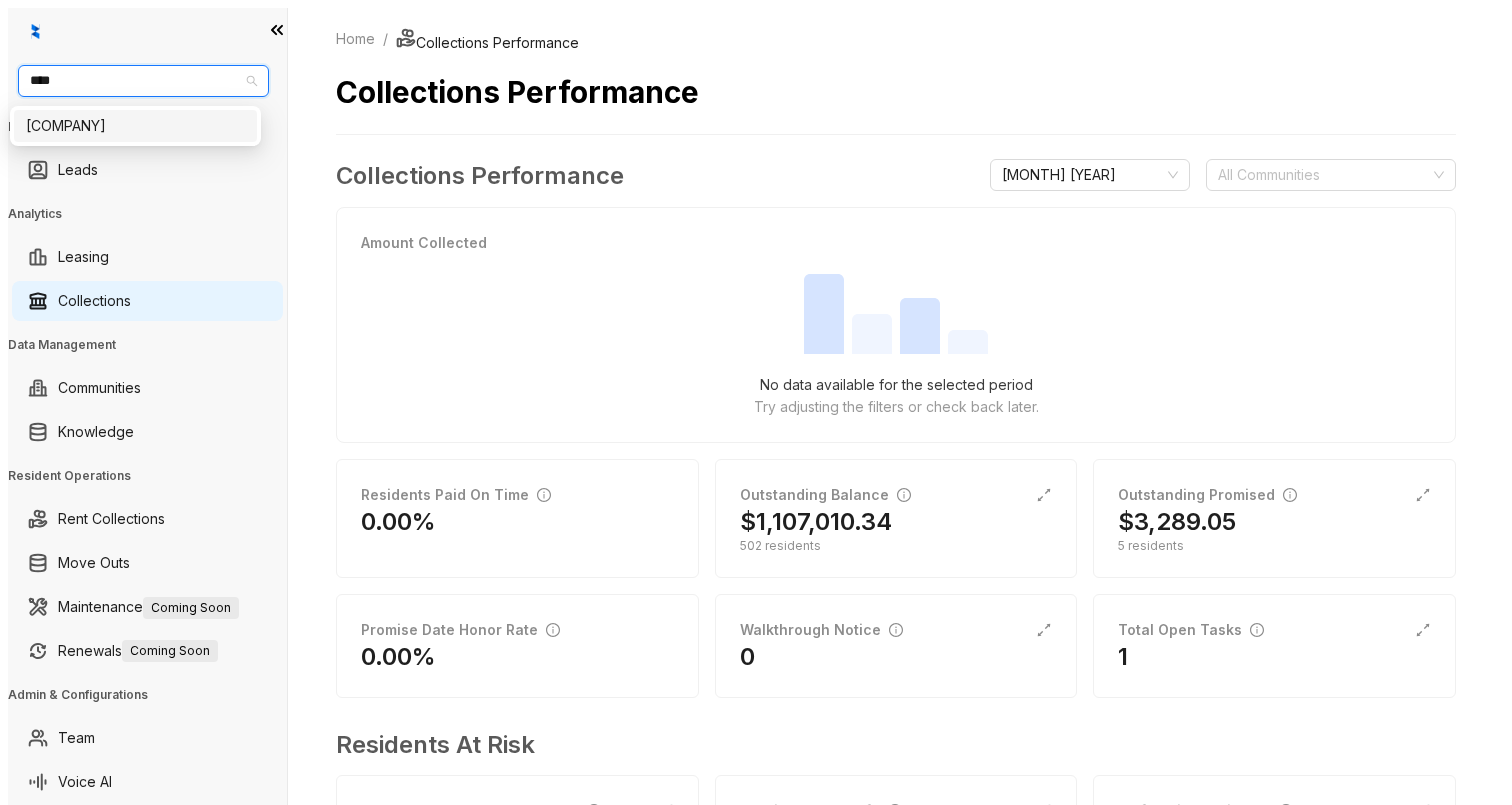 click on "Case and Associates" at bounding box center (135, 126) 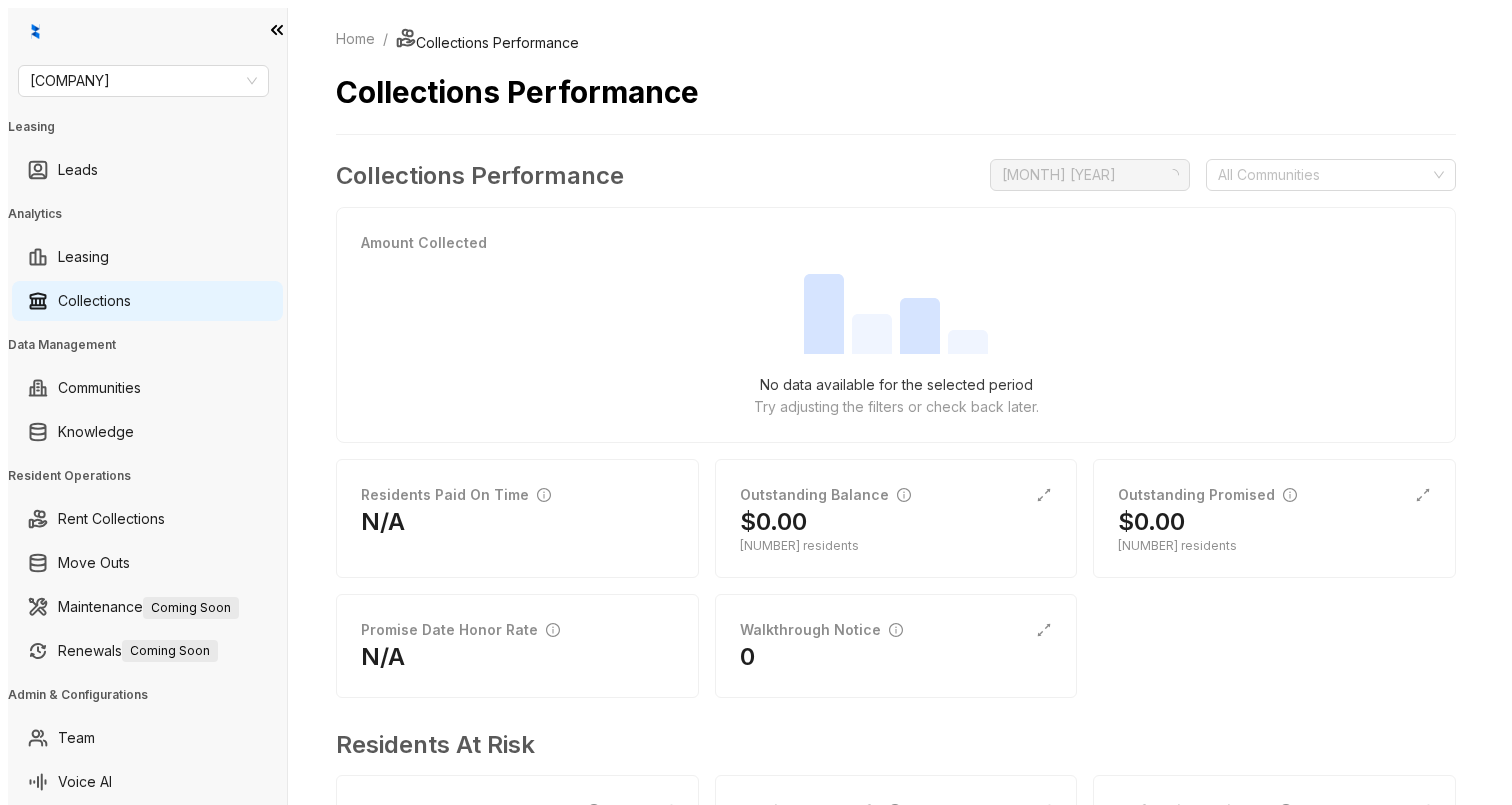 scroll, scrollTop: 0, scrollLeft: 0, axis: both 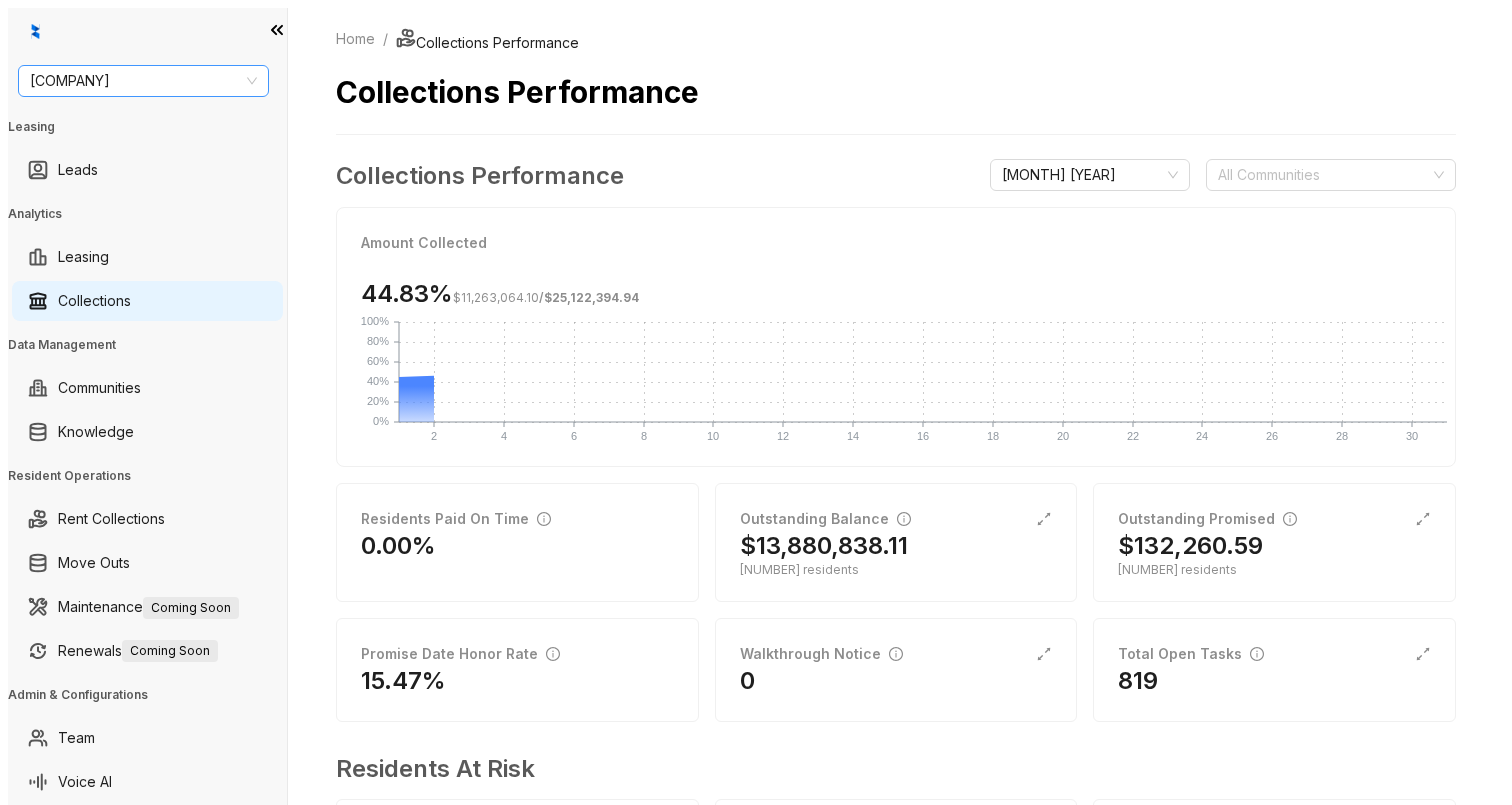 click on "[COMPANY NAME]" at bounding box center (143, 81) 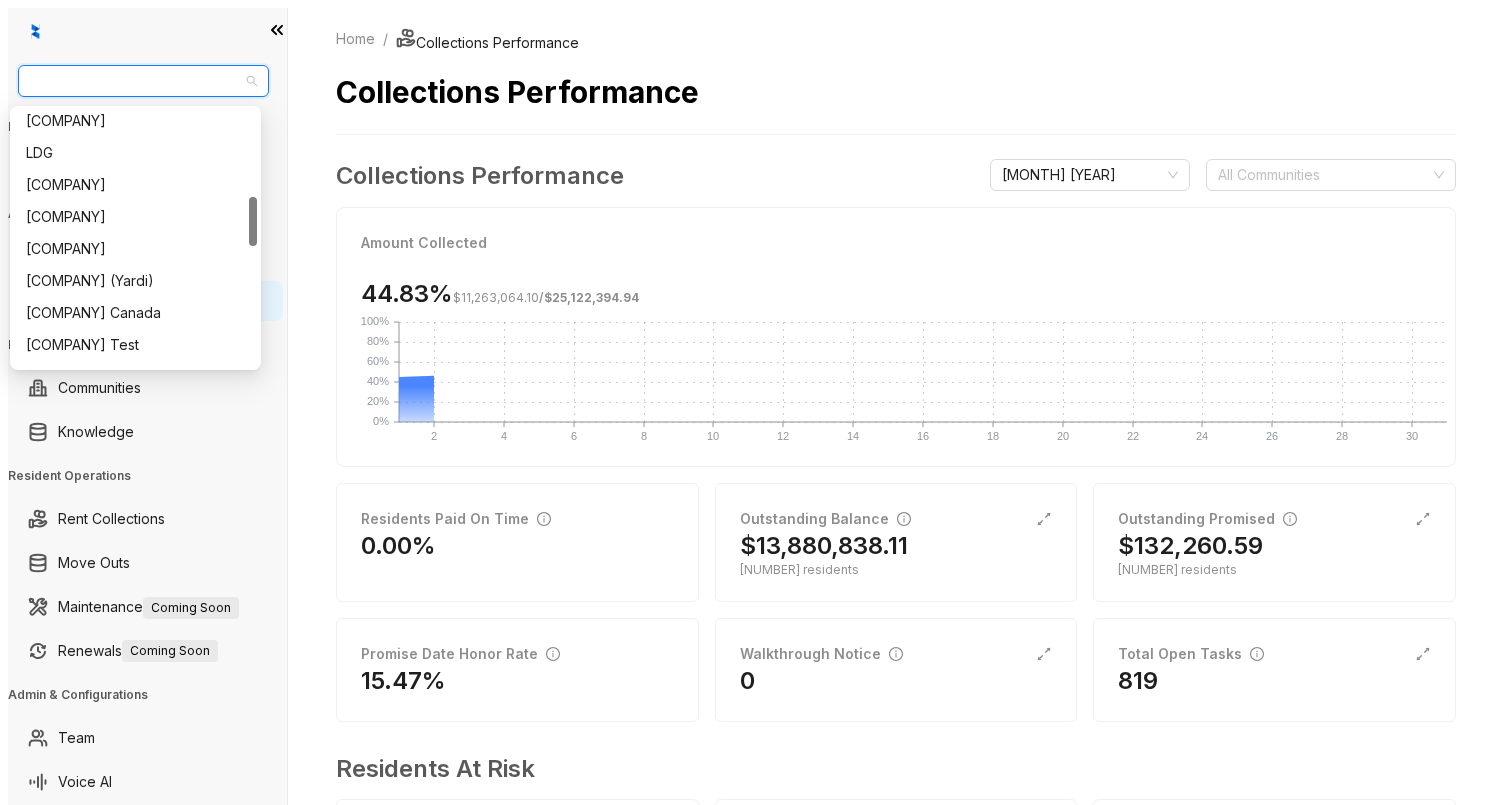 scroll, scrollTop: 1056, scrollLeft: 0, axis: vertical 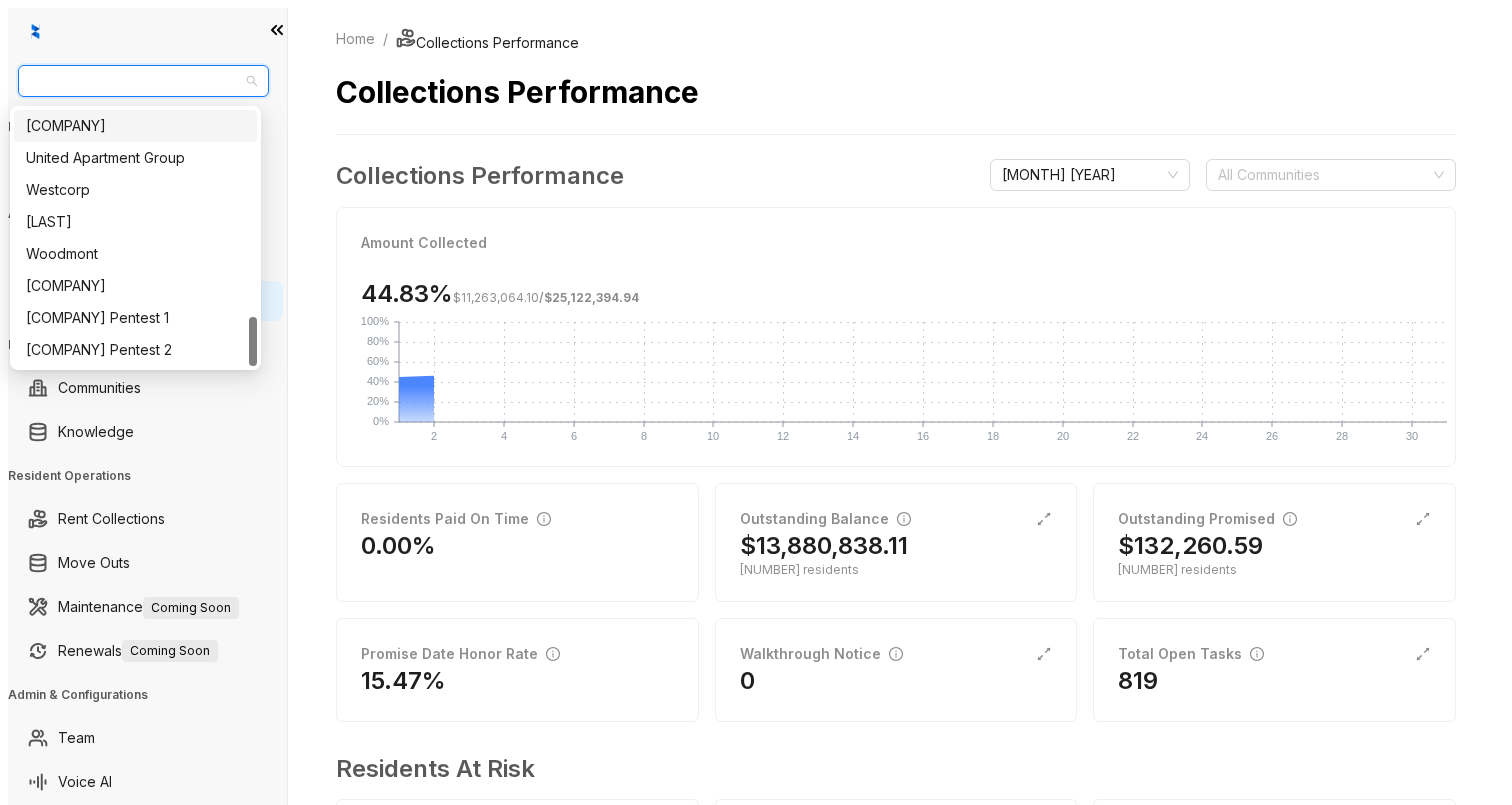 click on "Unified Residential" at bounding box center (135, 126) 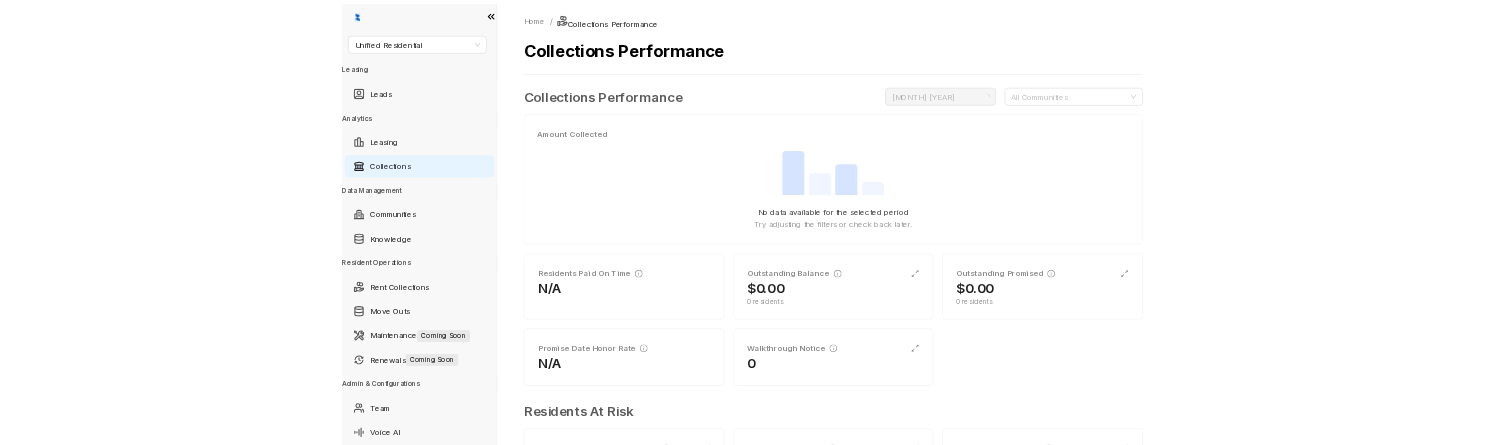scroll, scrollTop: 0, scrollLeft: 0, axis: both 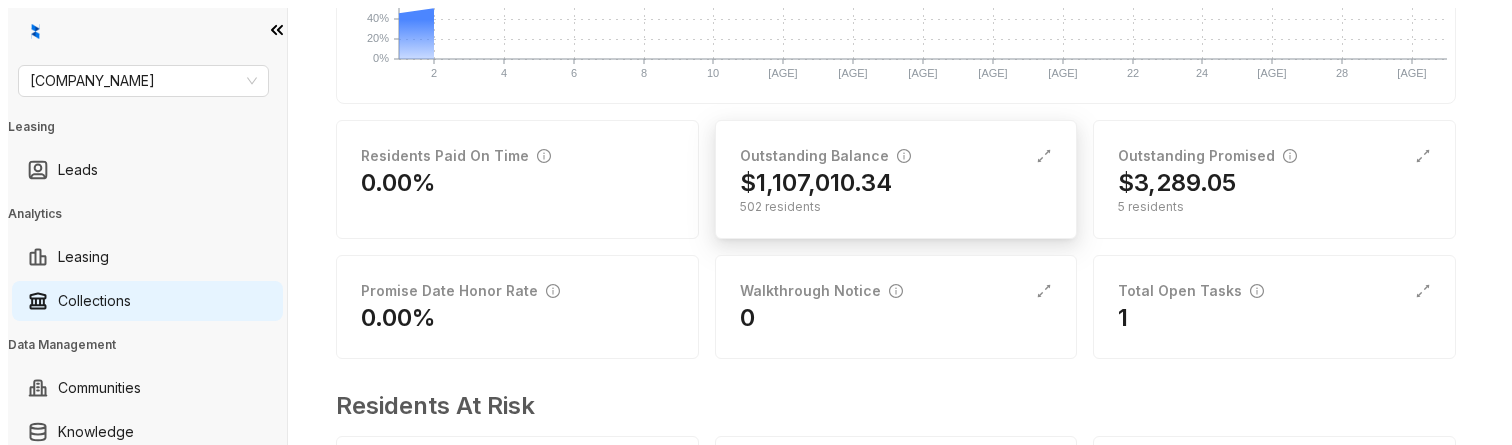 click on "Outstanding Balance" at bounding box center (825, 156) 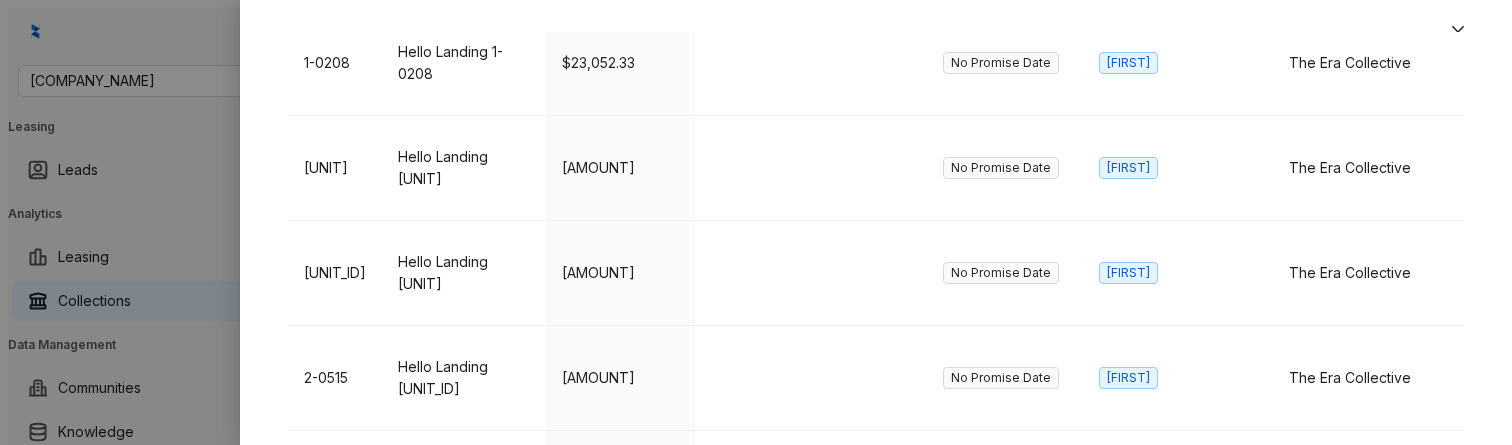 scroll, scrollTop: 1096, scrollLeft: 0, axis: vertical 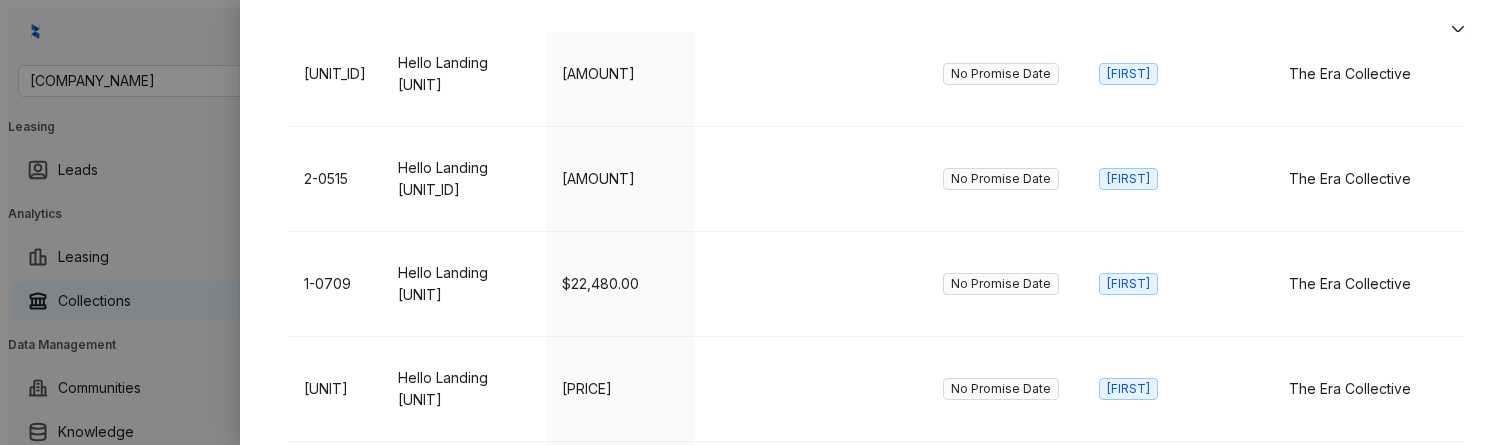 click on "[NAME]" at bounding box center (464, 1279) 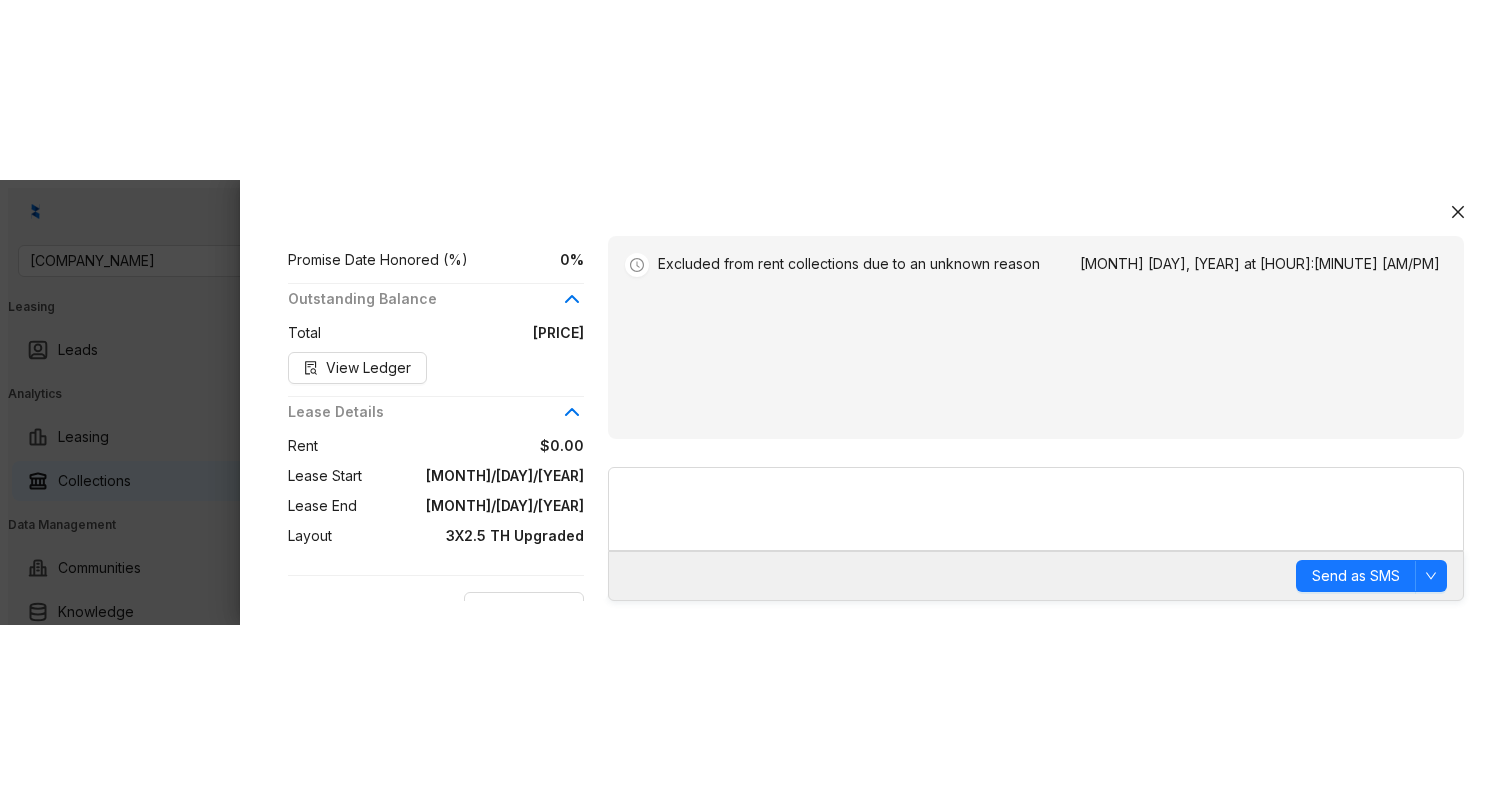scroll, scrollTop: 587, scrollLeft: 0, axis: vertical 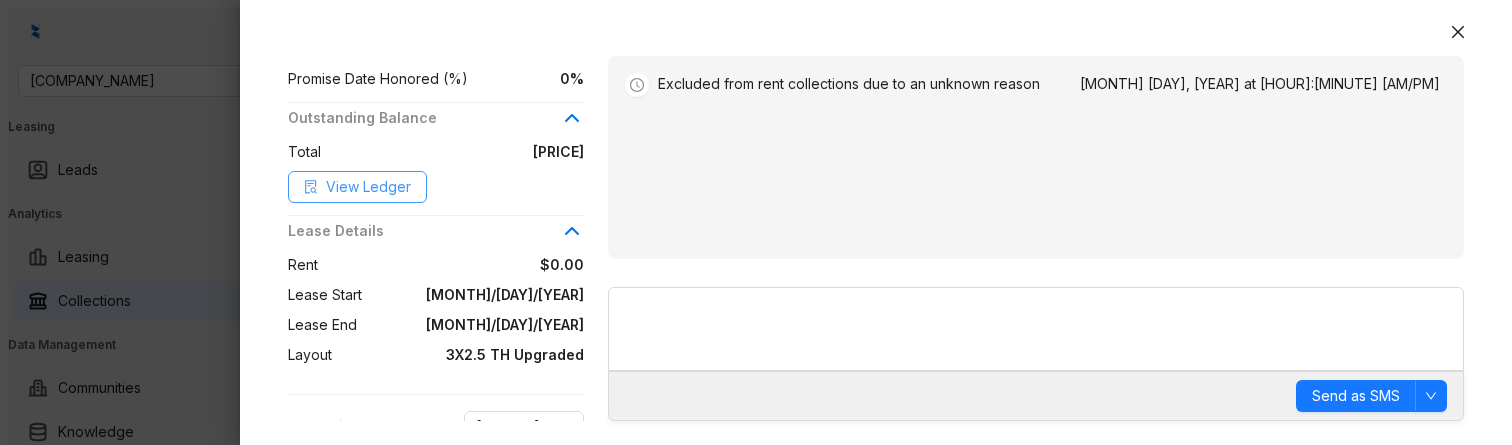 click on "View Ledger" at bounding box center [368, 187] 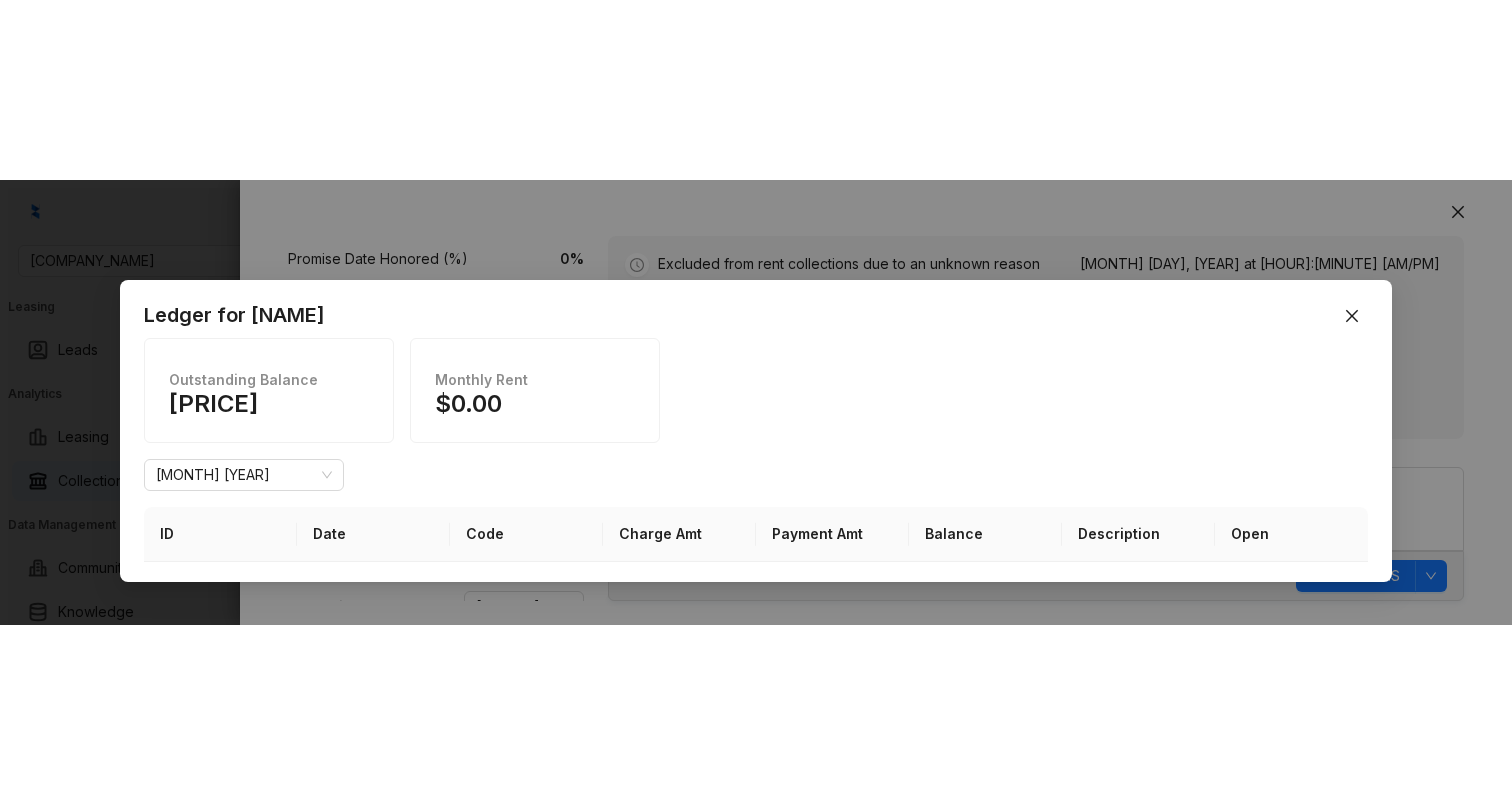 scroll, scrollTop: 129, scrollLeft: 0, axis: vertical 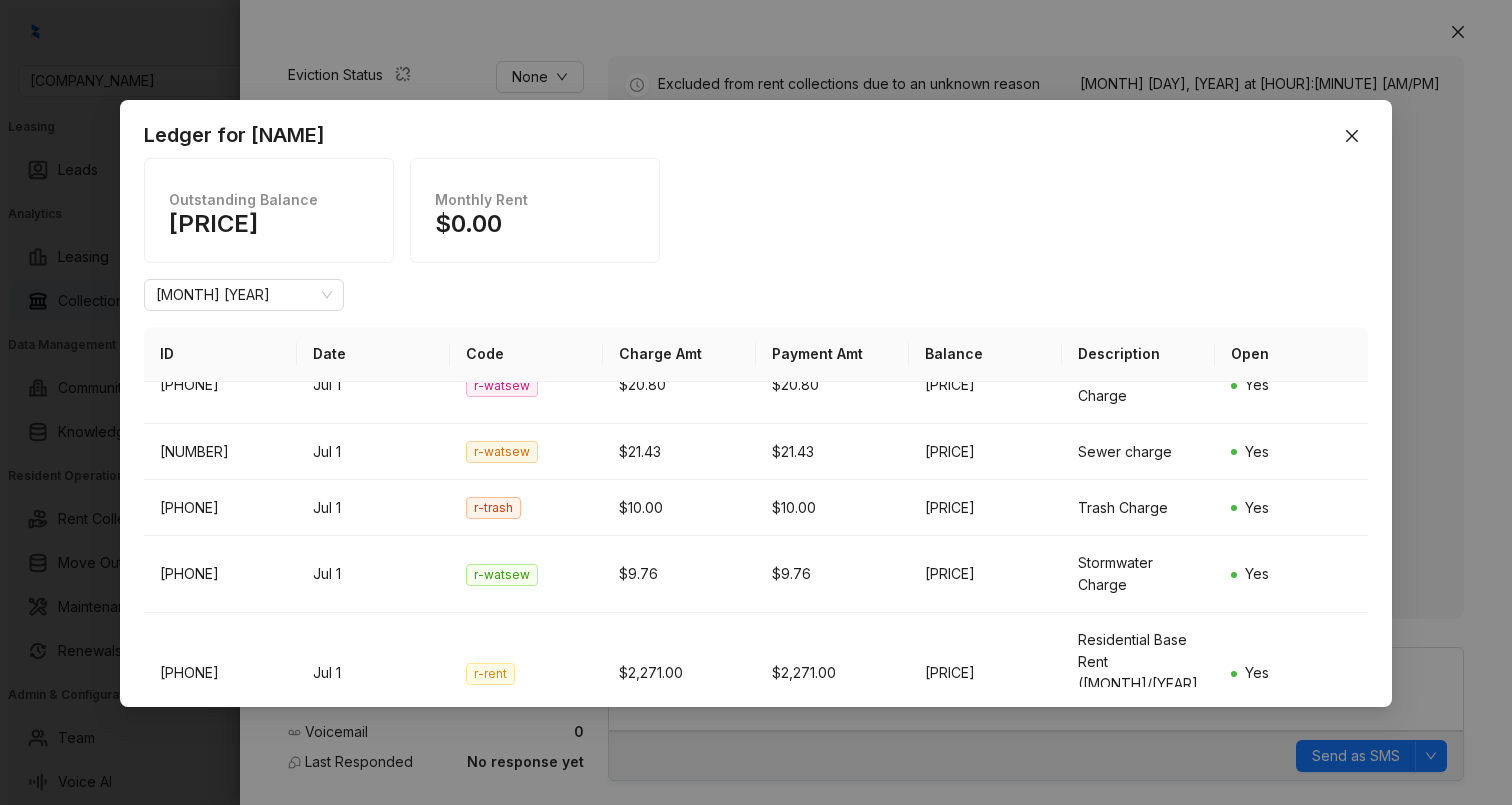 click on "Ledger for [NAME] Outstanding Balance $10,426.08 Monthly Rent $0.00 July [YEAR] ID Date Code Charge Amt Payment Amt Balance Description Open                 704328666 Jul 1 r-util $4.00 $4.00 $10,426.08 Utility Billing Income Yes 704328667 Jul 1 r-pest $5.00 $5.00 $10,426.08 Pest Charge Yes 704328668 Jul 1 r-watsew $20.80 $20.80 $10,426.08 Water Base Charge Yes 704328669 Jul 1 r-watsew $21.43 $21.43 $10,426.08 Sewer charge Yes 704328670 Jul 1 r-trash $10.00 $10.00 $10,426.08 Trash Charge Yes 704328671 Jul 1 r-watsew $9.76 $9.76 $10,426.08 Stormwater Charge Yes 704342460 Jul 1 r-rent $2,271.00 $2,271.00 $10,426.08 Residential Base Rent (07/[YEAR]) Yes" at bounding box center (756, 402) 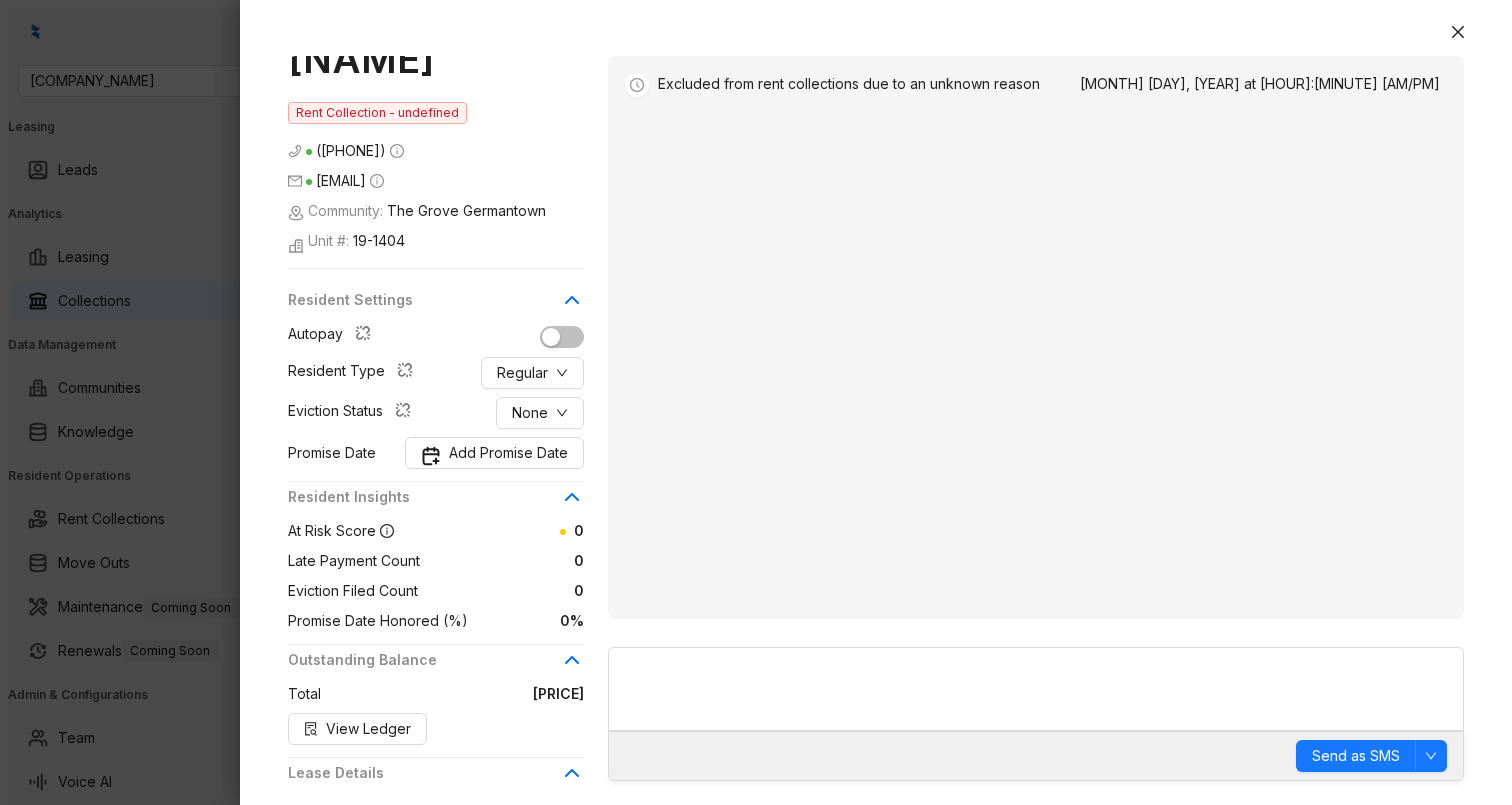 scroll, scrollTop: 0, scrollLeft: 0, axis: both 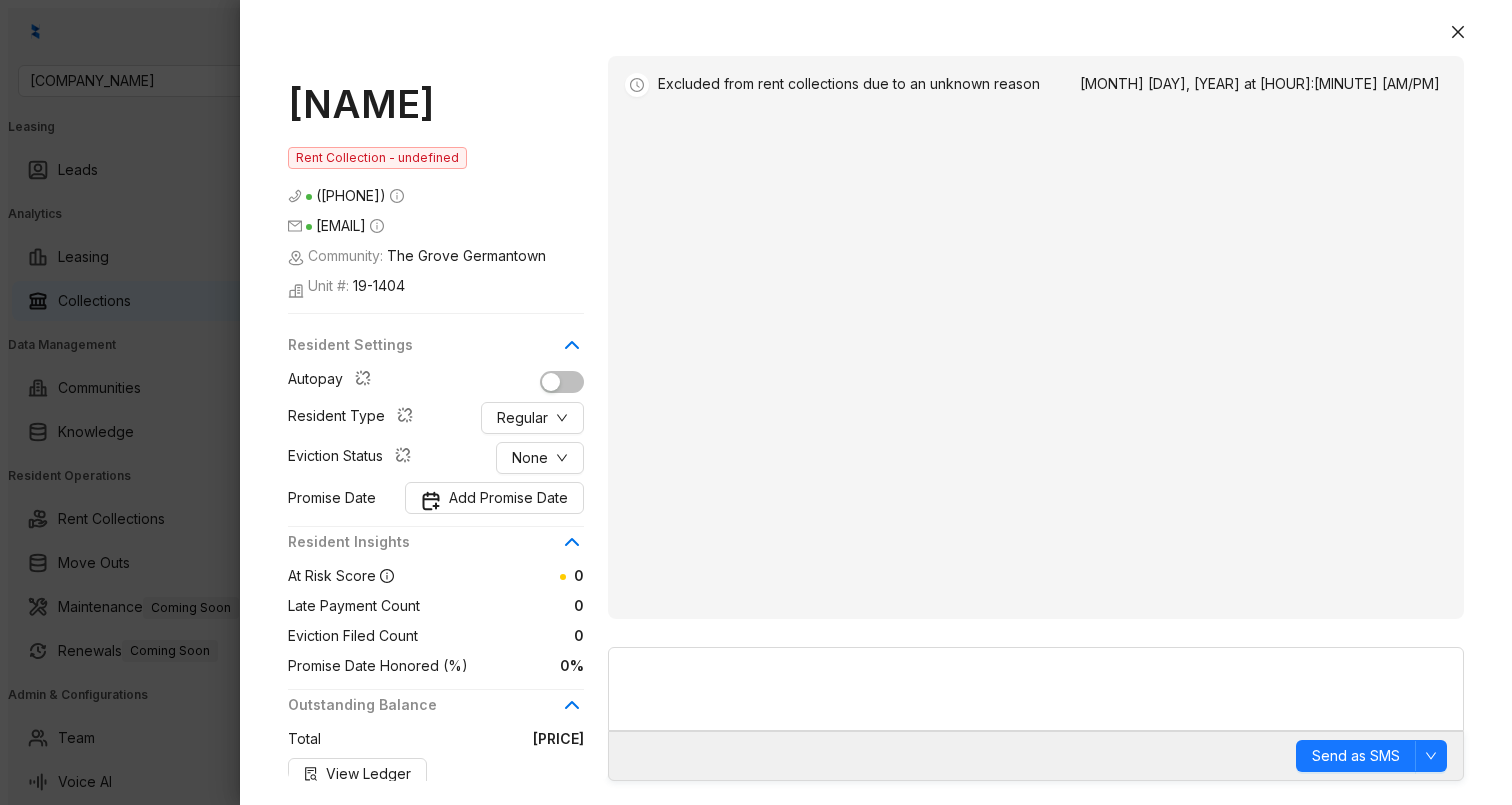 click at bounding box center (756, 402) 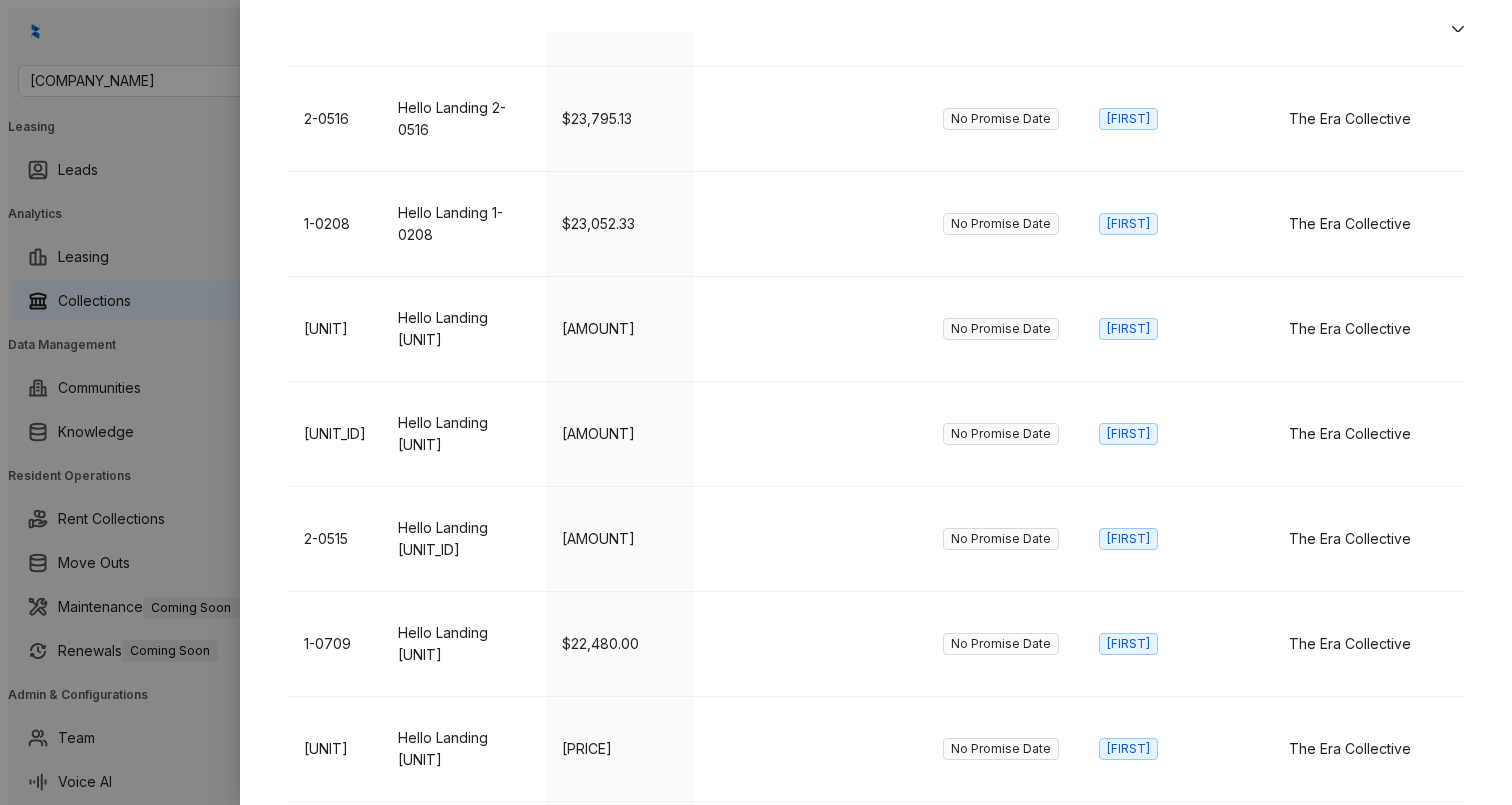 click at bounding box center [756, 402] 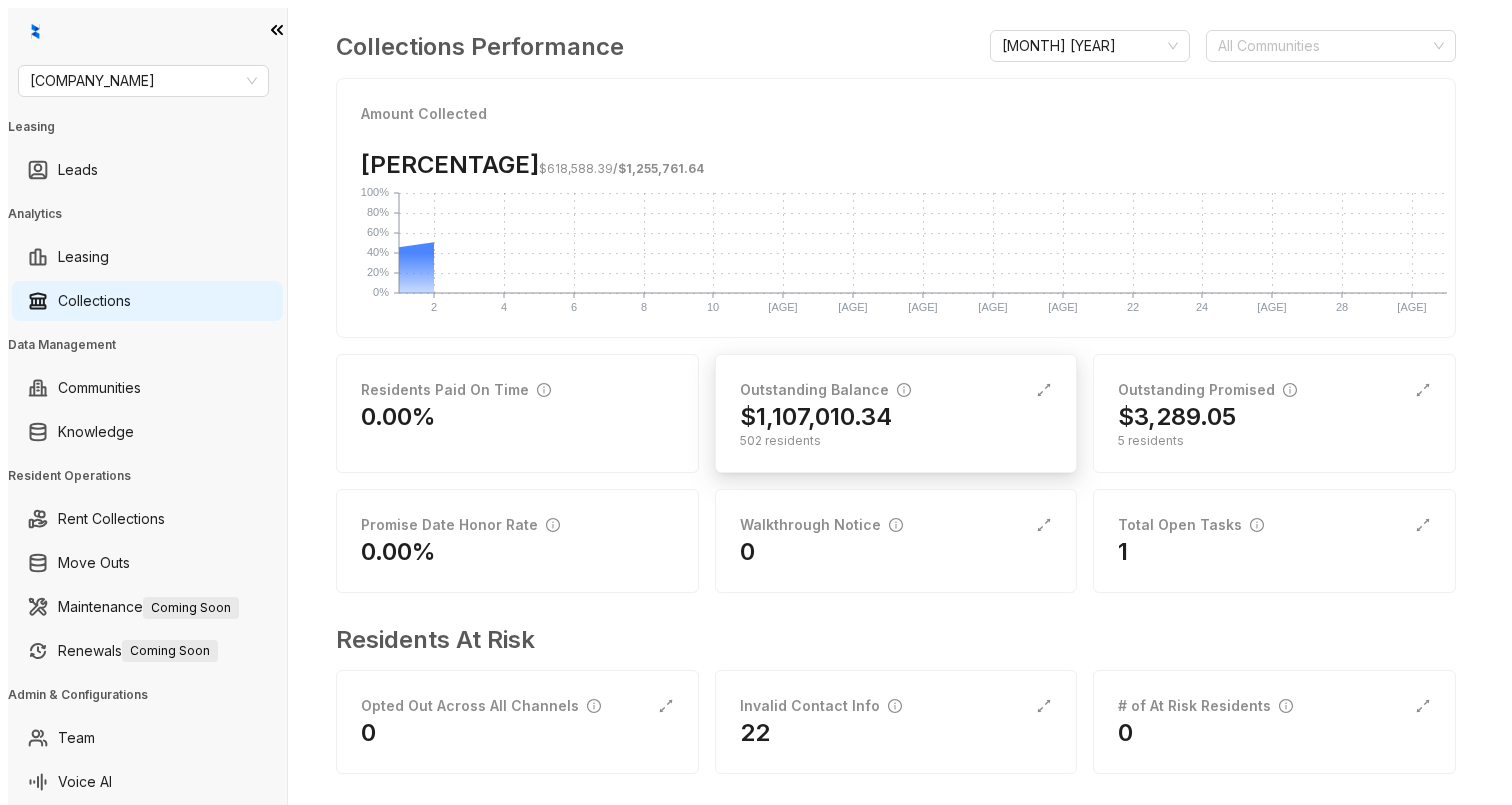 click on "$1,107,010.34" at bounding box center (896, 417) 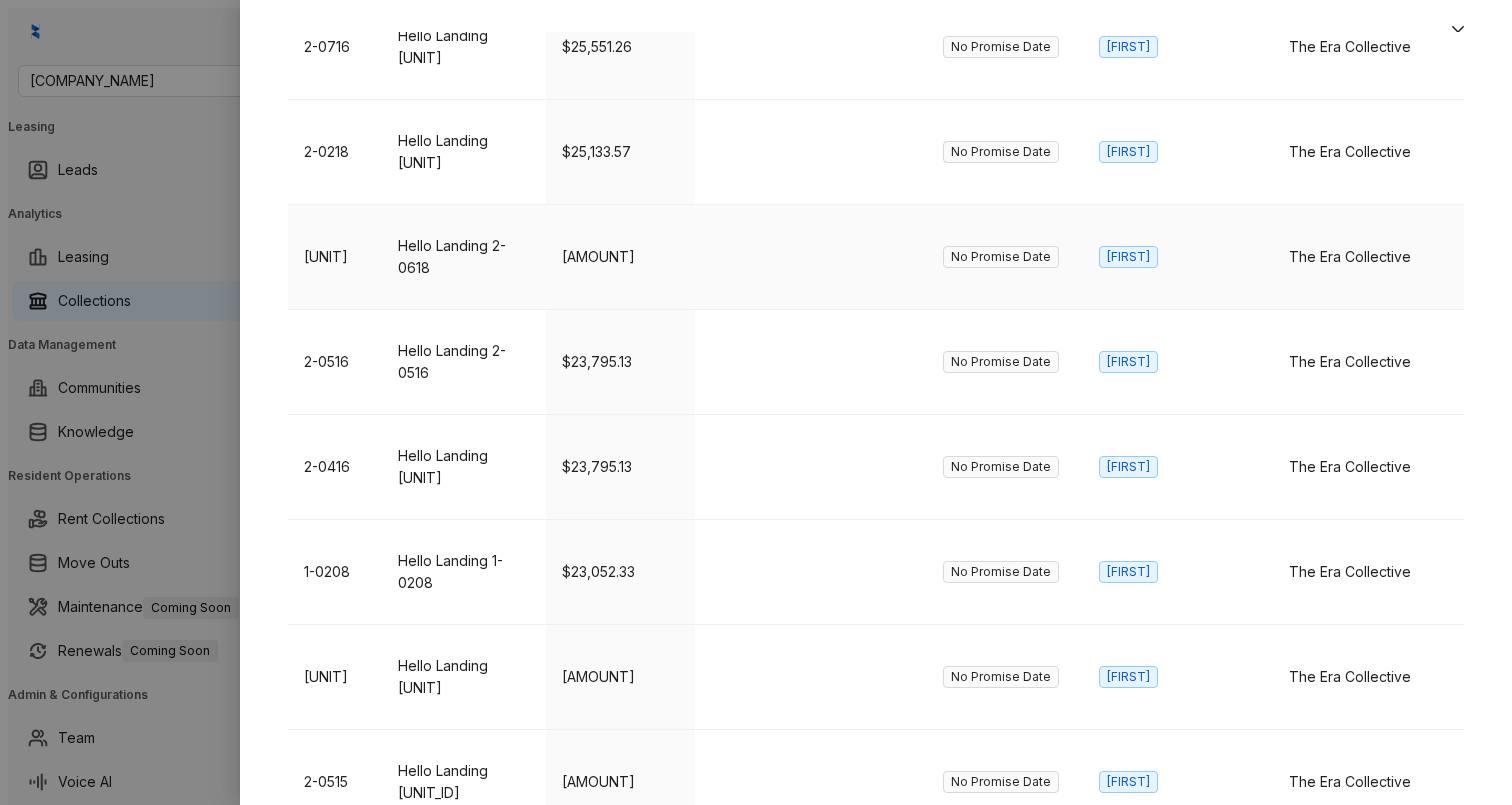 scroll, scrollTop: 736, scrollLeft: 0, axis: vertical 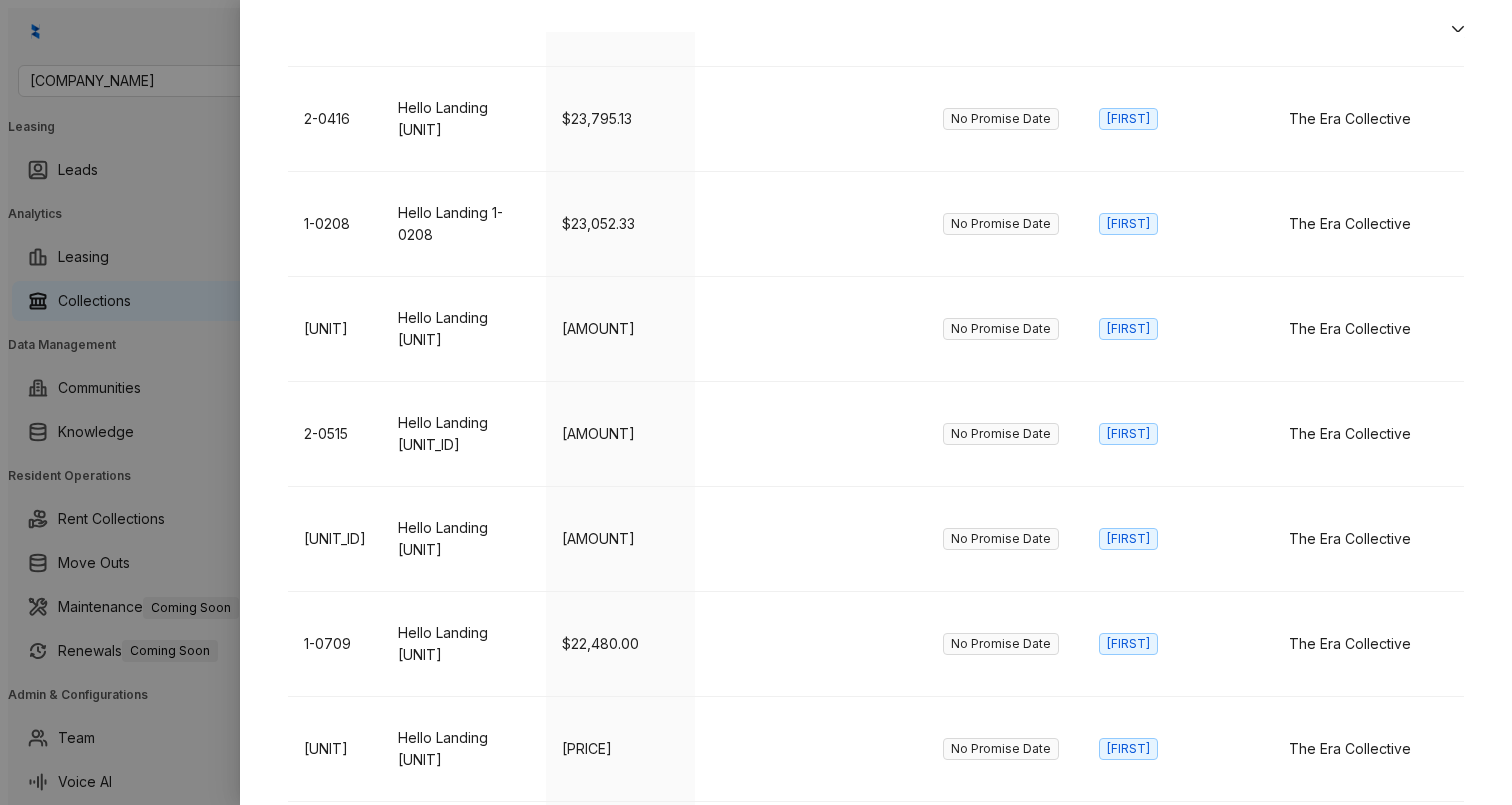 click on "Hello Landing [UNIT]" at bounding box center [464, 1252] 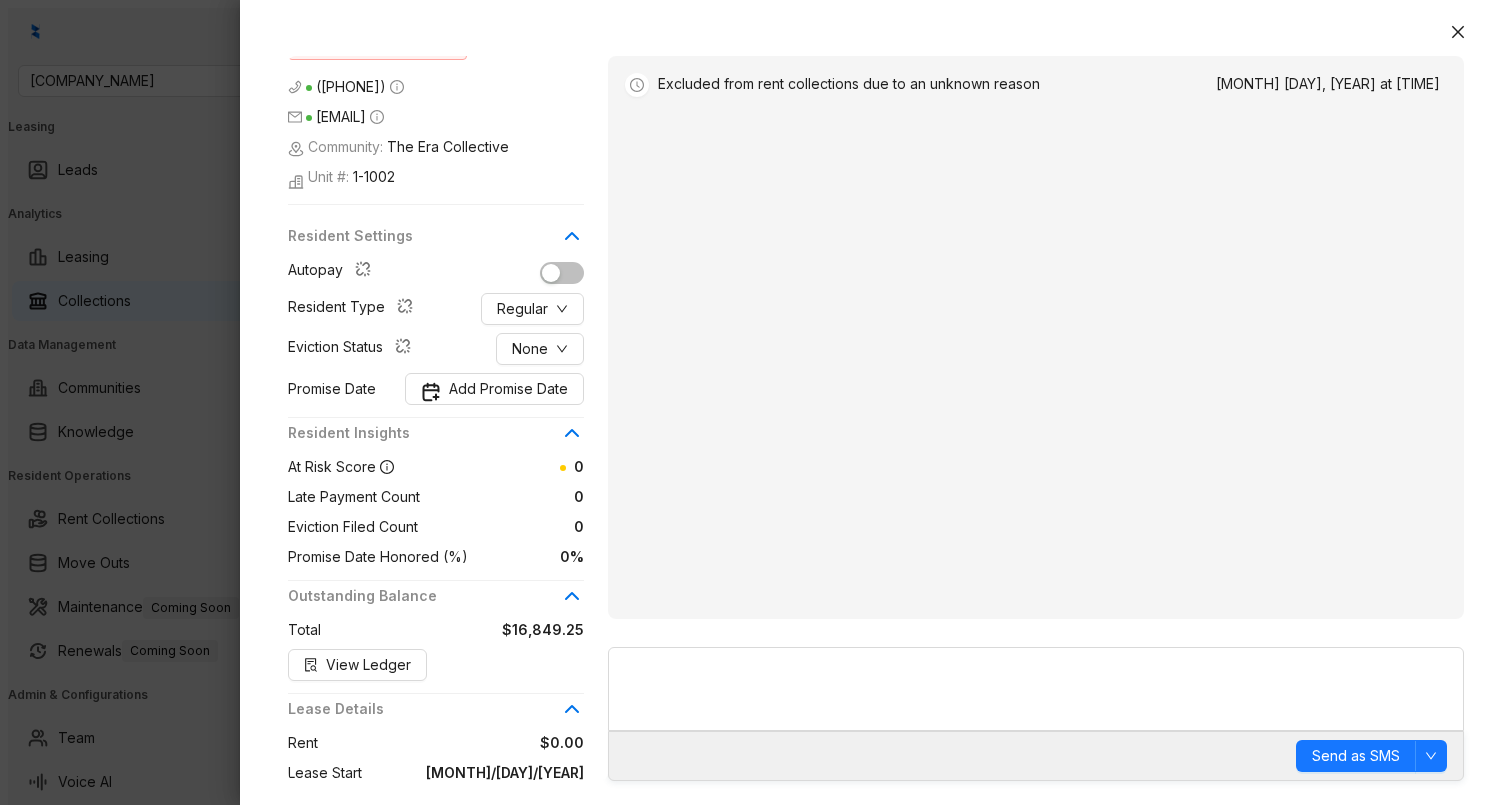 scroll, scrollTop: 446, scrollLeft: 0, axis: vertical 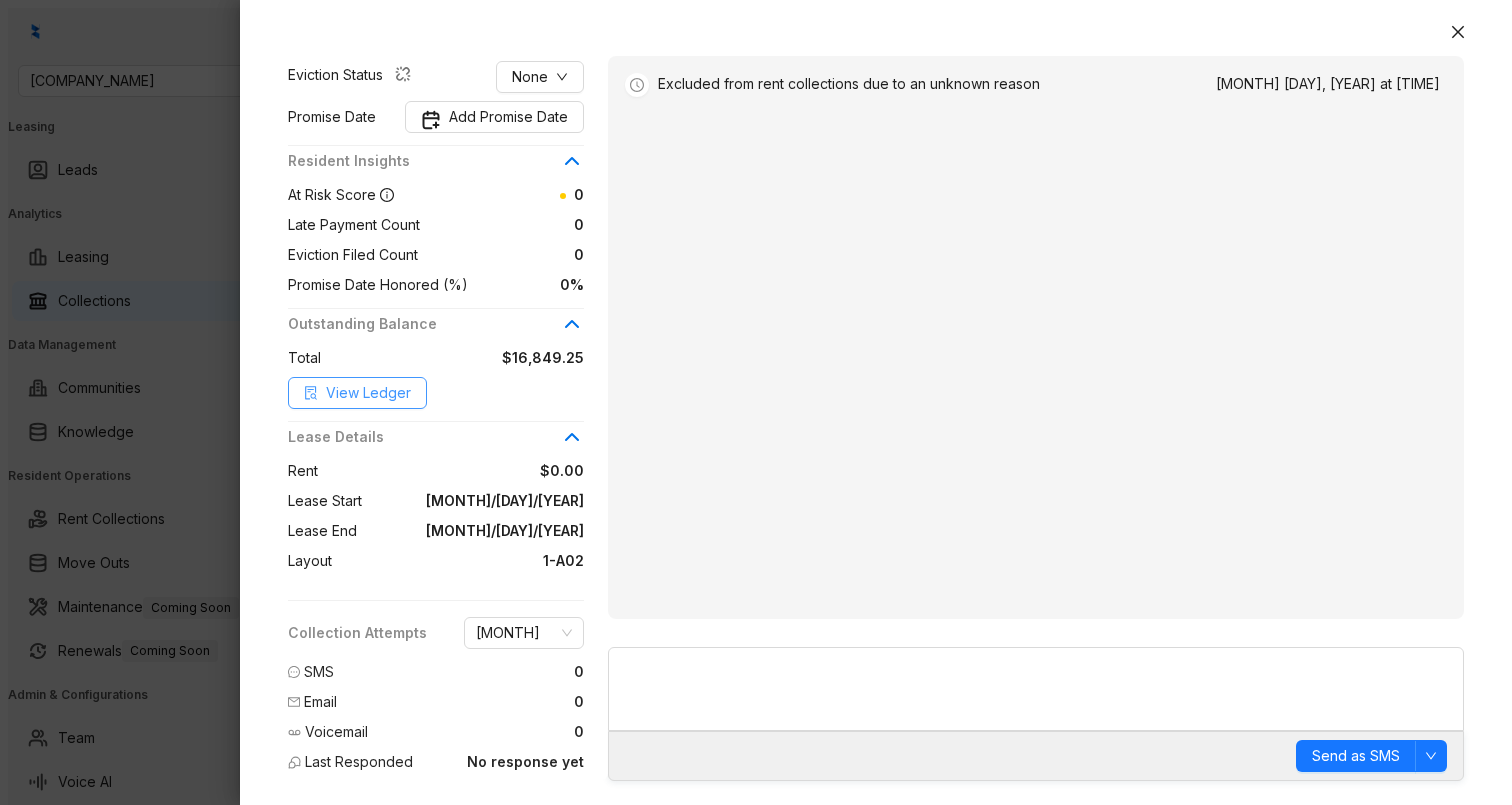 click on "View Ledger" at bounding box center (368, 393) 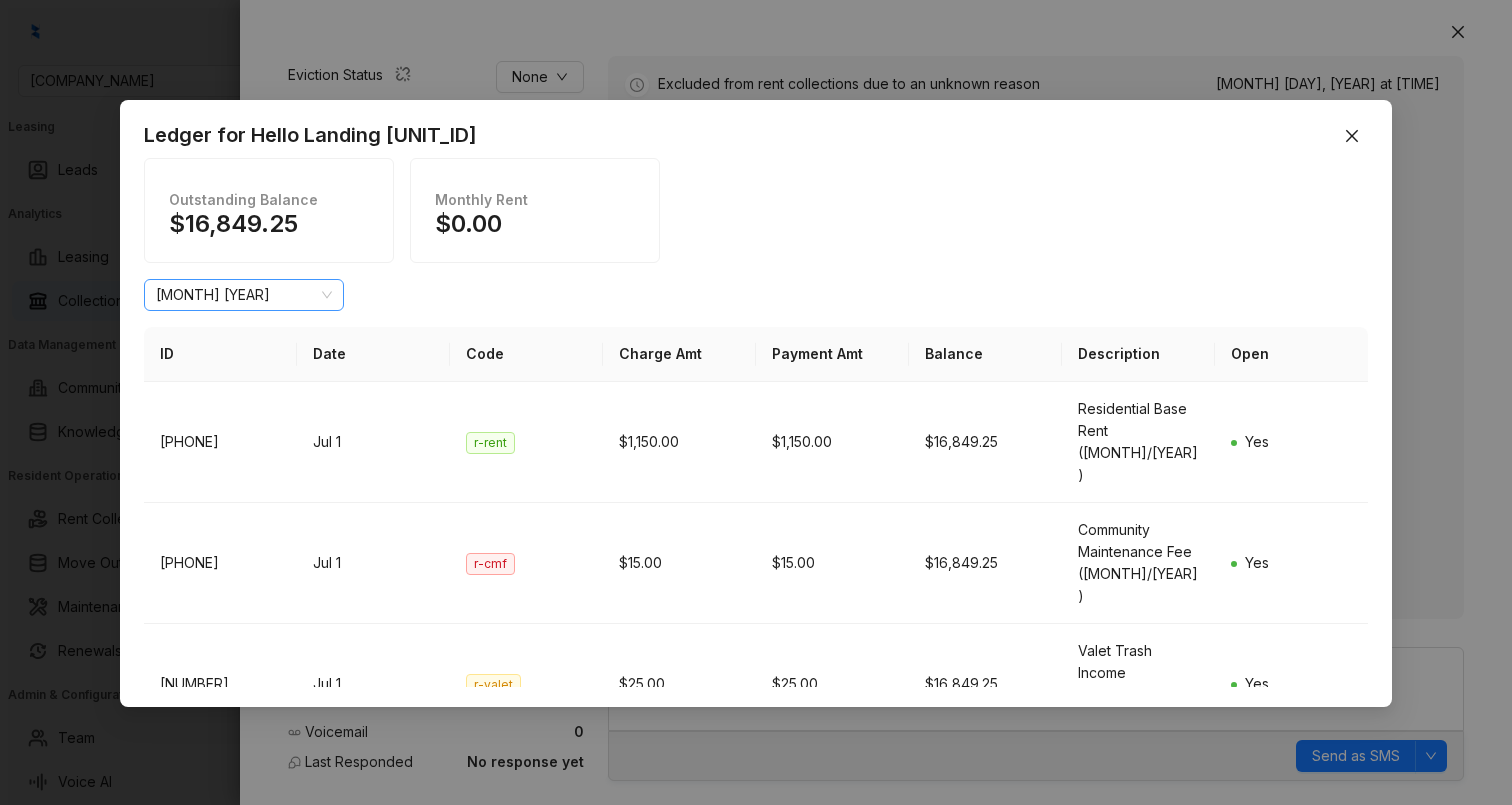click on "[MONTH] [YEAR]" at bounding box center (244, 295) 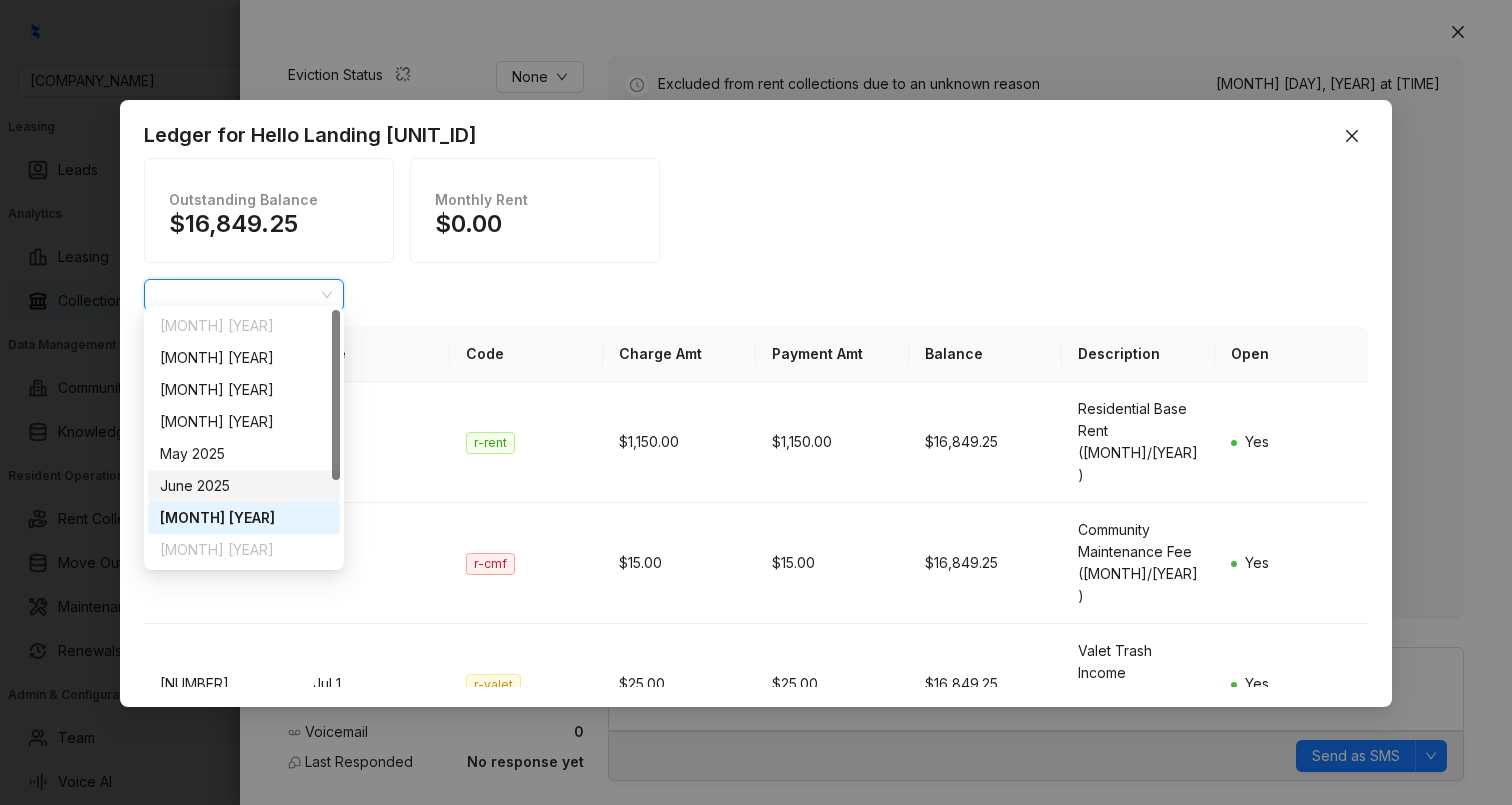click on "June 2025" at bounding box center [244, 486] 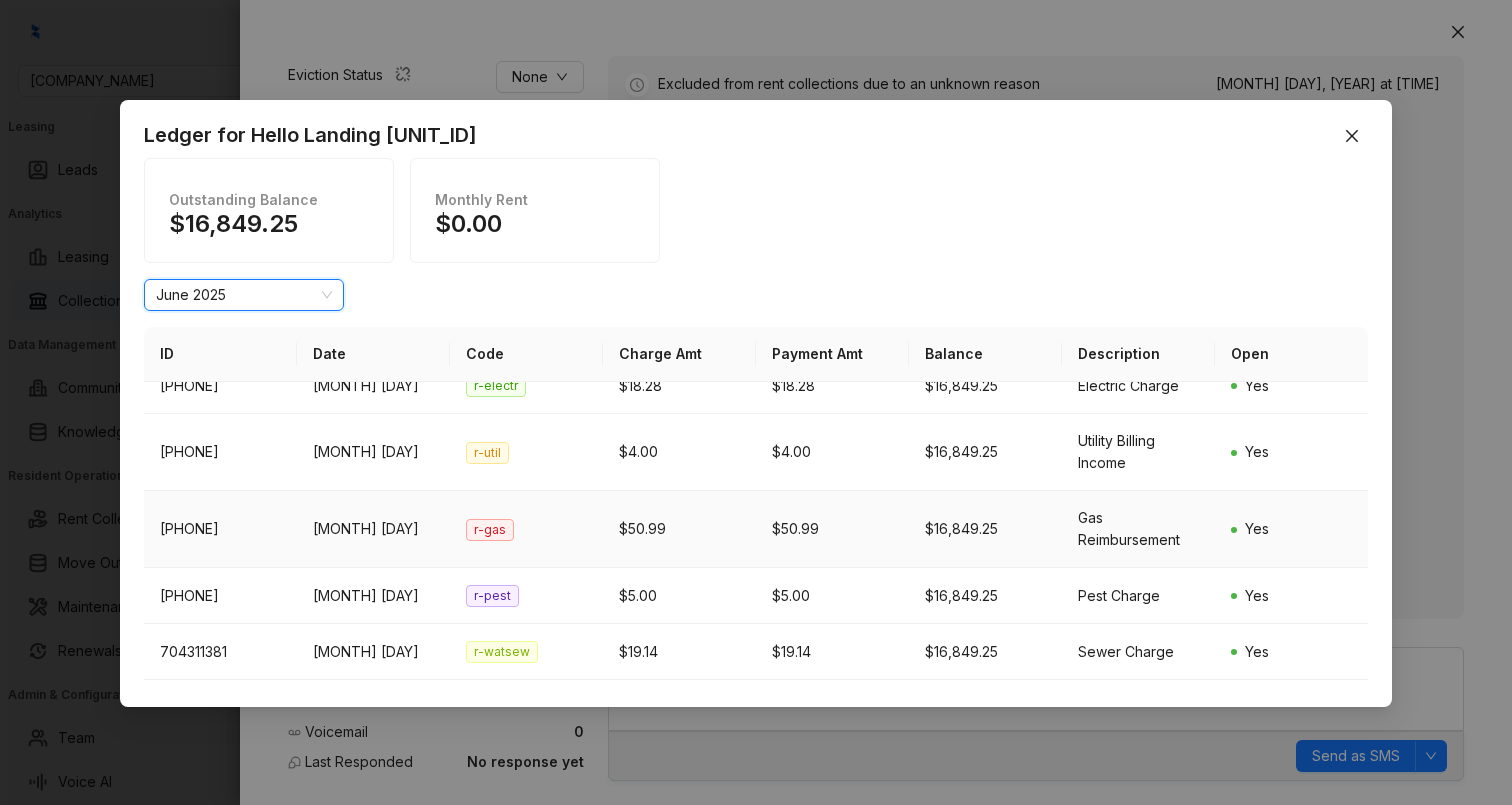 scroll, scrollTop: 0, scrollLeft: 0, axis: both 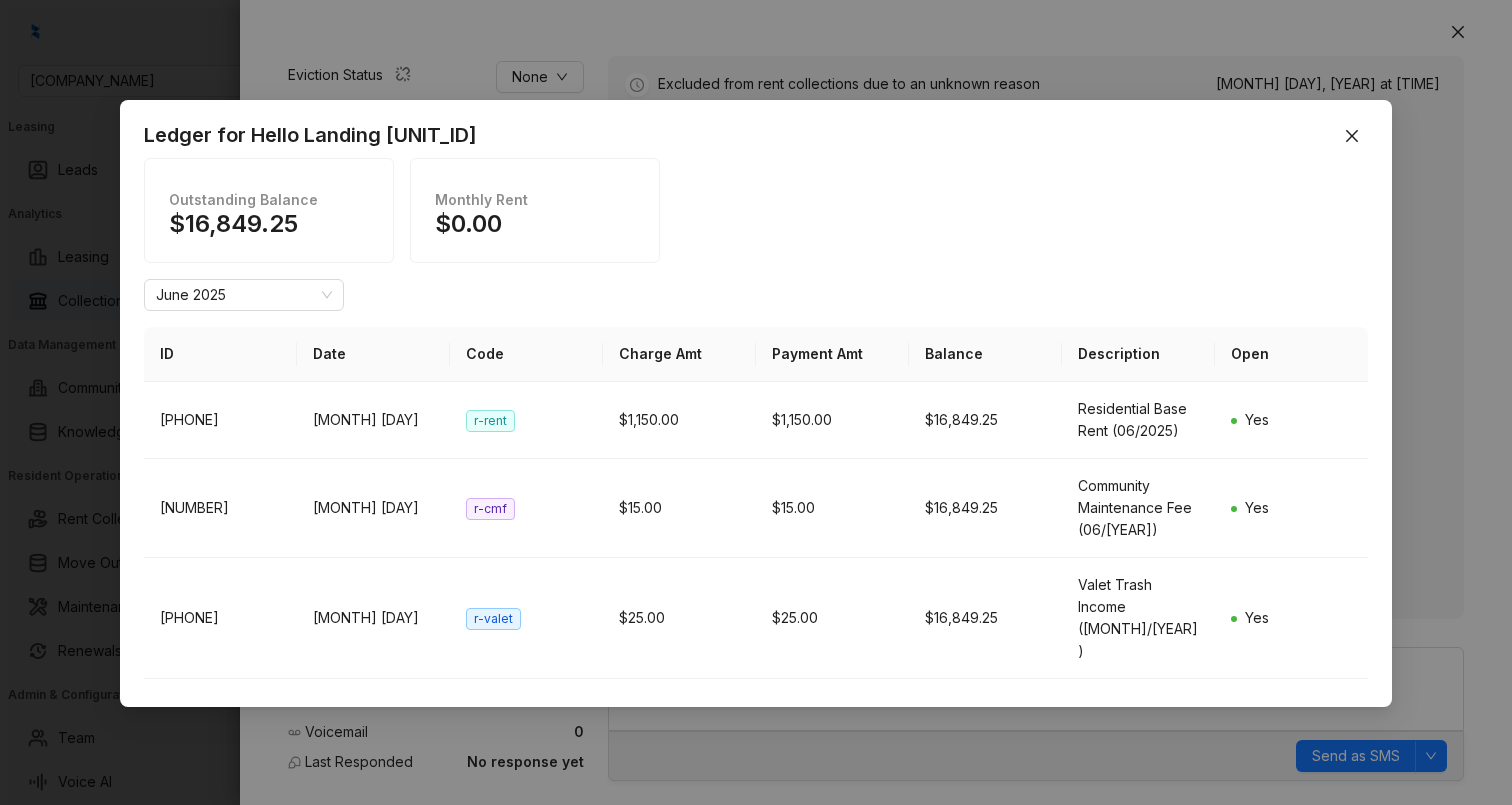 drag, startPoint x: 1358, startPoint y: 129, endPoint x: 873, endPoint y: 220, distance: 493.46326 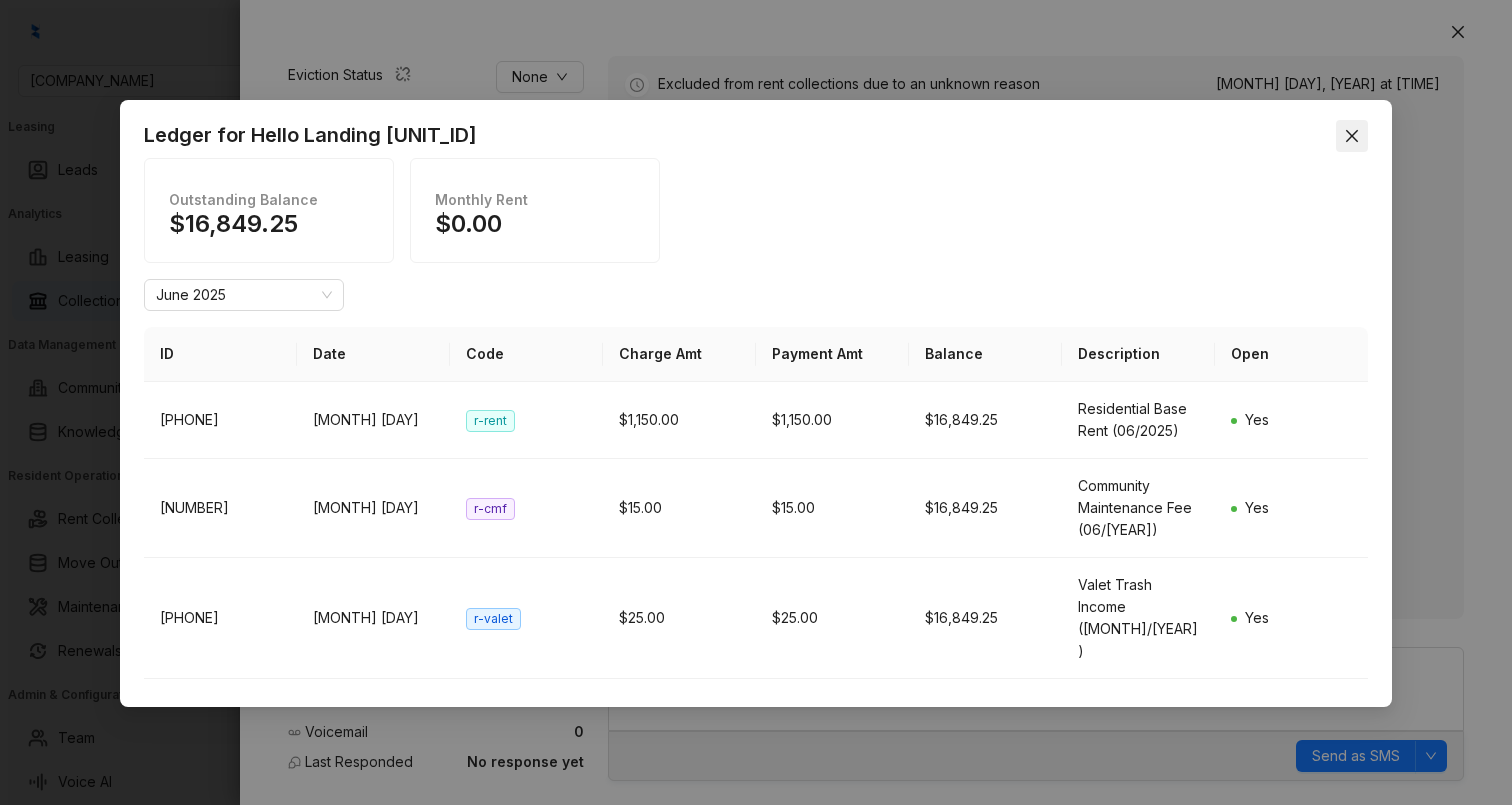 click at bounding box center [1352, 136] 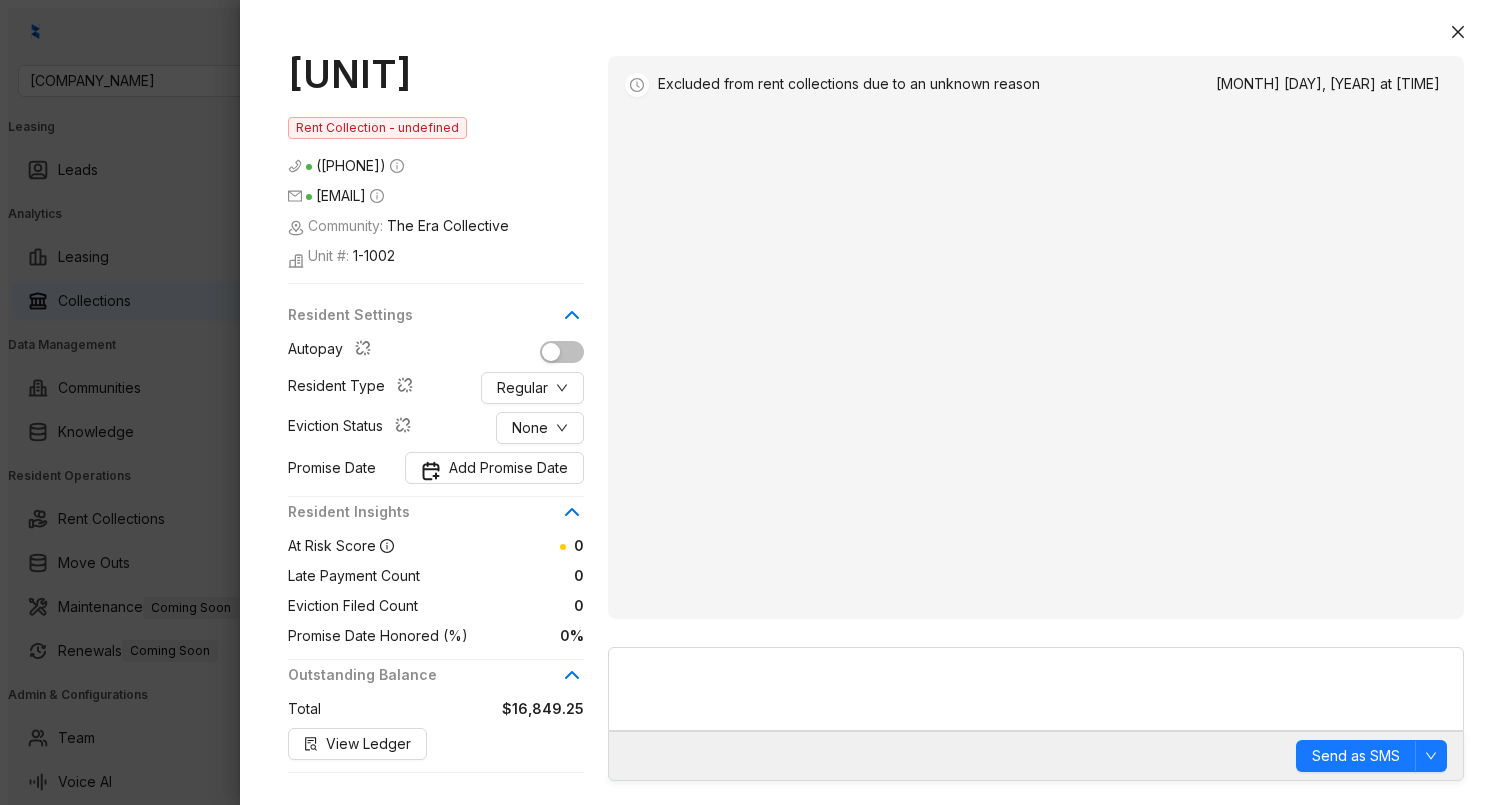 scroll, scrollTop: 0, scrollLeft: 0, axis: both 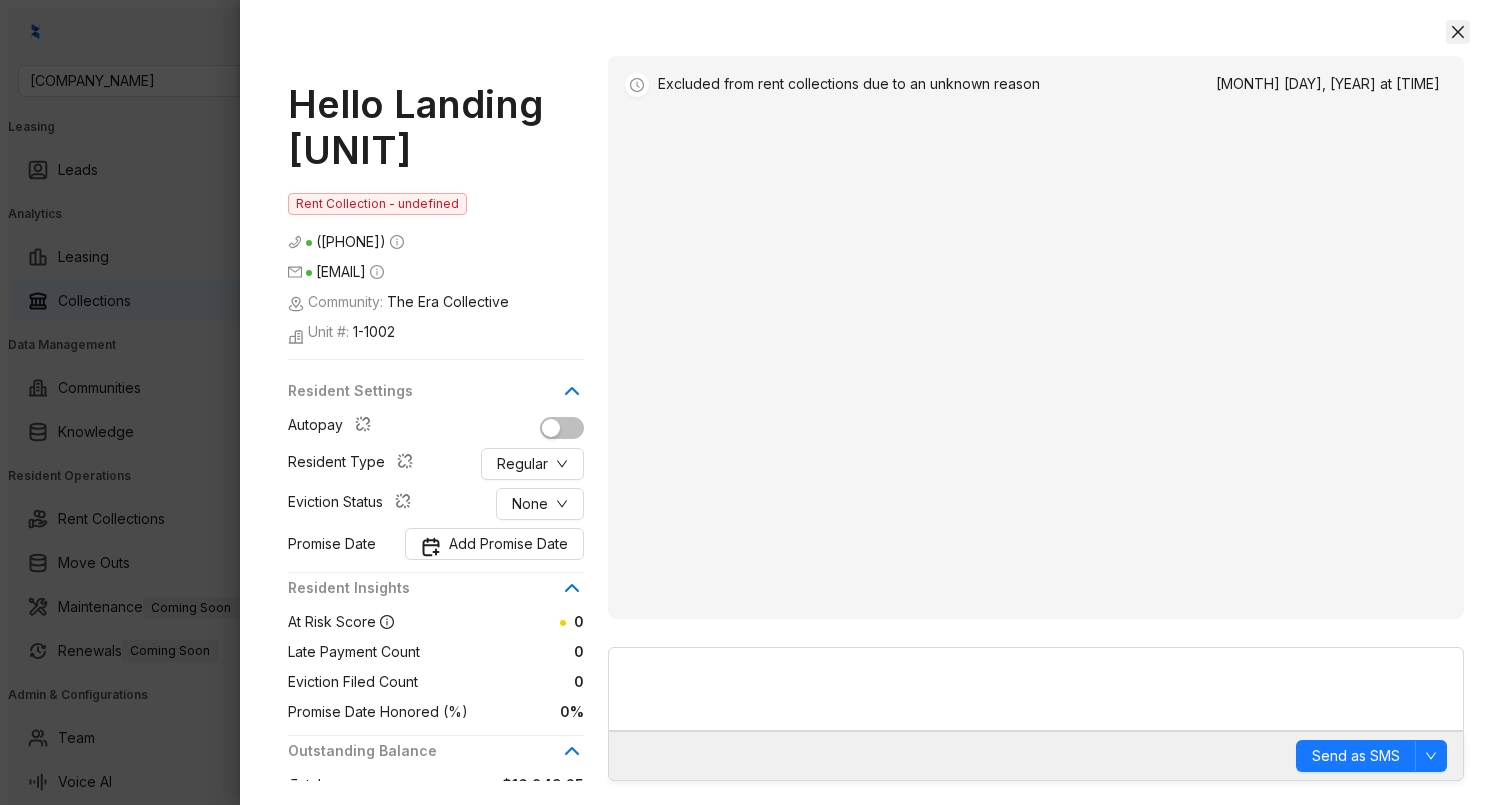 click at bounding box center [1458, 32] 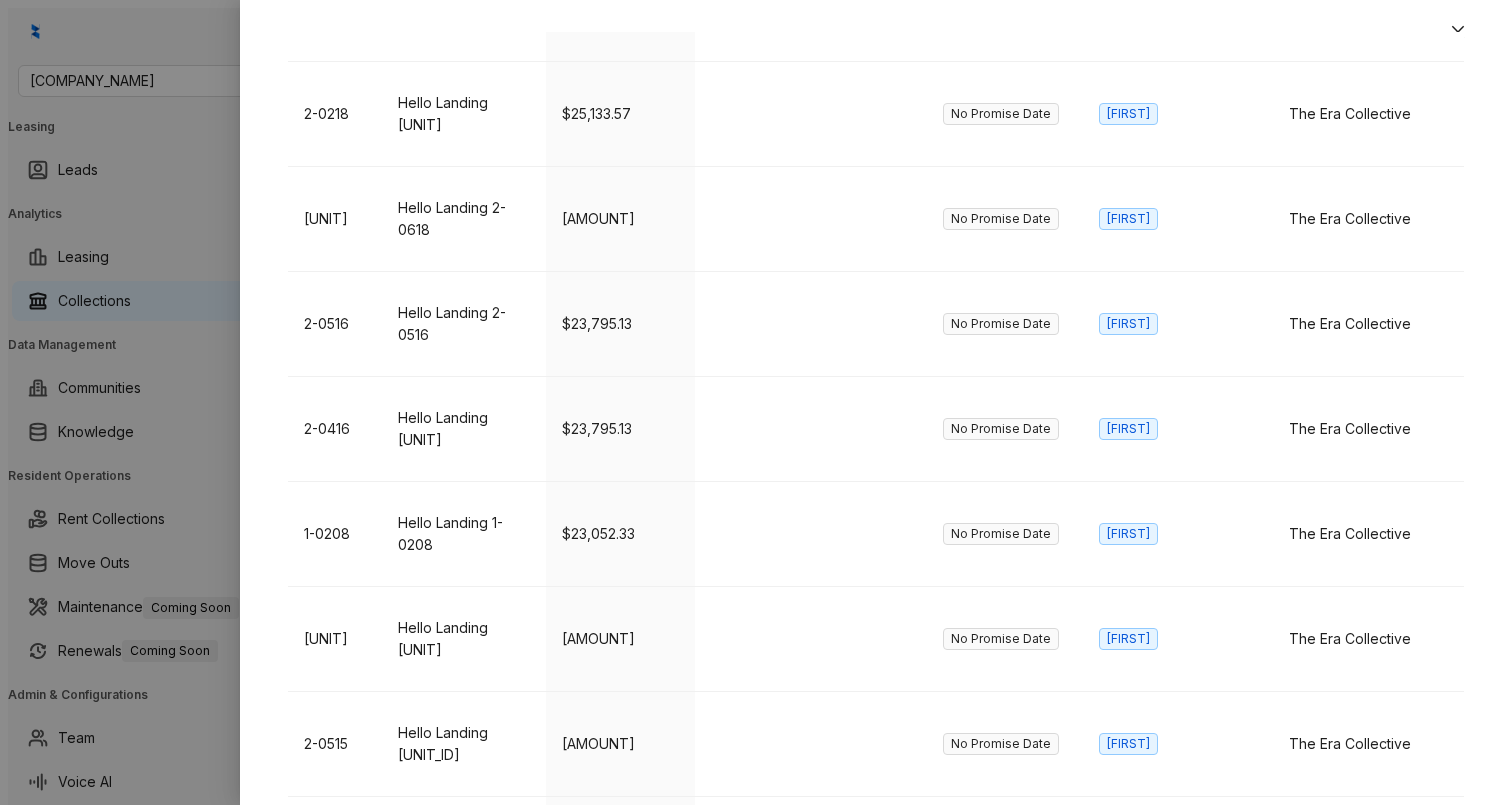 scroll, scrollTop: 736, scrollLeft: 0, axis: vertical 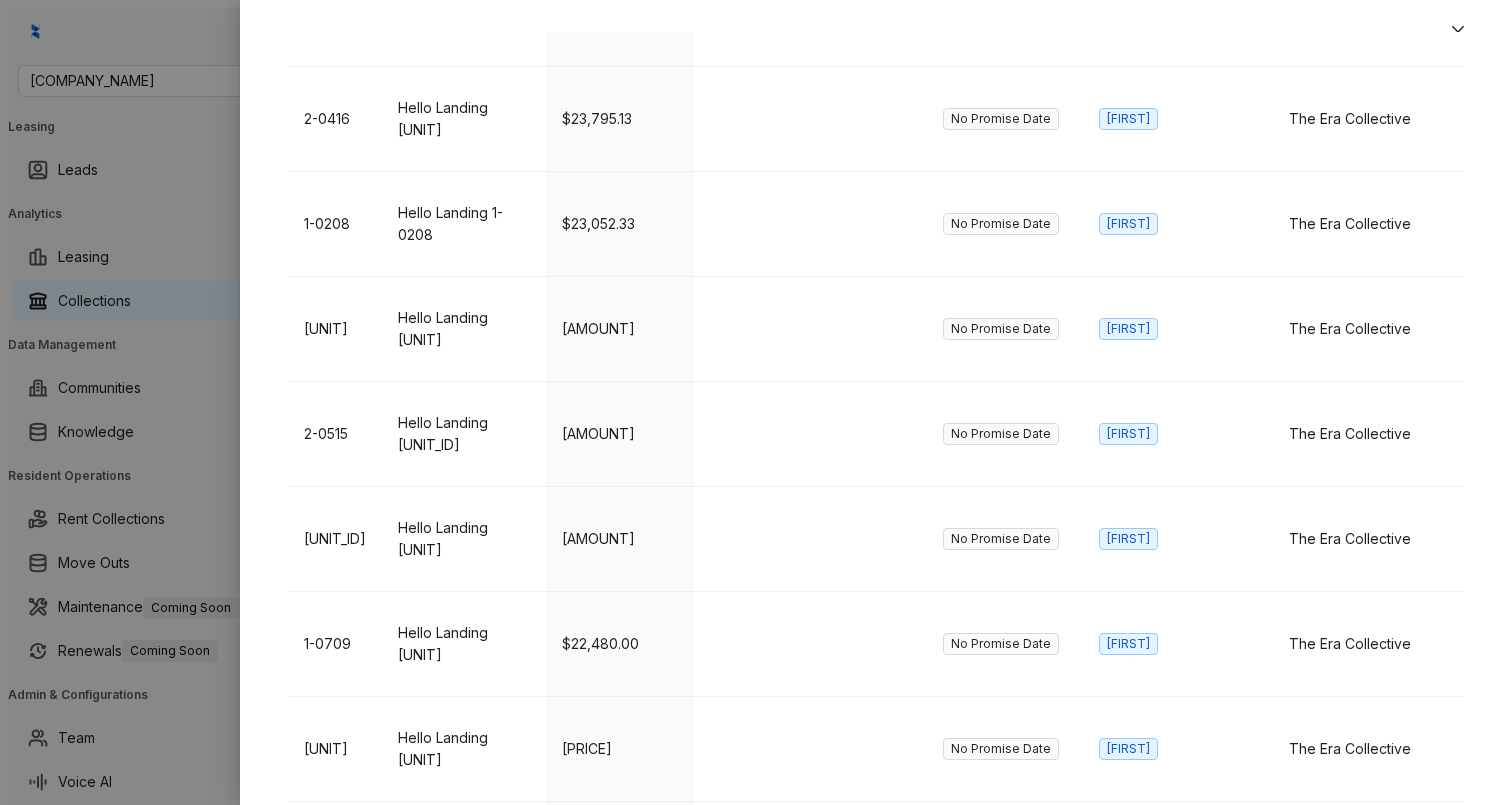 click at bounding box center (1448, 1713) 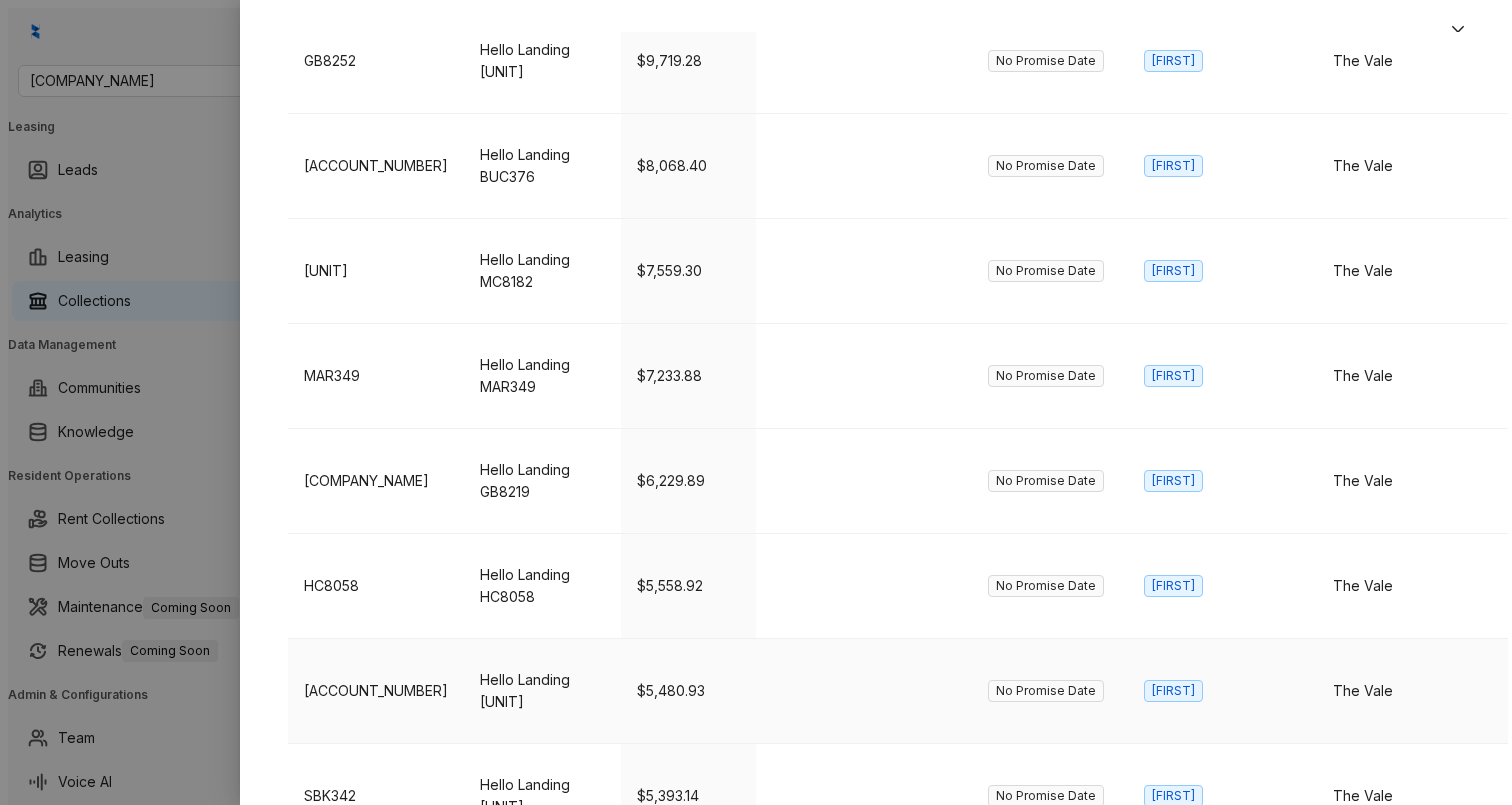 scroll, scrollTop: 736, scrollLeft: 0, axis: vertical 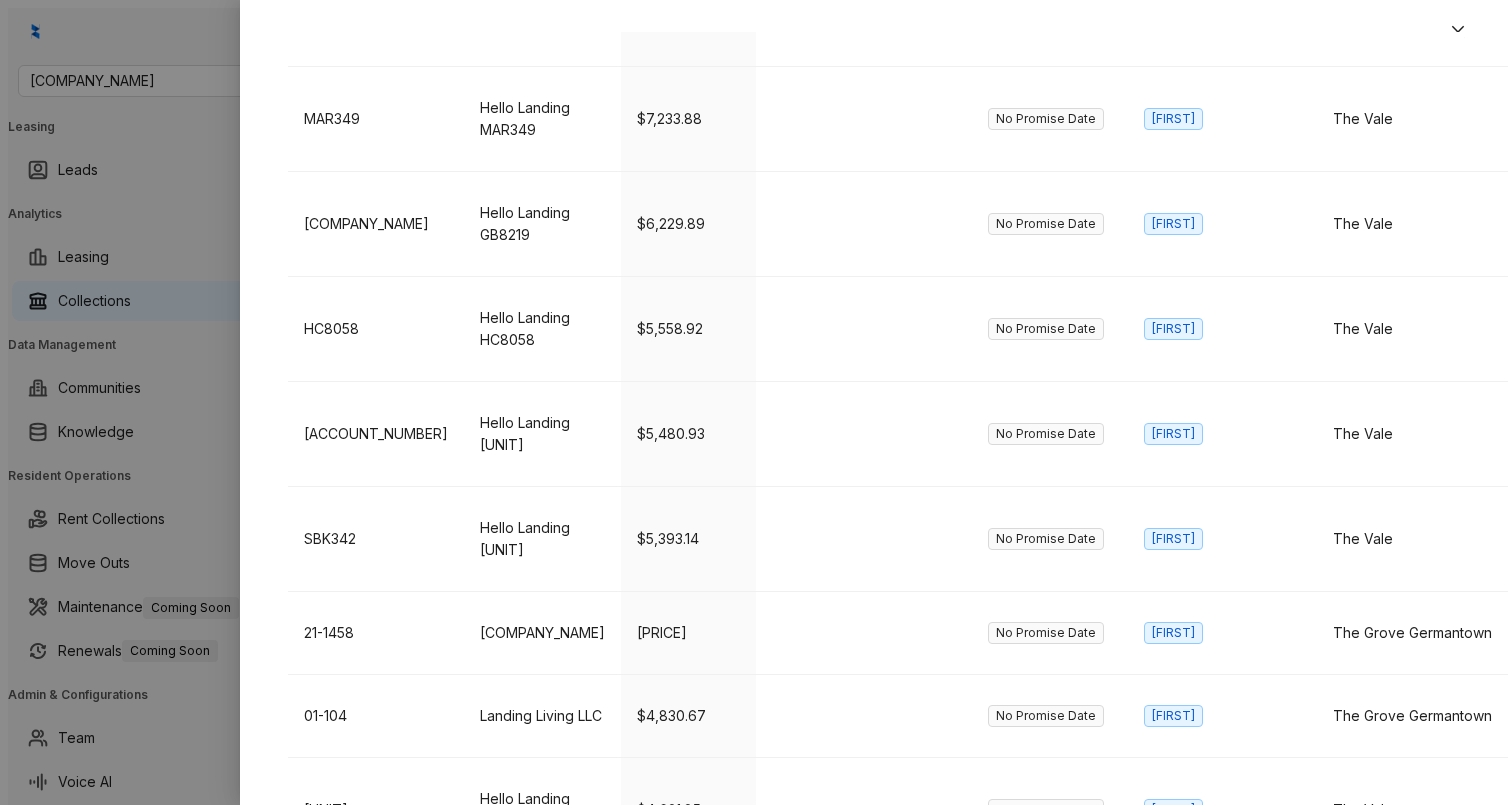 click at bounding box center [1448, 1581] 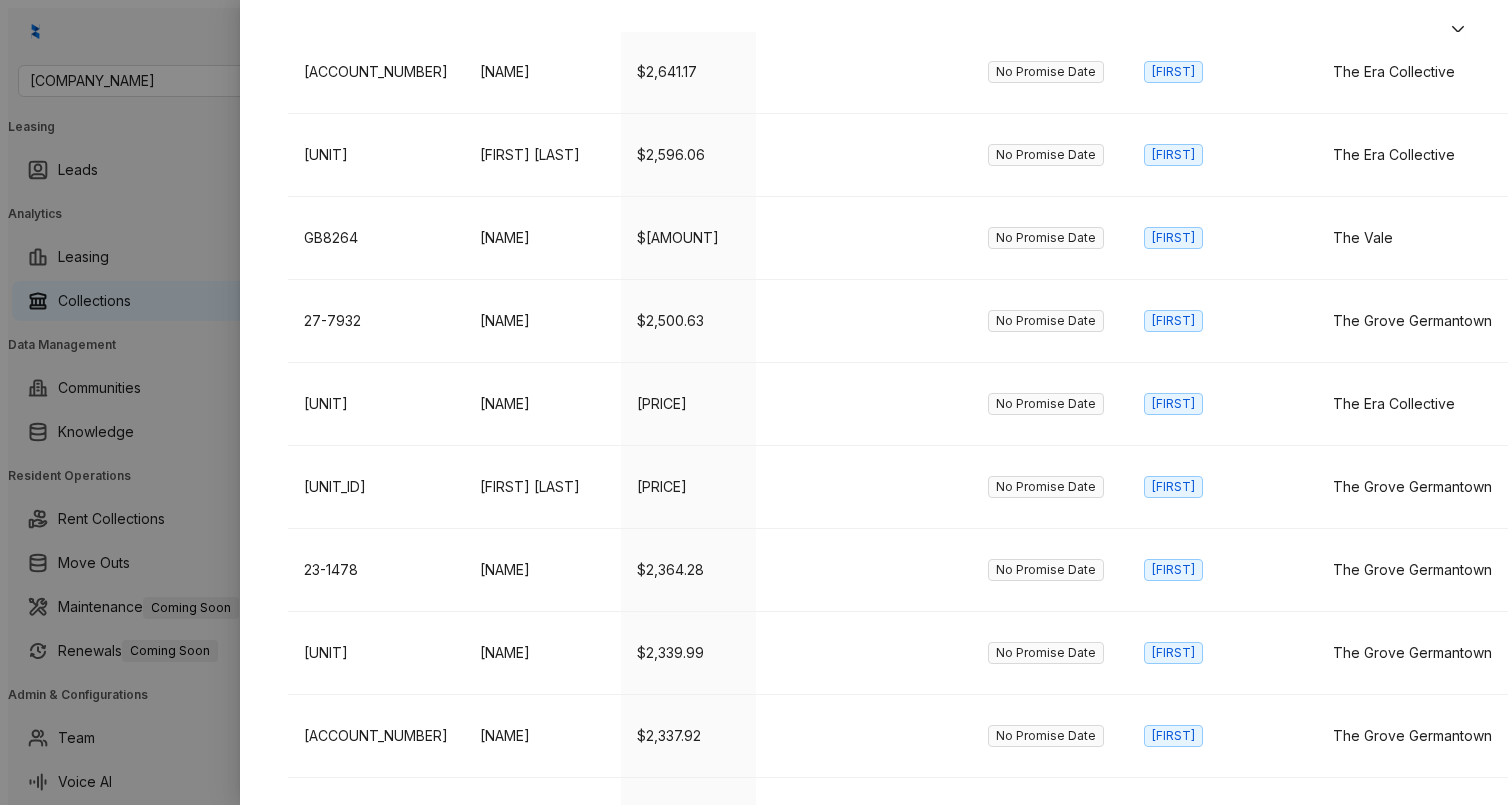 scroll, scrollTop: 780, scrollLeft: 0, axis: vertical 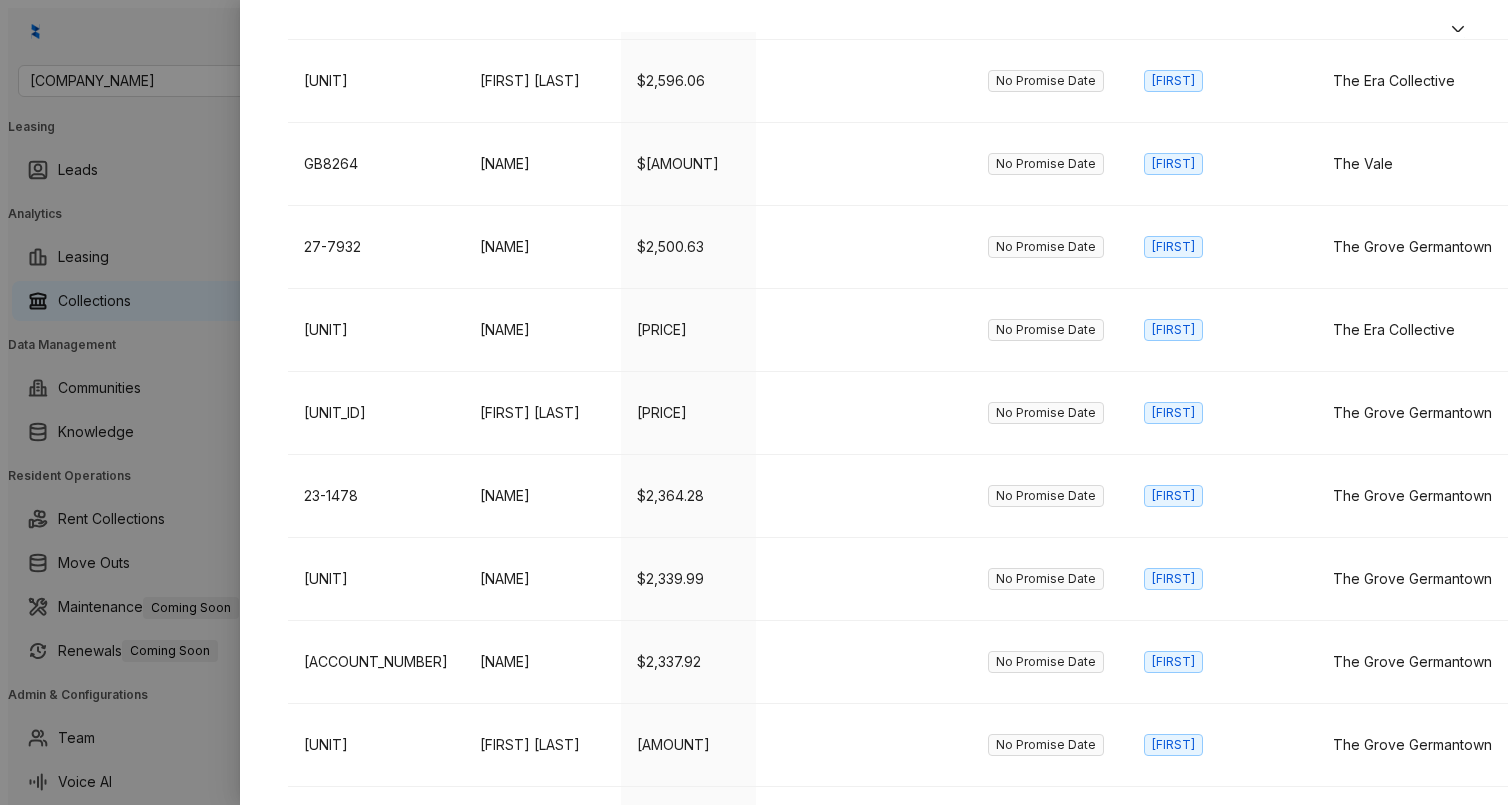 click on "[NAME]" at bounding box center (542, 994) 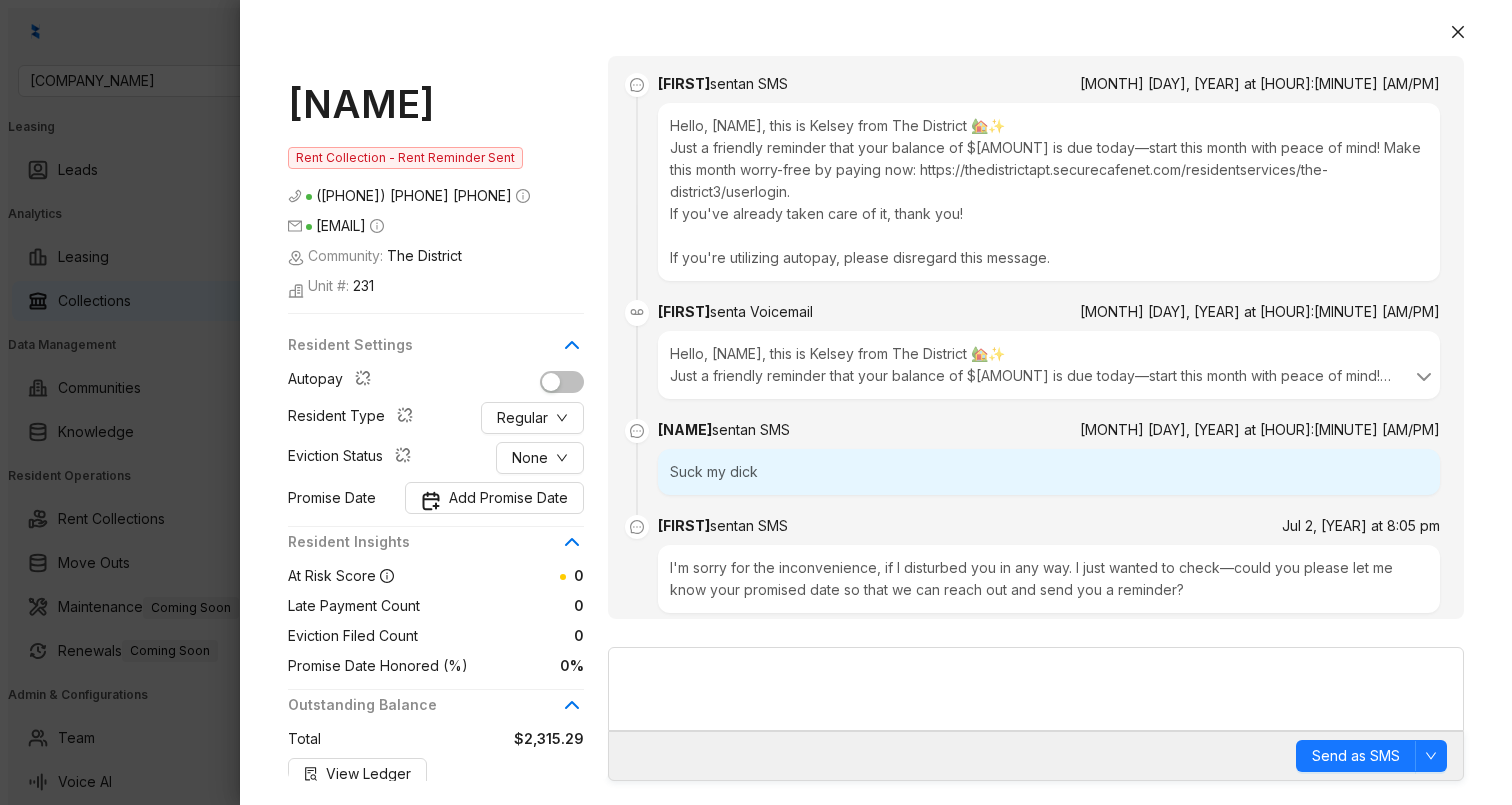 scroll, scrollTop: 45, scrollLeft: 0, axis: vertical 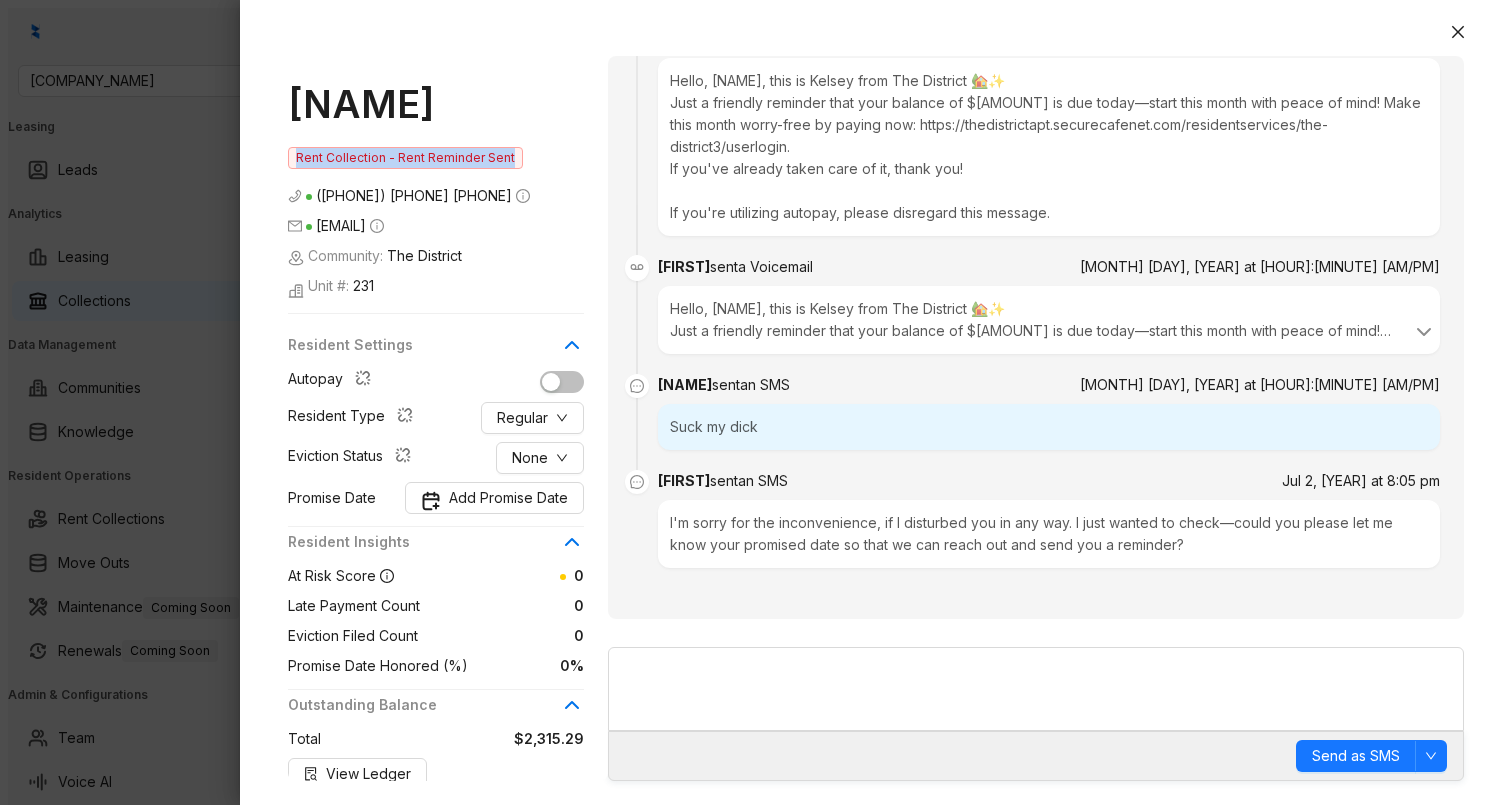 drag, startPoint x: 296, startPoint y: 132, endPoint x: 588, endPoint y: 135, distance: 292.0154 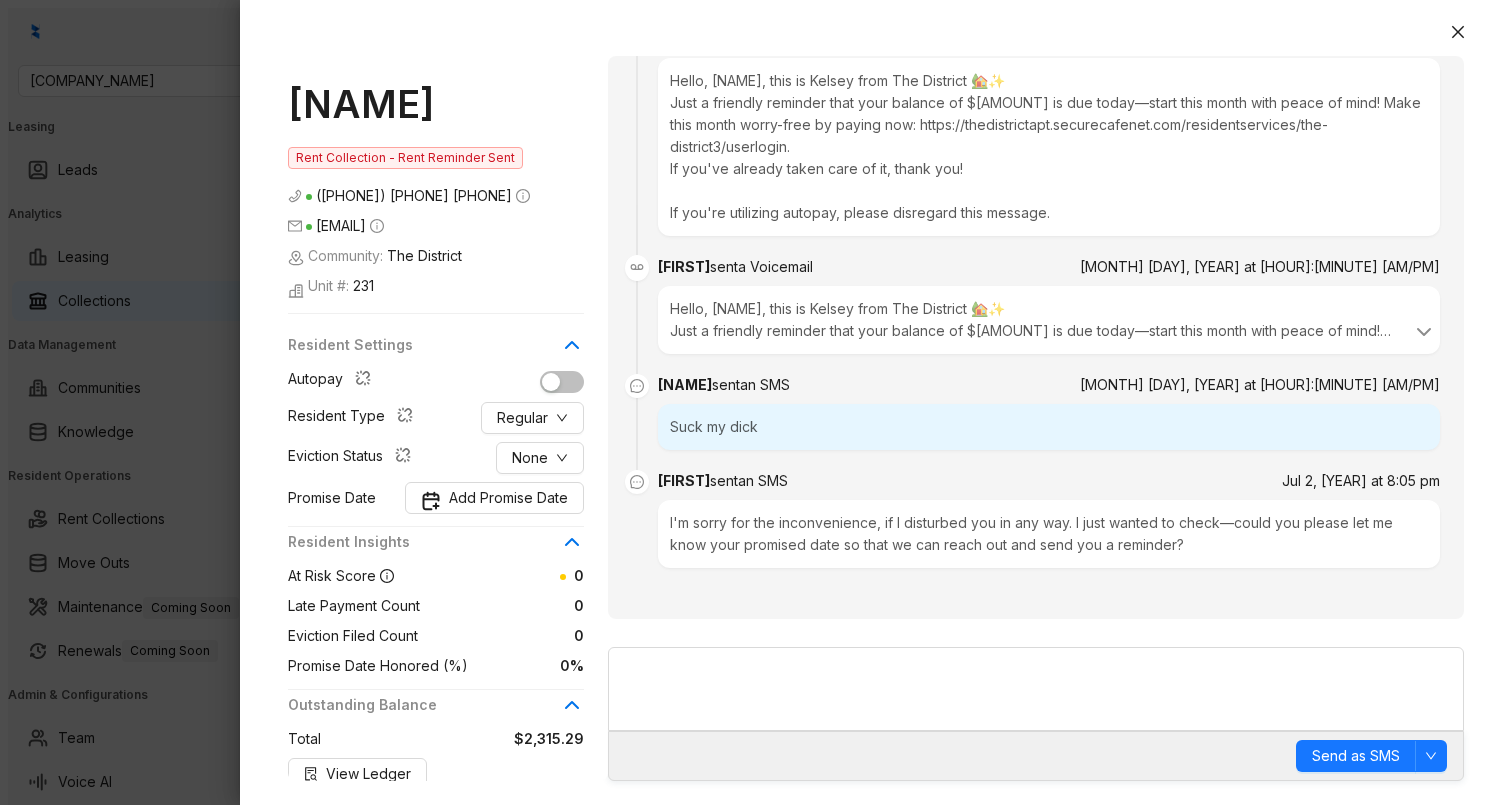 click on "[NAME] Rent Collection - Rent Reminder Sent     [PHONE]       [EMAIL]     Community:   The District   Unit #:   231   Resident Settings Autopay Resident Type Regular  Eviction Status None  Promise Date Add Promise Date Resident Insights  At Risk Score 0 Late Payment Count 0 Eviction Filed Count 0 Promise Date Honored (%) 0% Outstanding Balance Total  $2,315.29 View Ledger Lease Details Rent    $0.00 Lease Start    02/23/[YEAR] Lease End  03/31/[YEAR] Layout    B2 2 Bedroom 2 Bath Renovated Collection Attempts July SMS 2 Email 0 Voicemail 1 Last Responded   Today" at bounding box center (448, 609) 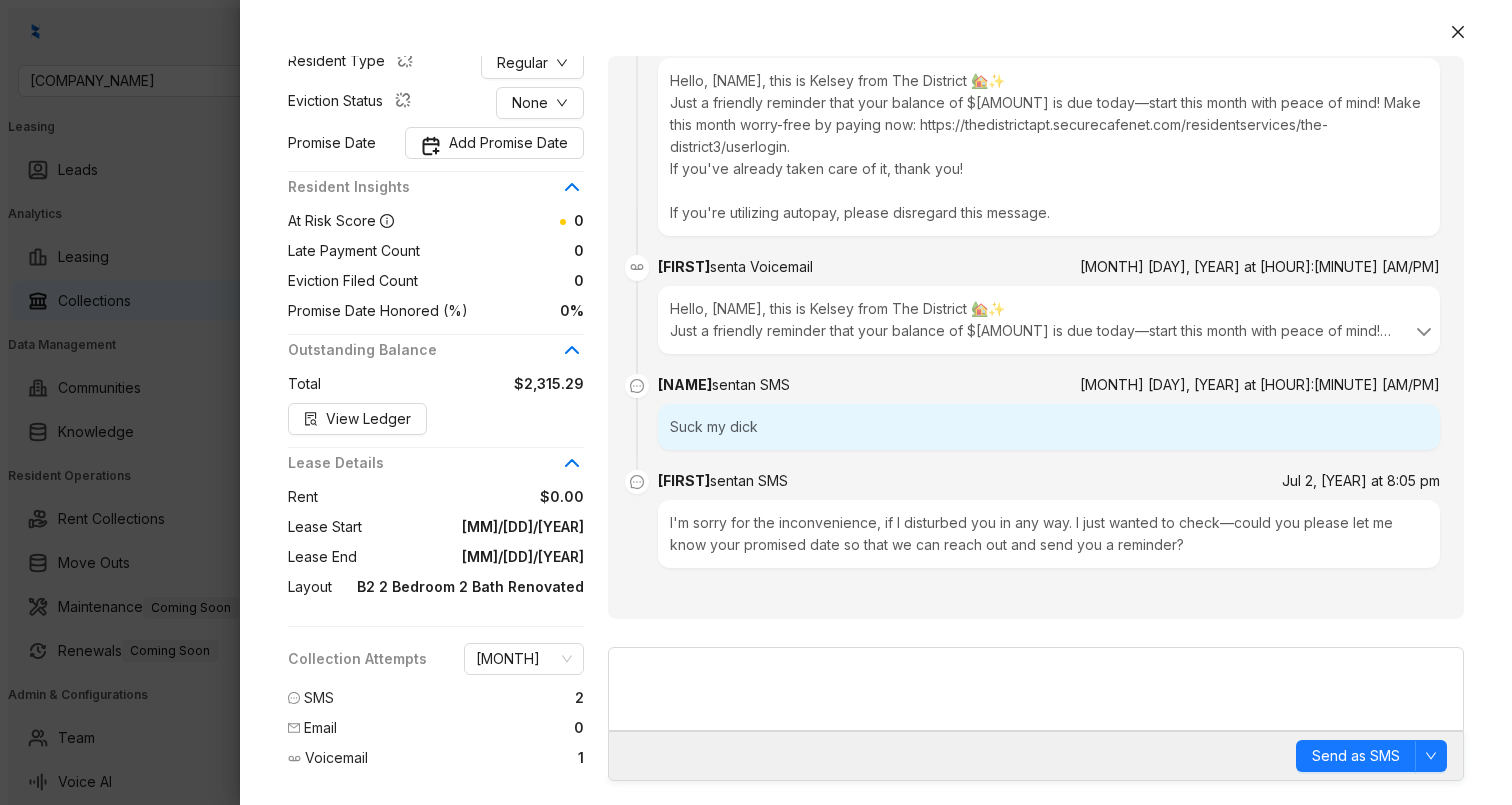 scroll, scrollTop: 356, scrollLeft: 0, axis: vertical 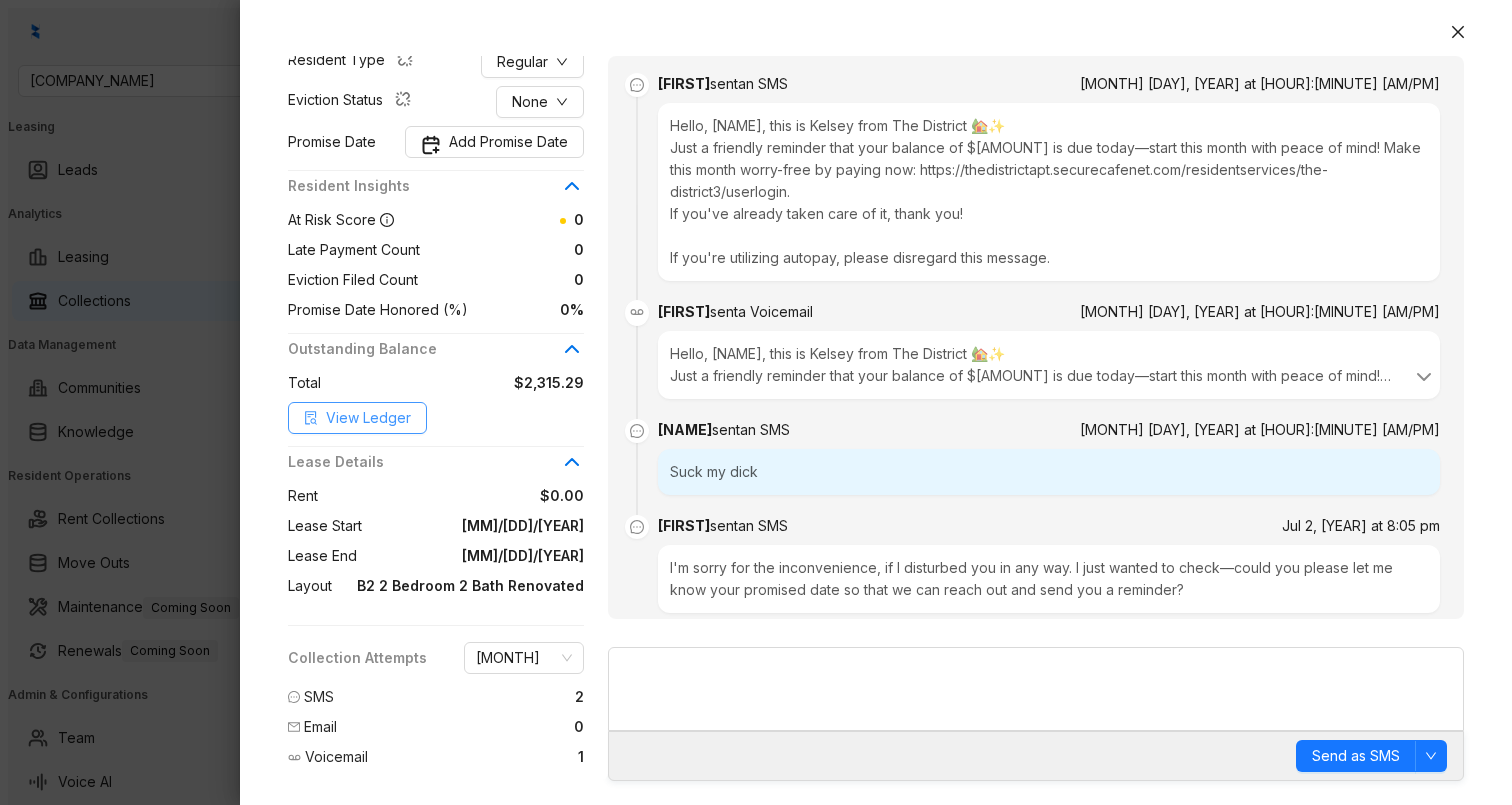 click on "View Ledger" at bounding box center (368, 418) 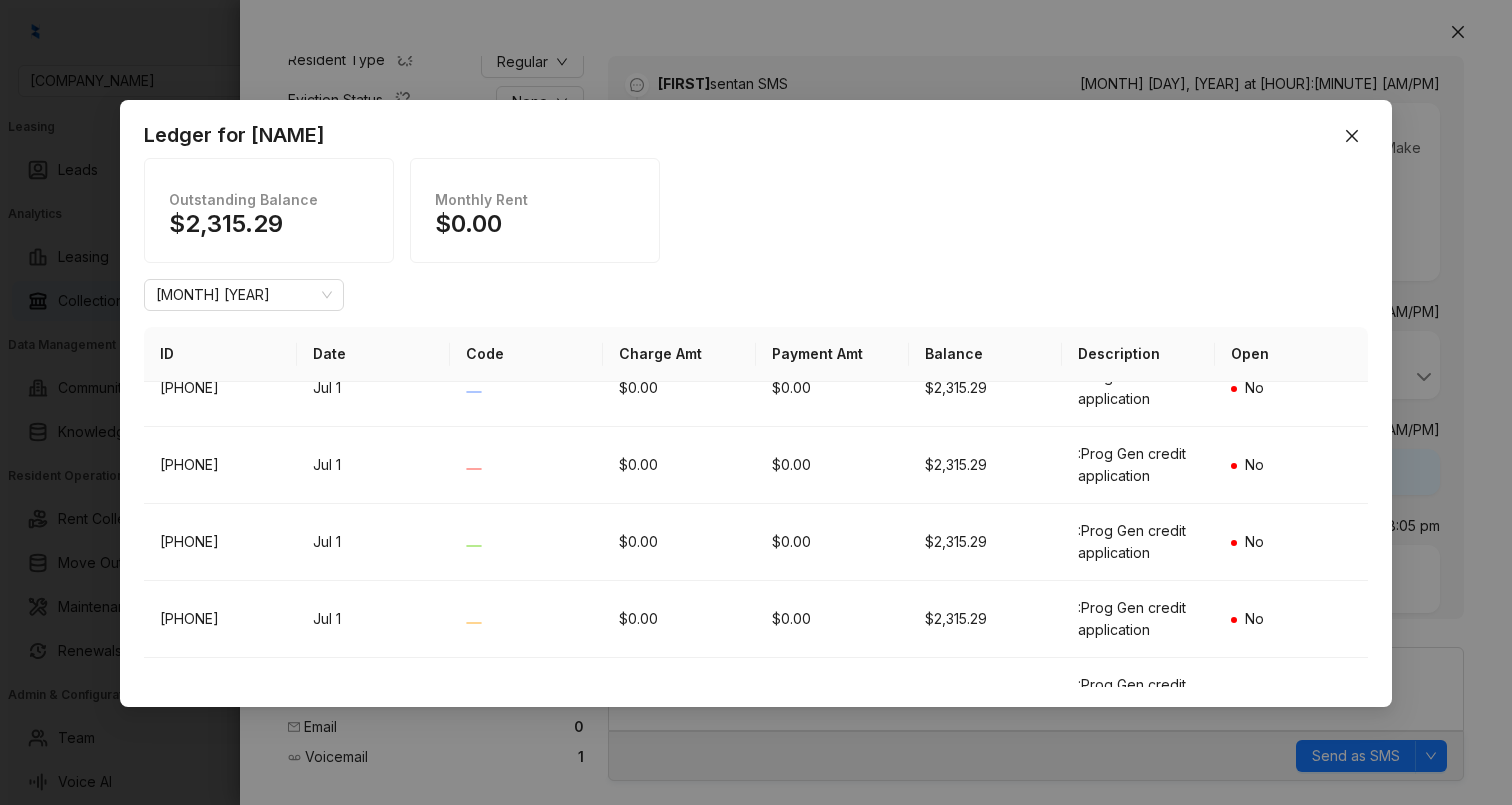 scroll, scrollTop: 0, scrollLeft: 0, axis: both 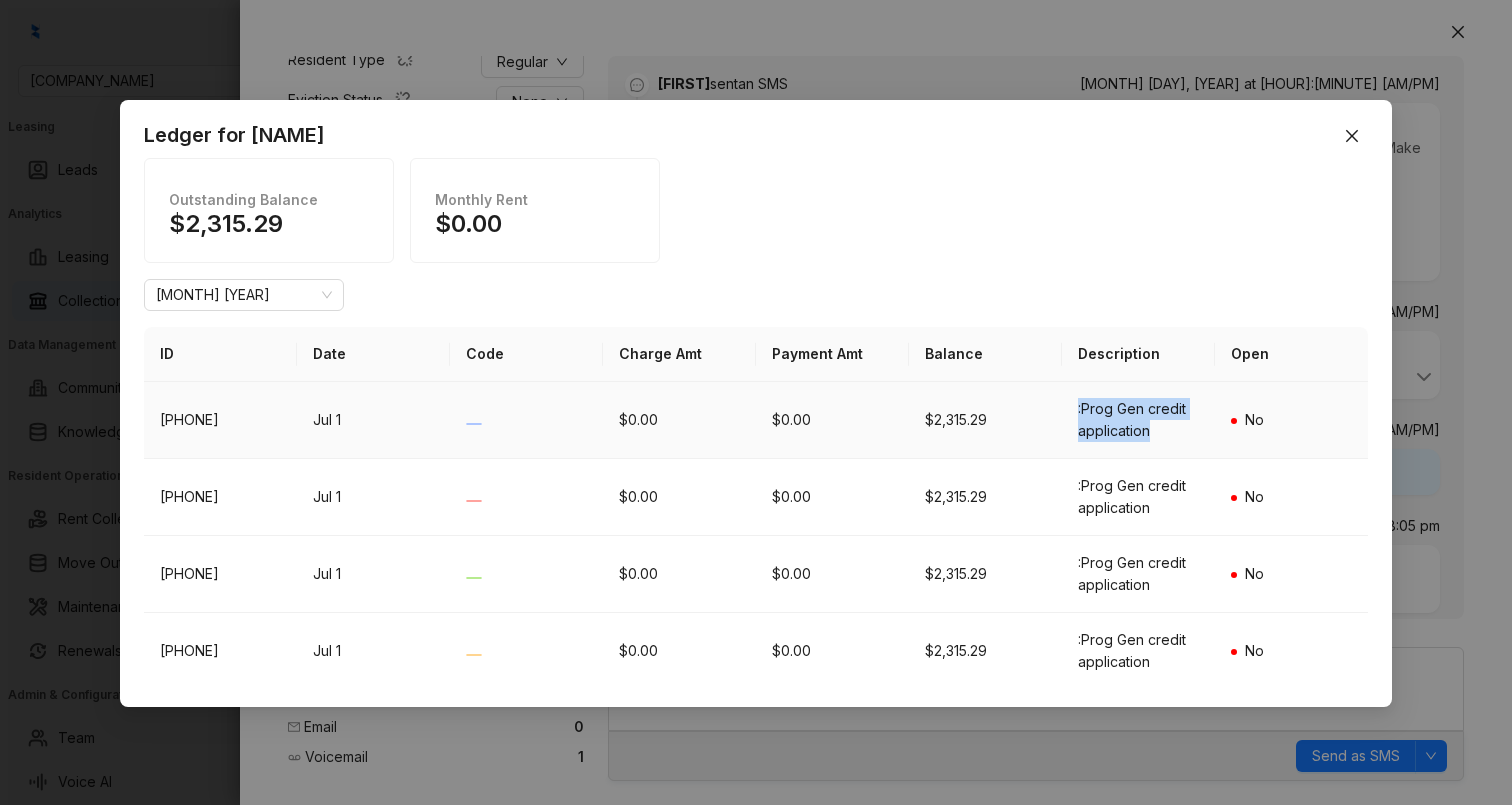 drag, startPoint x: 1078, startPoint y: 395, endPoint x: 1154, endPoint y: 423, distance: 80.99383 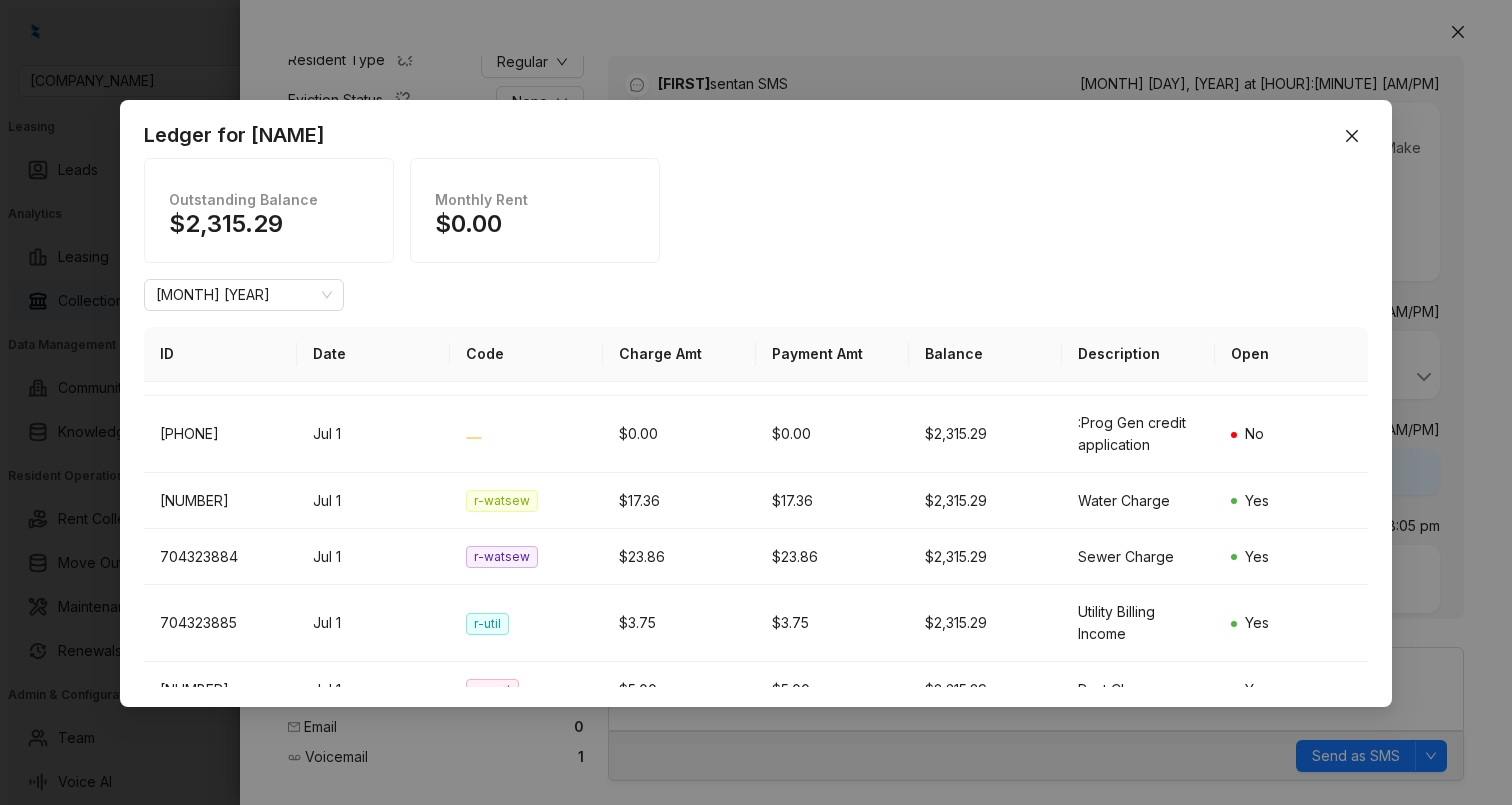 scroll, scrollTop: 969, scrollLeft: 0, axis: vertical 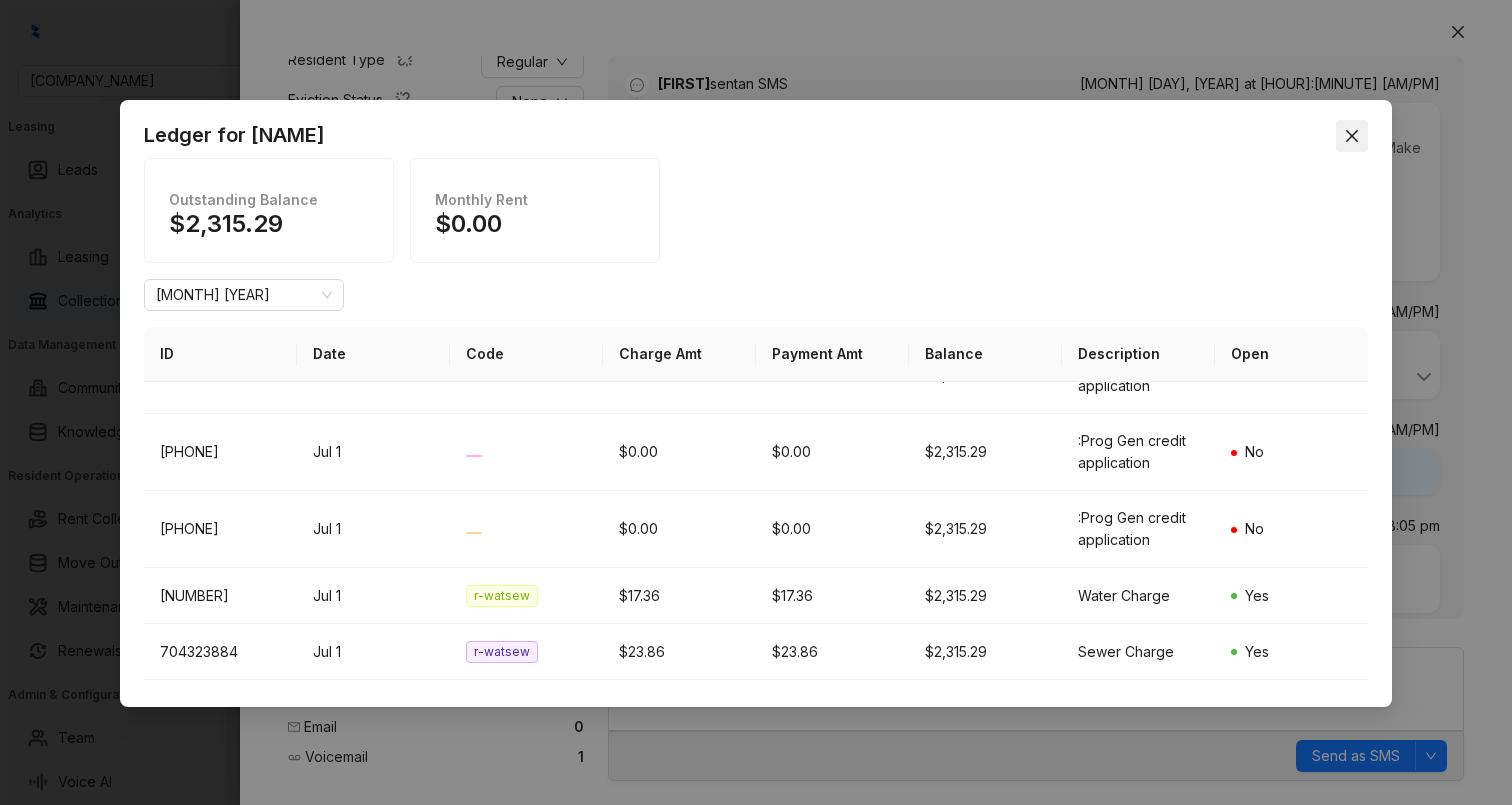 click at bounding box center [1352, 136] 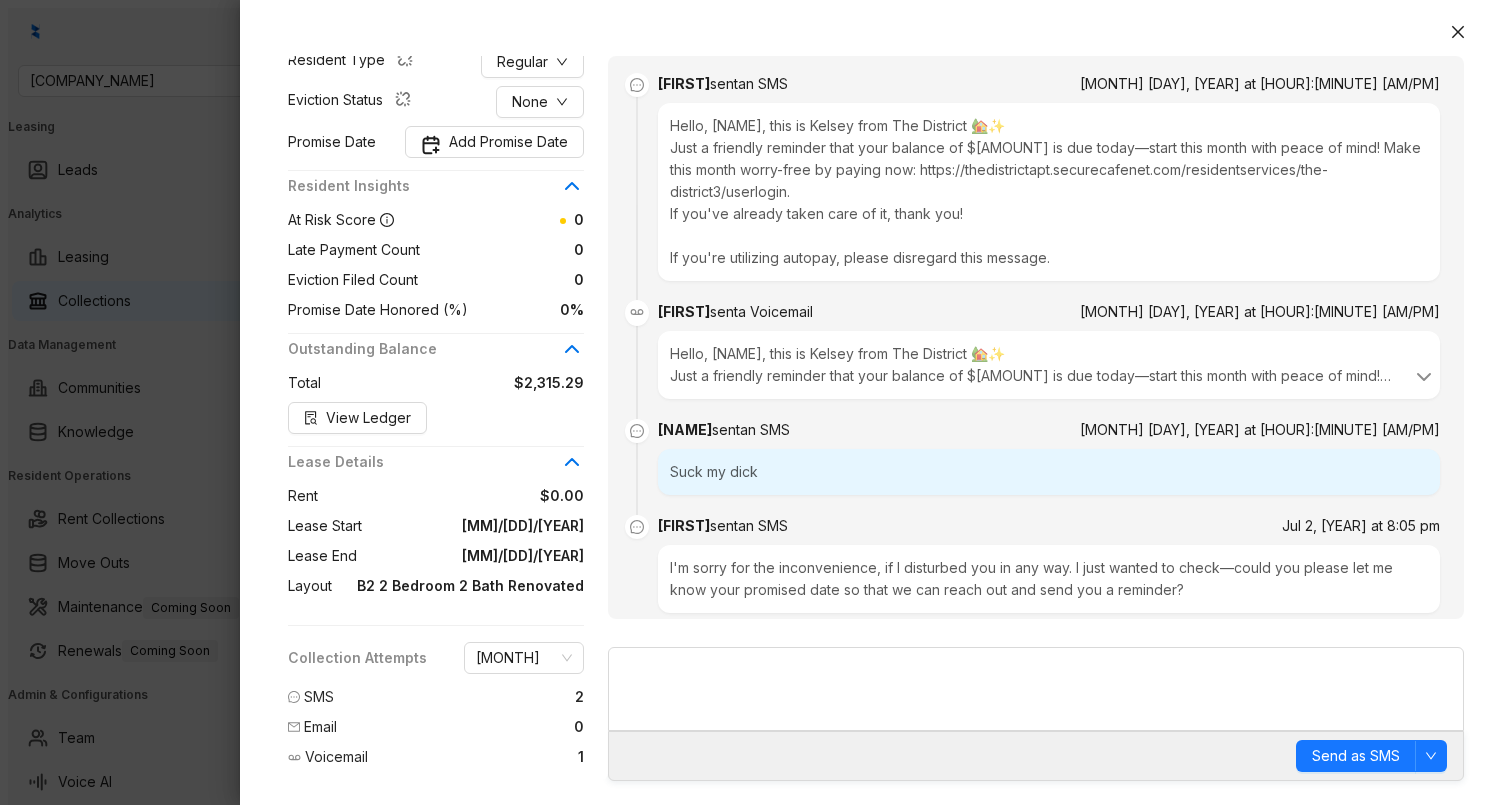click at bounding box center [756, 402] 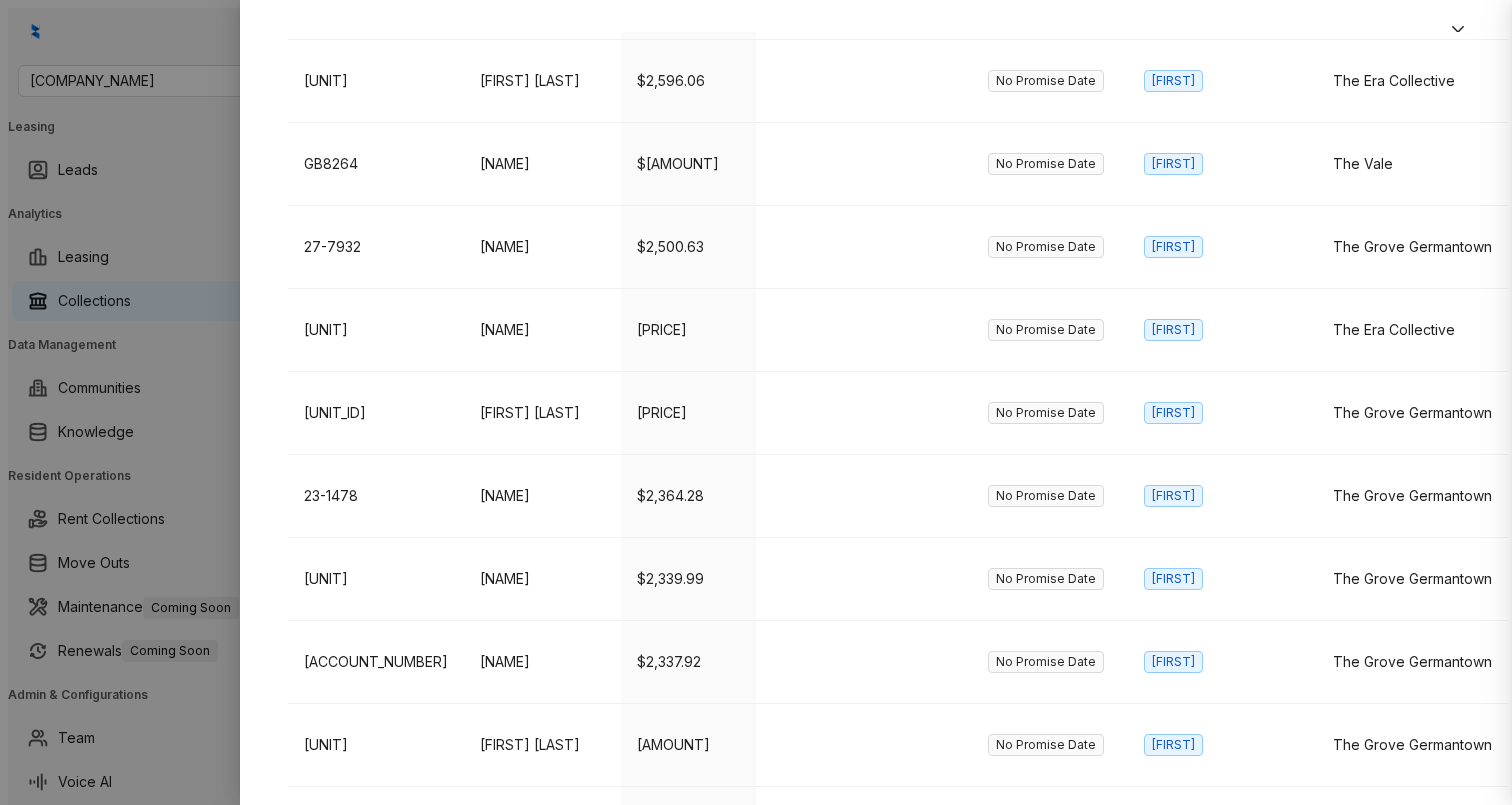 scroll, scrollTop: 45, scrollLeft: 0, axis: vertical 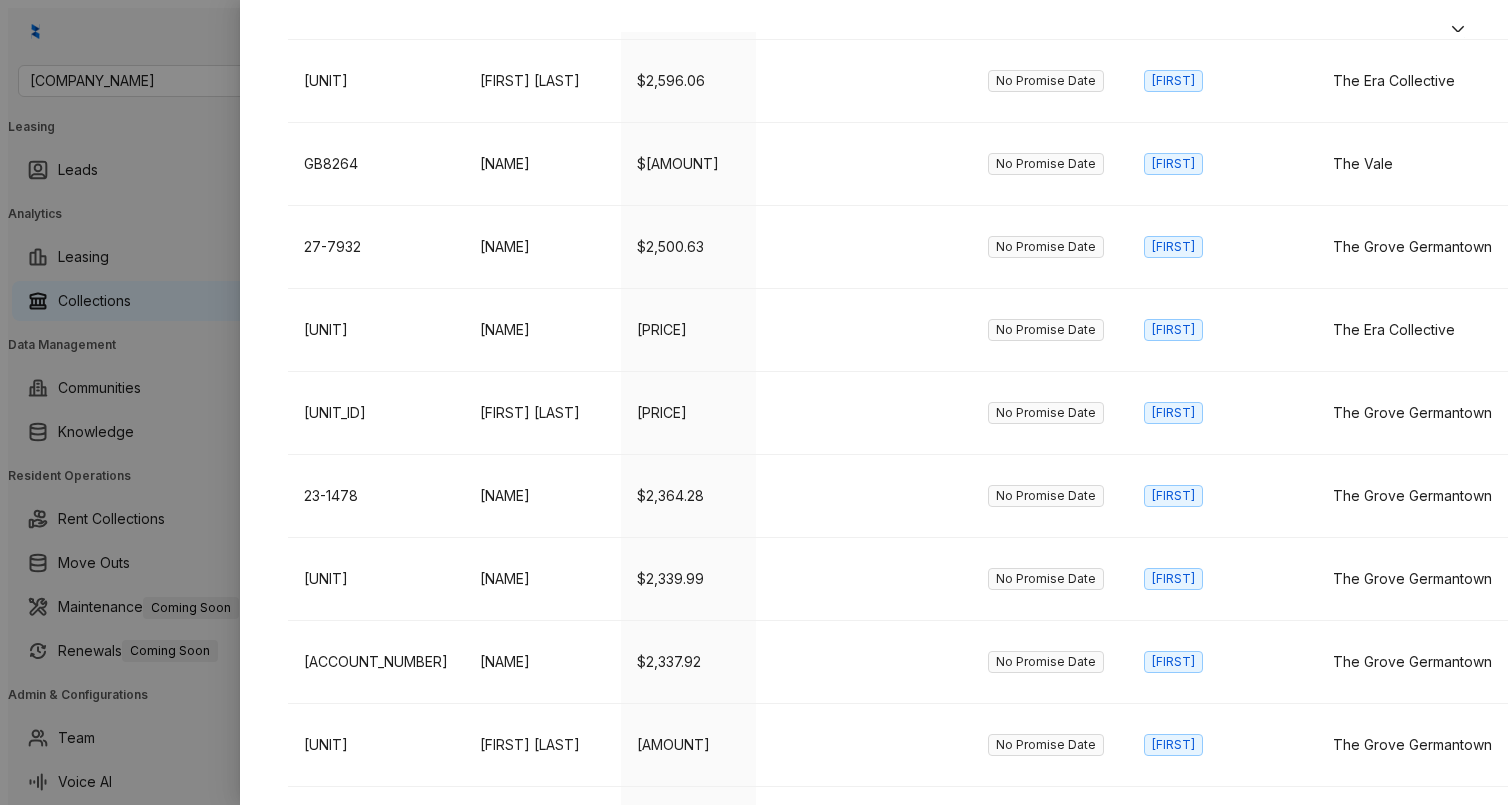click on "[FIRST] [LAST]" at bounding box center [542, 1160] 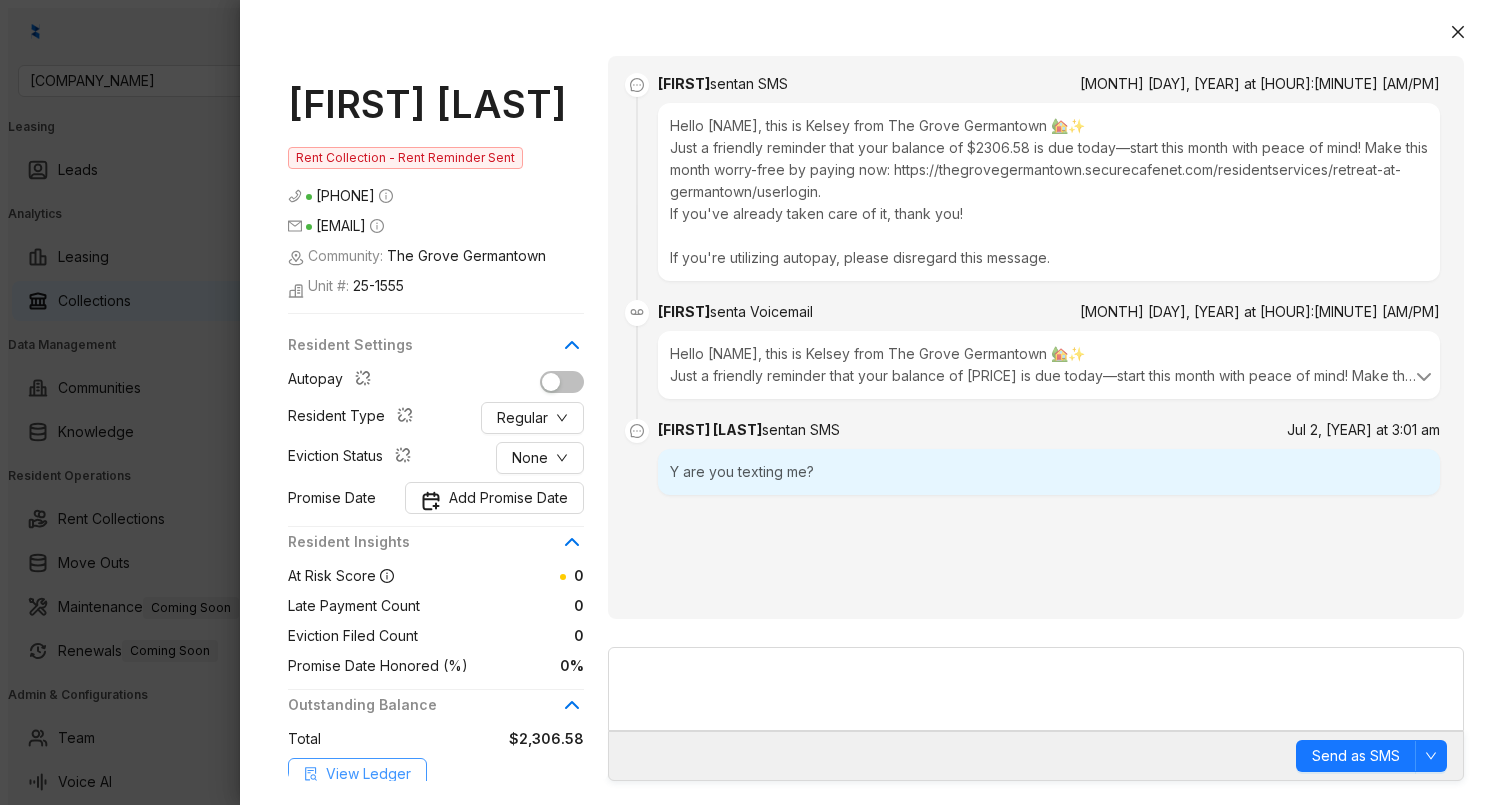 click on "View Ledger" at bounding box center [368, 774] 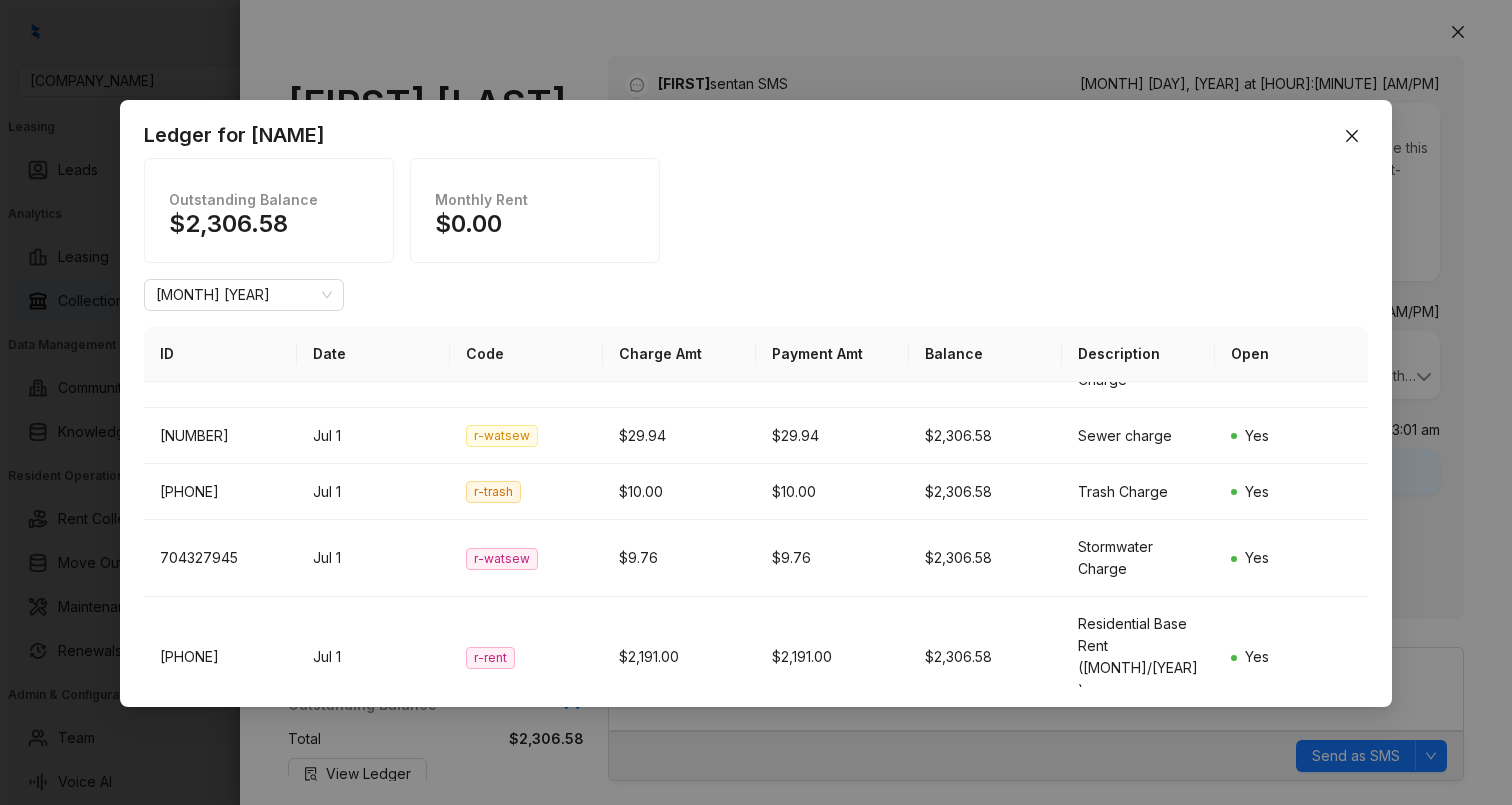 scroll, scrollTop: 0, scrollLeft: 0, axis: both 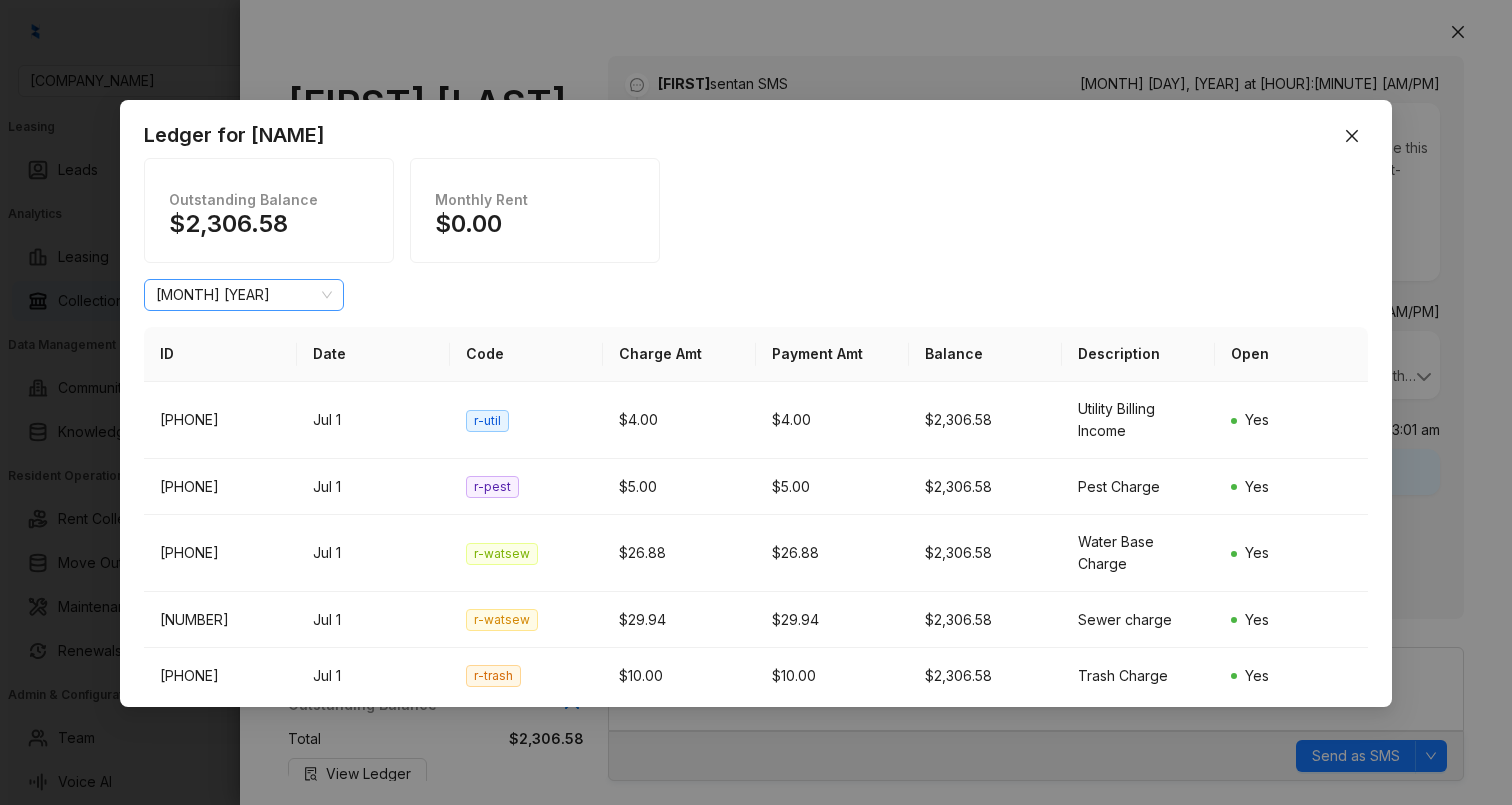 click on "[MONTH] [YEAR]" at bounding box center (244, 295) 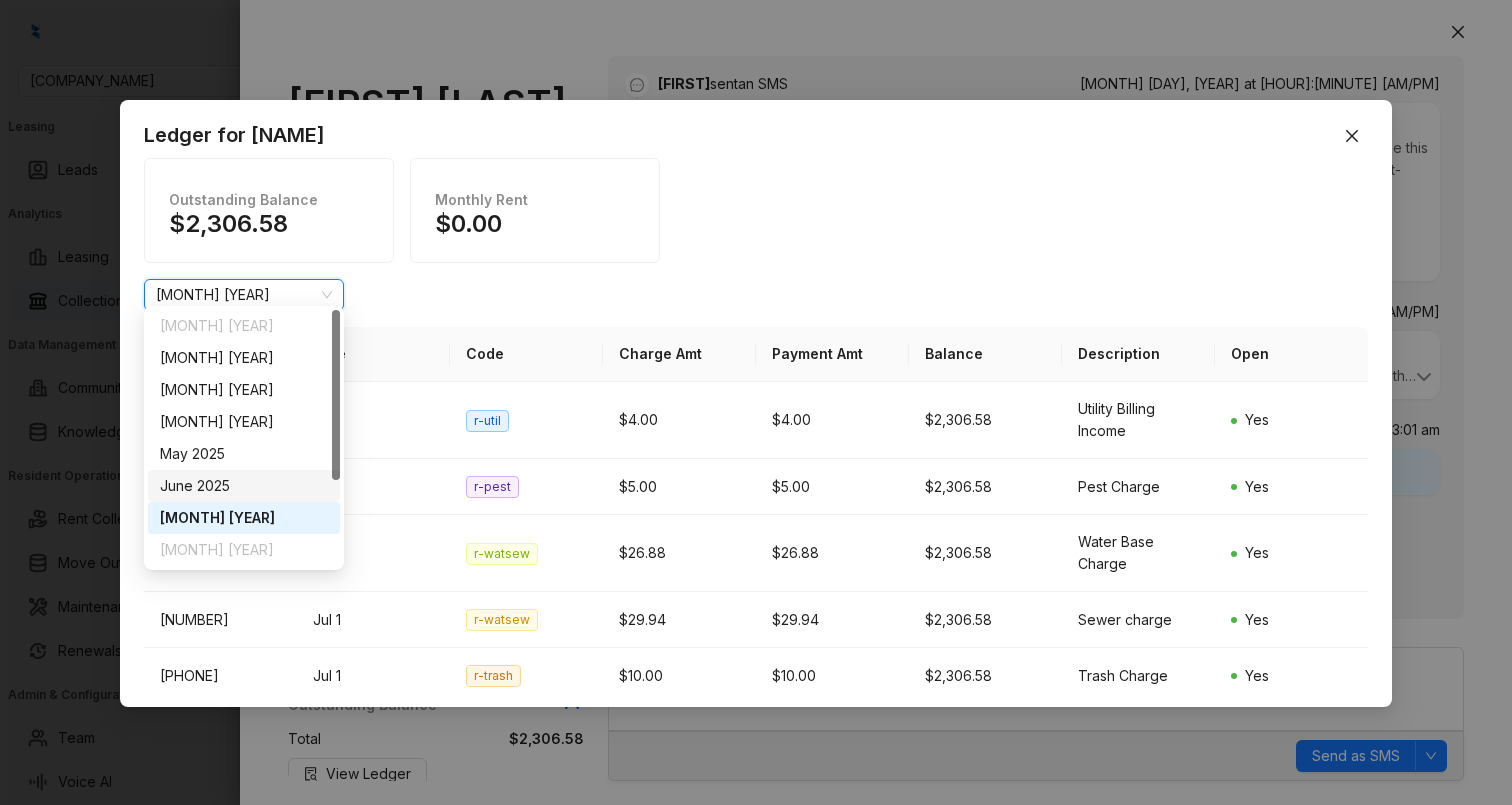 click on "Ledger for [NAME] Outstanding Balance $2,306.58 Monthly Rent $0.00 July [YEAR] July [YEAR] ID Date Code Charge Amt Payment Amt Balance Description Open                 704327940 Jul 1 r-util $4.00 $4.00 $2,306.58 Utility Billing Income Yes 704327941 Jul 1 r-pest $5.00 $5.00 $2,306.58 Pest Charge Yes 704327942 Jul 1 r-watsew $26.88 $26.88 $2,306.58 Water Base Charge Yes 704327943 Jul 1 r-watsew $29.94 $29.94 $2,306.58 Sewer charge Yes 704327944 Jul 1 r-trash $10.00 $10.00 $2,306.58 Trash Charge Yes 704327945 Jul 1 r-watsew $9.76 $9.76 $2,306.58 Stormwater Charge Yes 704342497 Jul 1 r-rent $2,191.00 $2,191.00 $2,306.58 Residential Base Rent (07/[YEAR]) Yes 704342727 Jul 1 r-cmf $15.00 $15.00 $2,306.58 Community Maintenance Fee (07/[YEAR]) Yes 704342728 Jul 1 r-cmf $15.00 $15.00 $2,306.58 Community Maintenance Fee (07/[YEAR]) Yes" at bounding box center [756, 402] 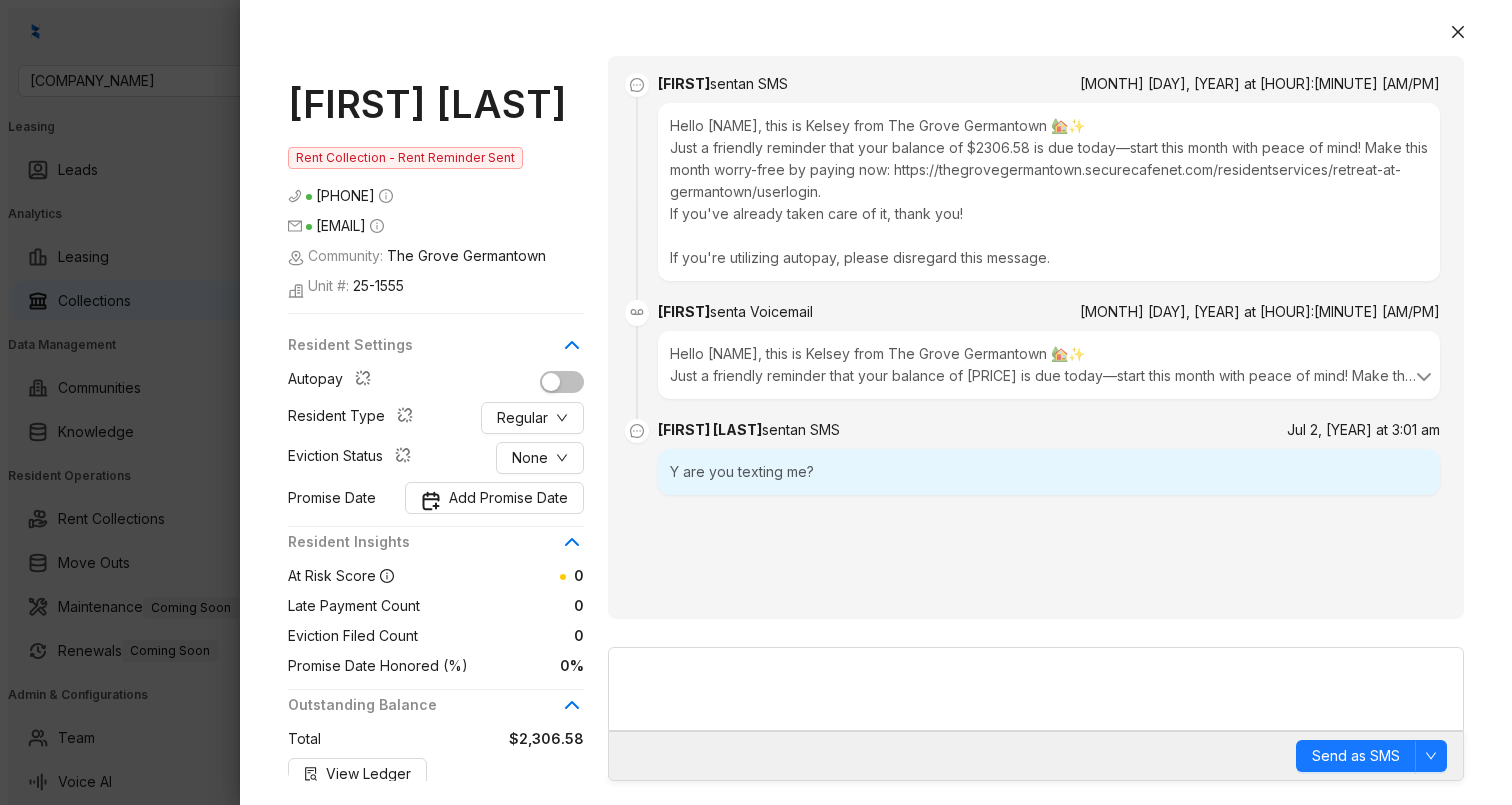 click at bounding box center [756, 402] 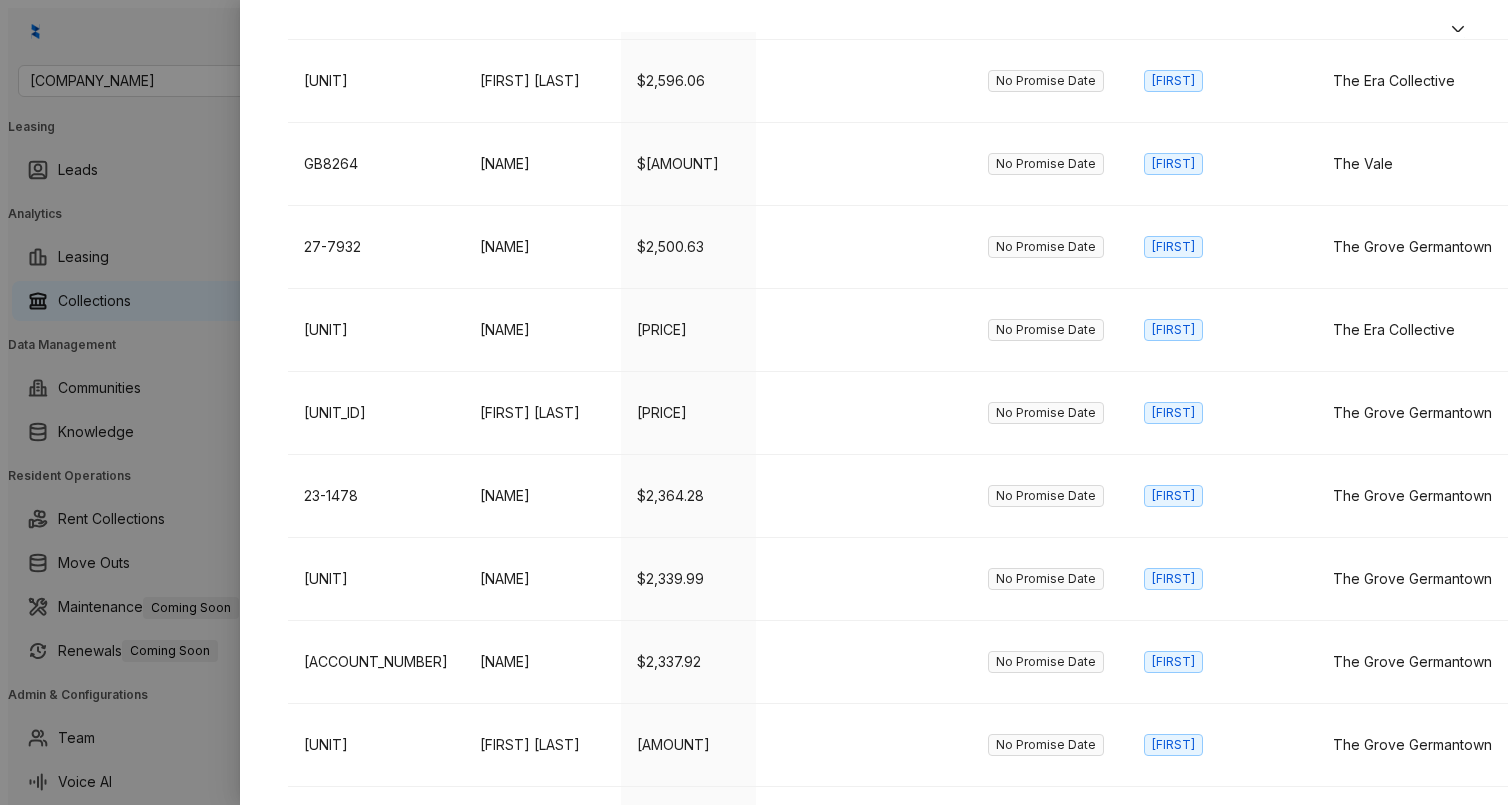 click at bounding box center (756, 402) 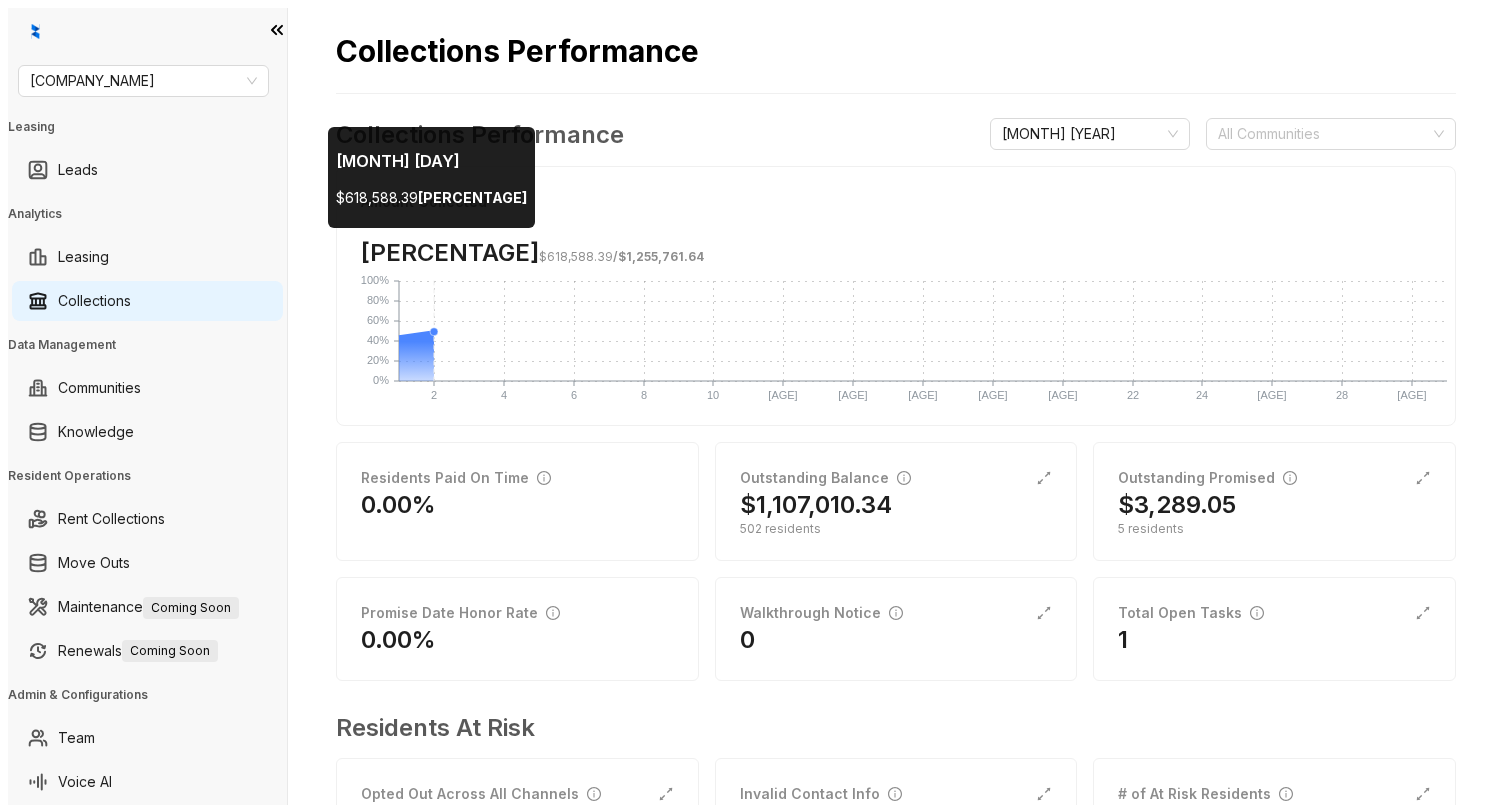 scroll, scrollTop: 0, scrollLeft: 0, axis: both 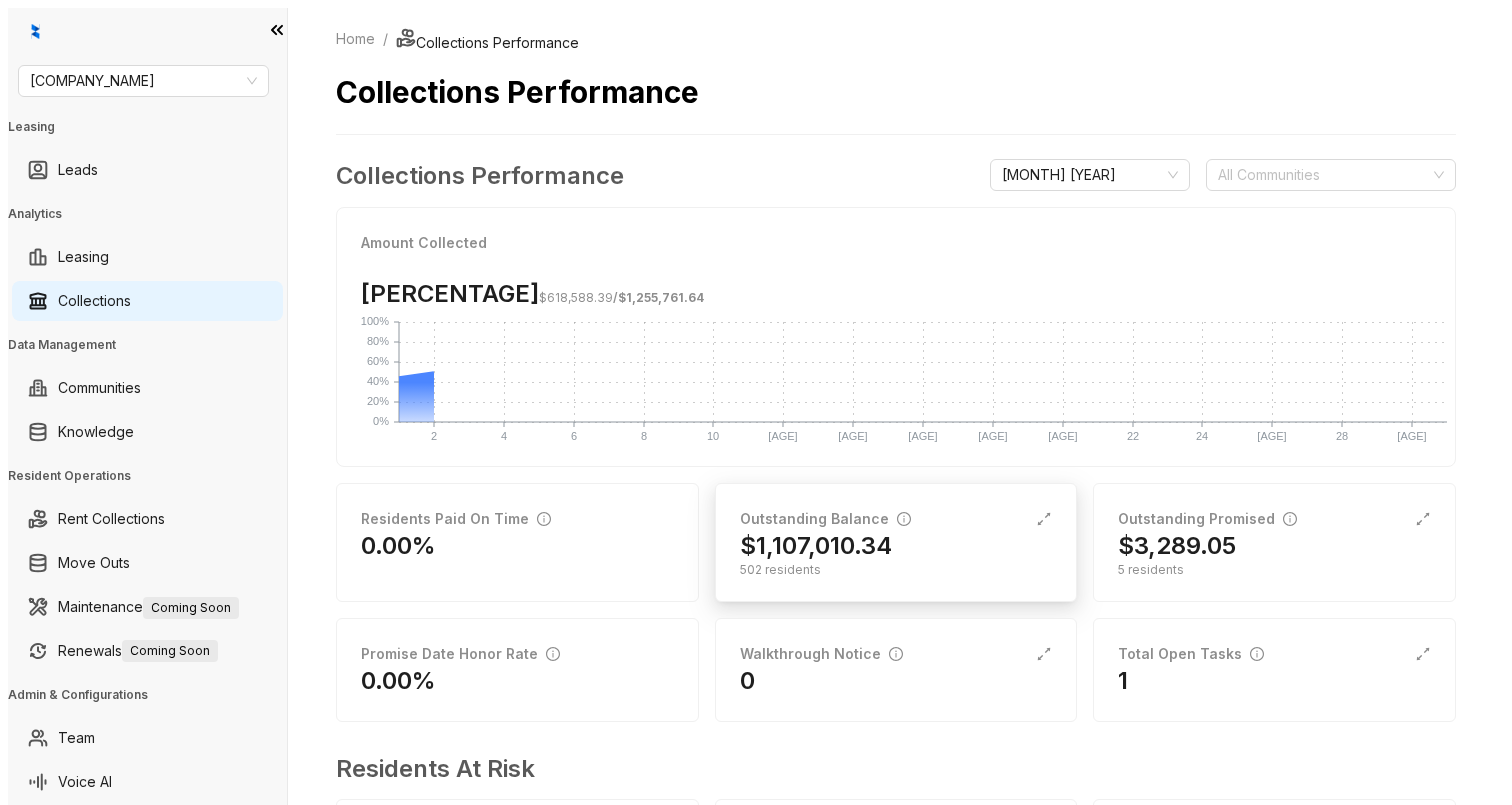 click on "$1,107,010.34" at bounding box center (816, 546) 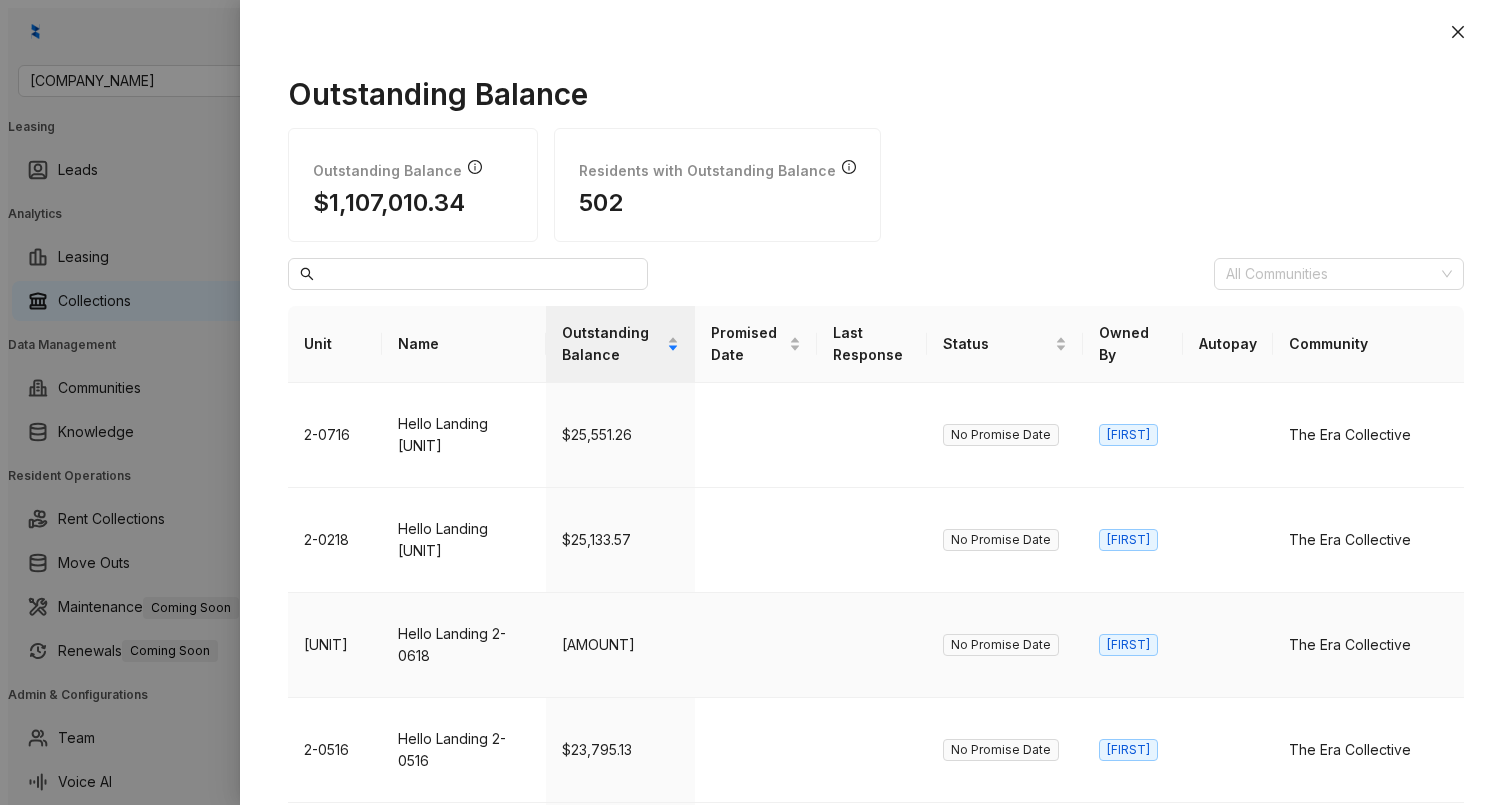 scroll, scrollTop: 736, scrollLeft: 0, axis: vertical 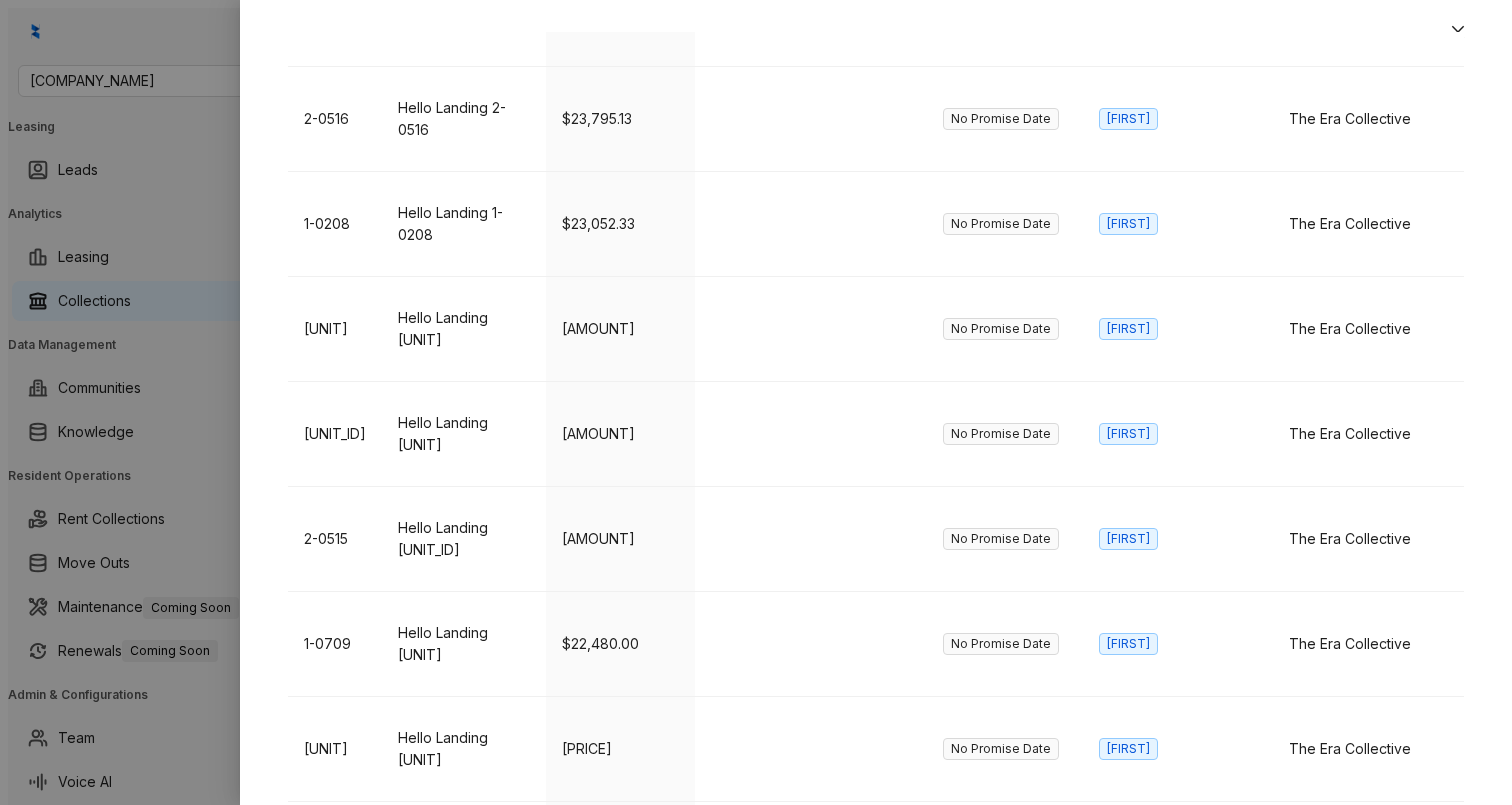 click at bounding box center (1448, 1713) 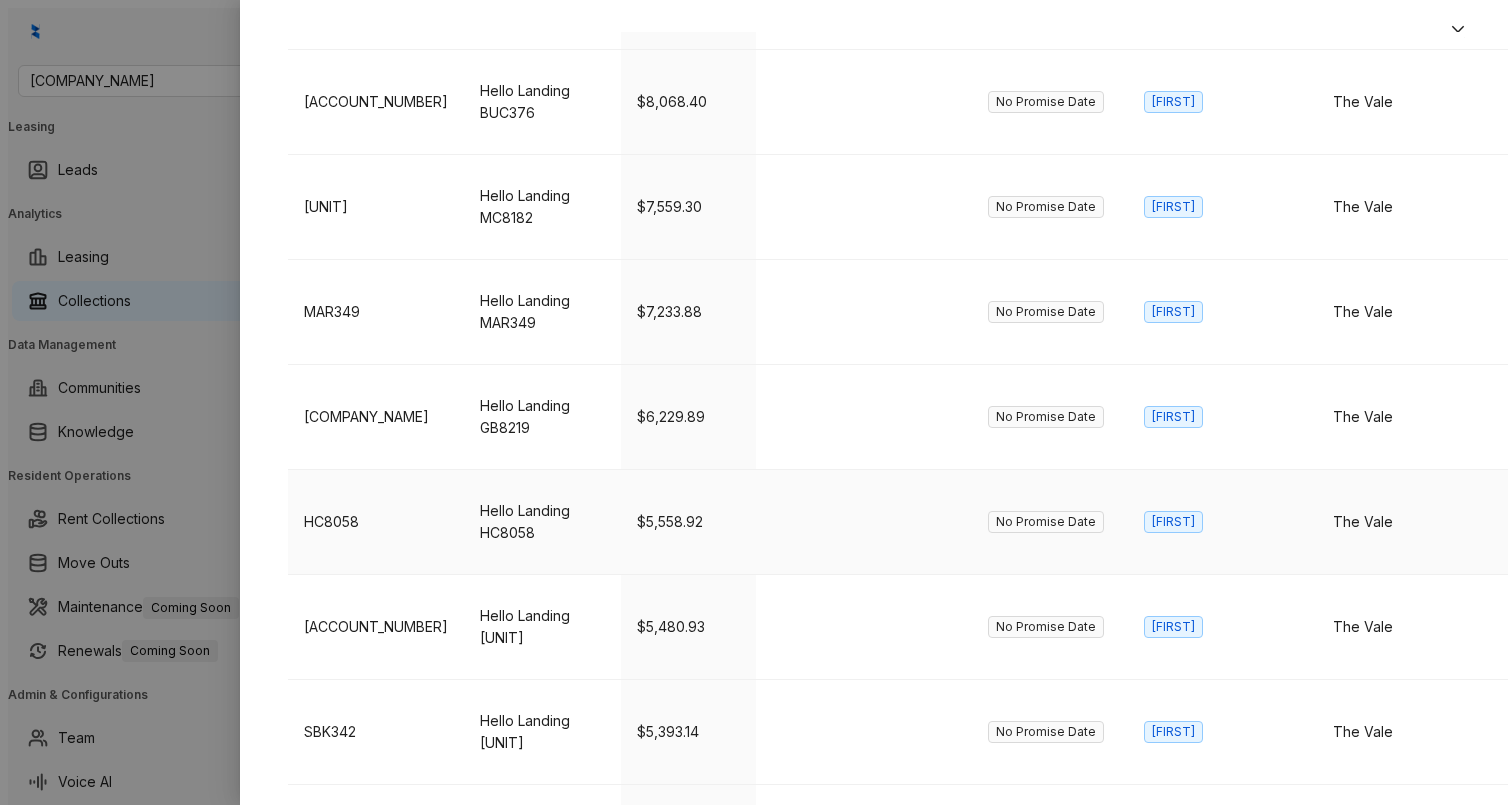 scroll, scrollTop: 736, scrollLeft: 0, axis: vertical 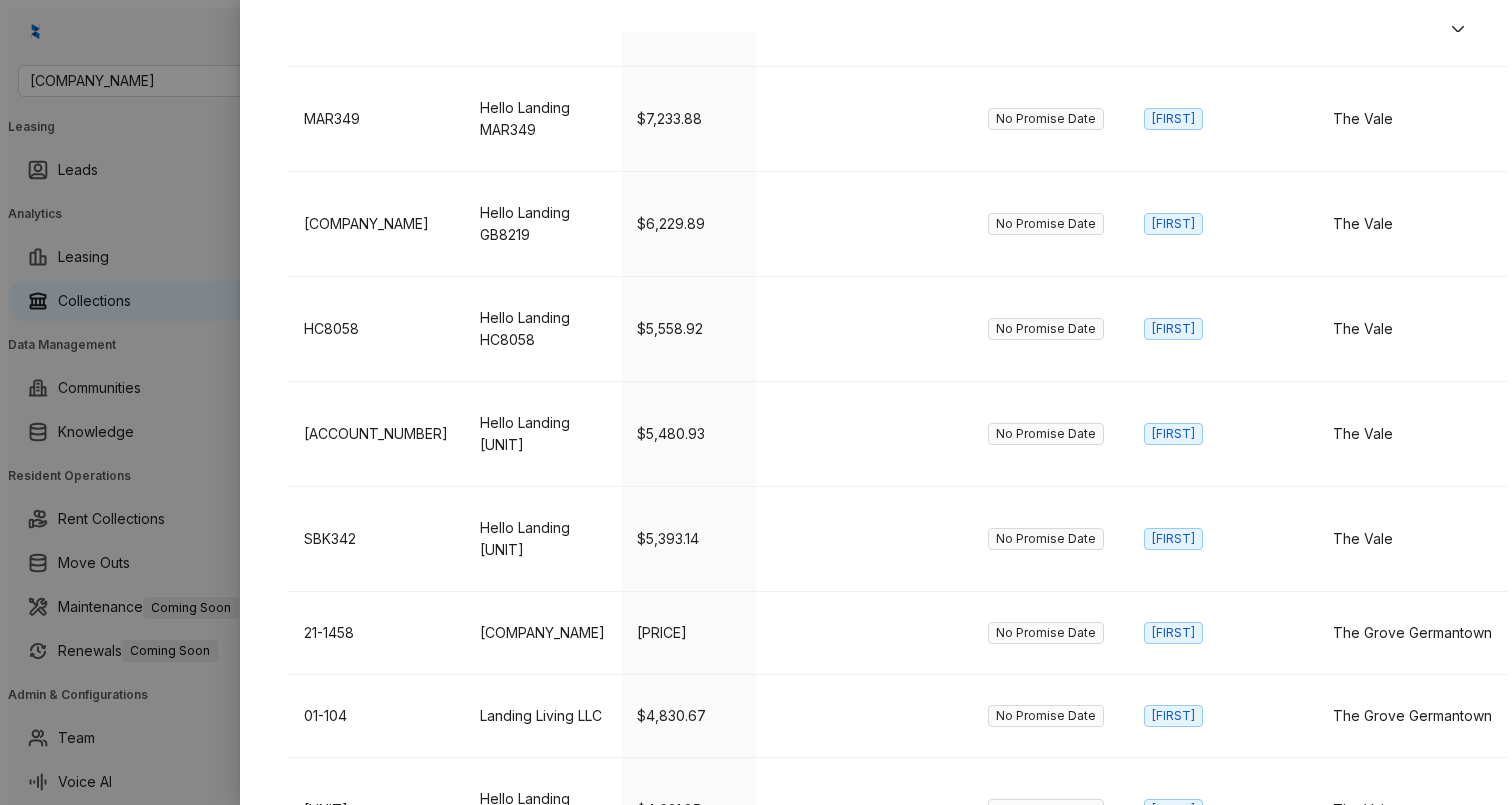 click at bounding box center (1448, 1581) 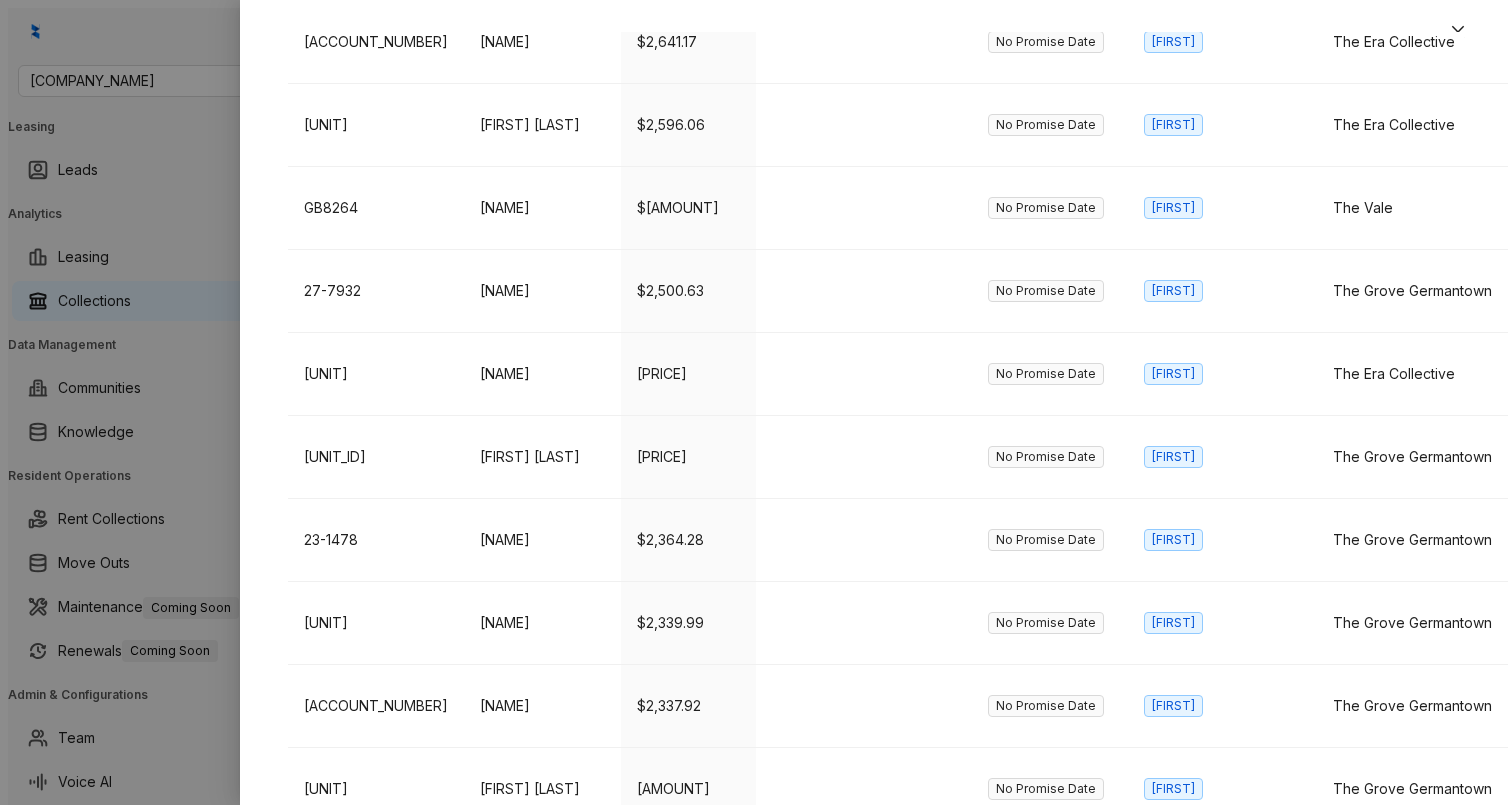 click on "[NAME]" at bounding box center (542, 1038) 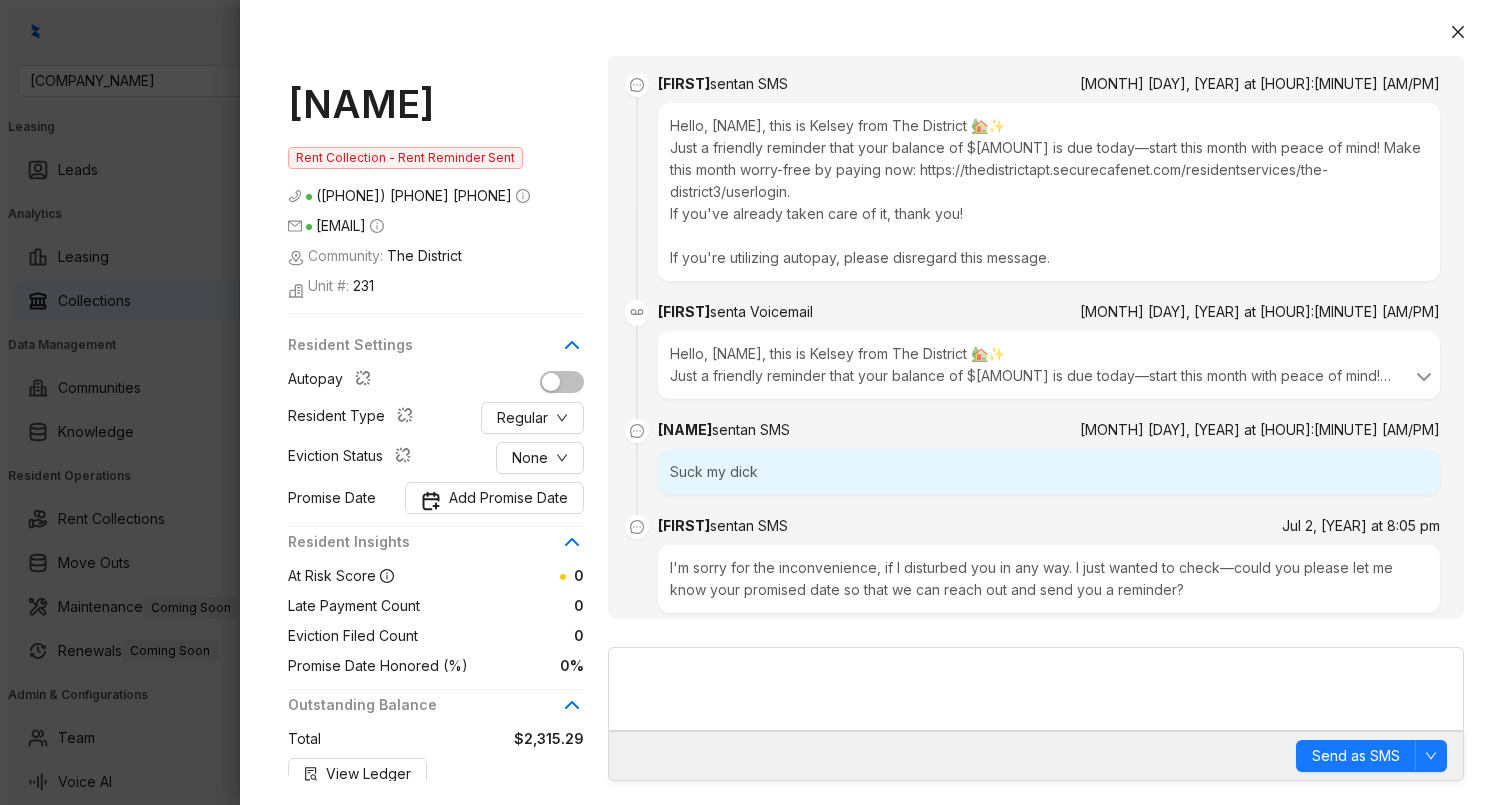 scroll, scrollTop: 45, scrollLeft: 0, axis: vertical 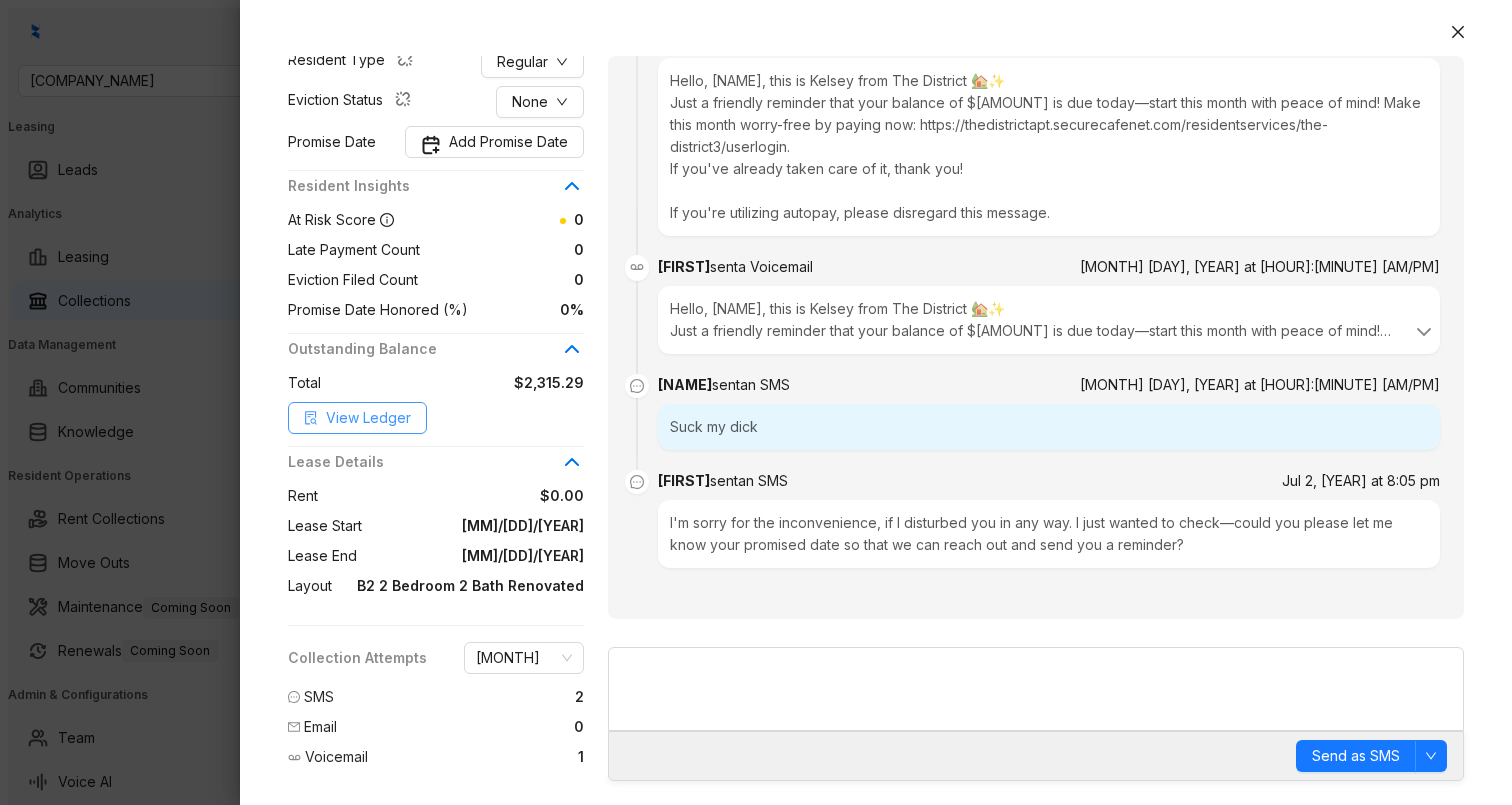 click on "View Ledger" at bounding box center [368, 418] 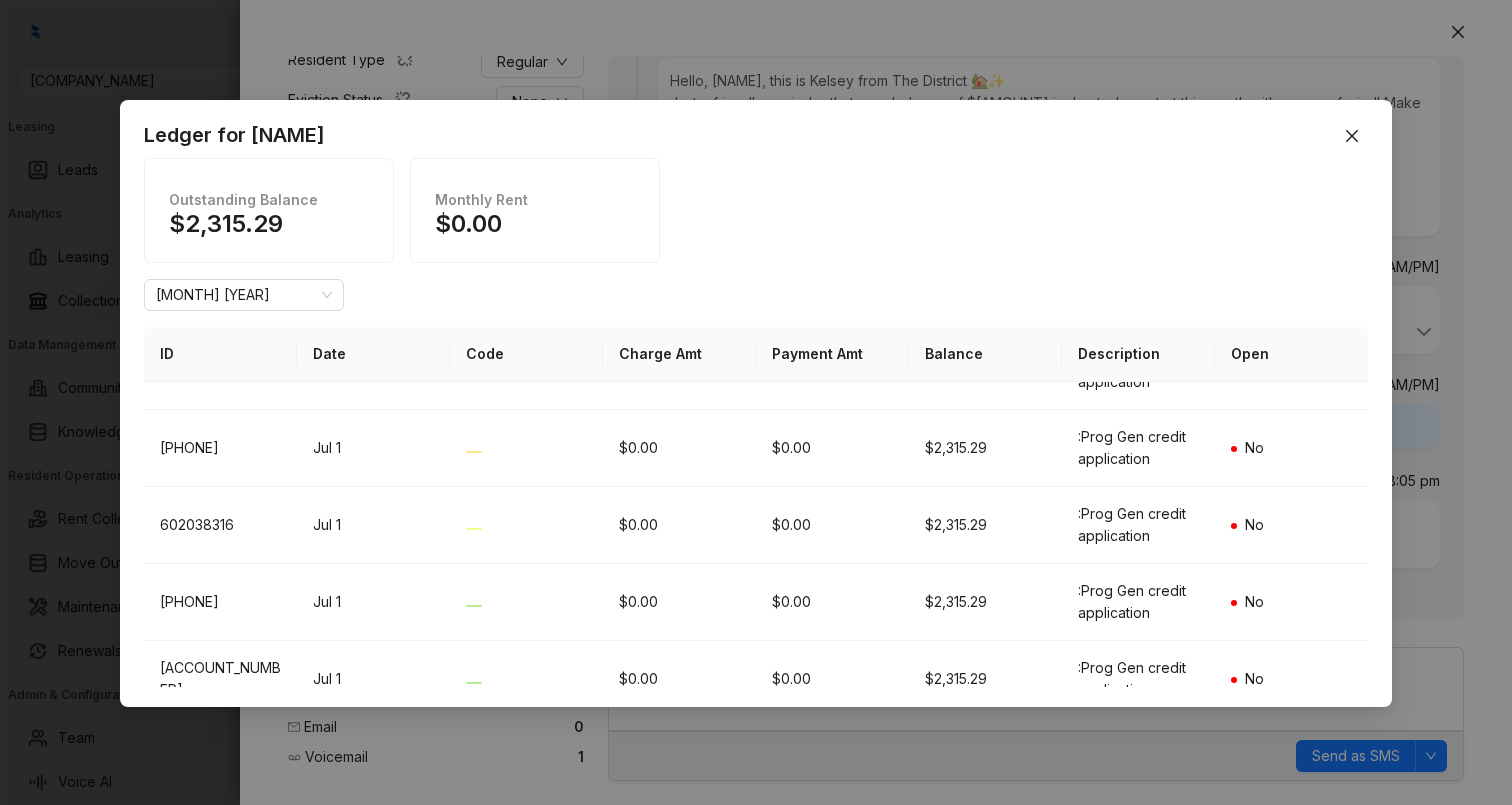 scroll, scrollTop: 130, scrollLeft: 0, axis: vertical 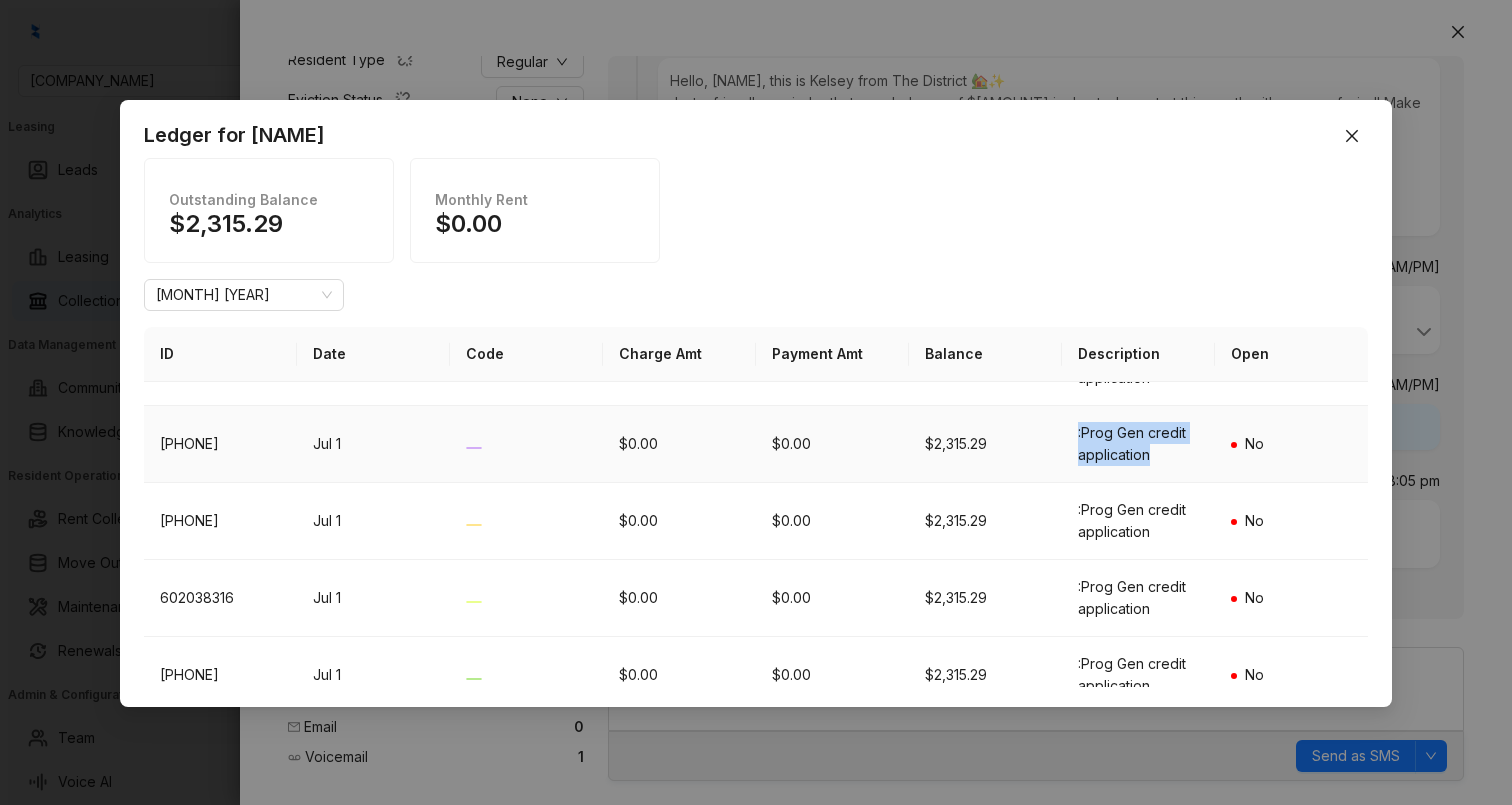 drag, startPoint x: 1079, startPoint y: 423, endPoint x: 1162, endPoint y: 447, distance: 86.40023 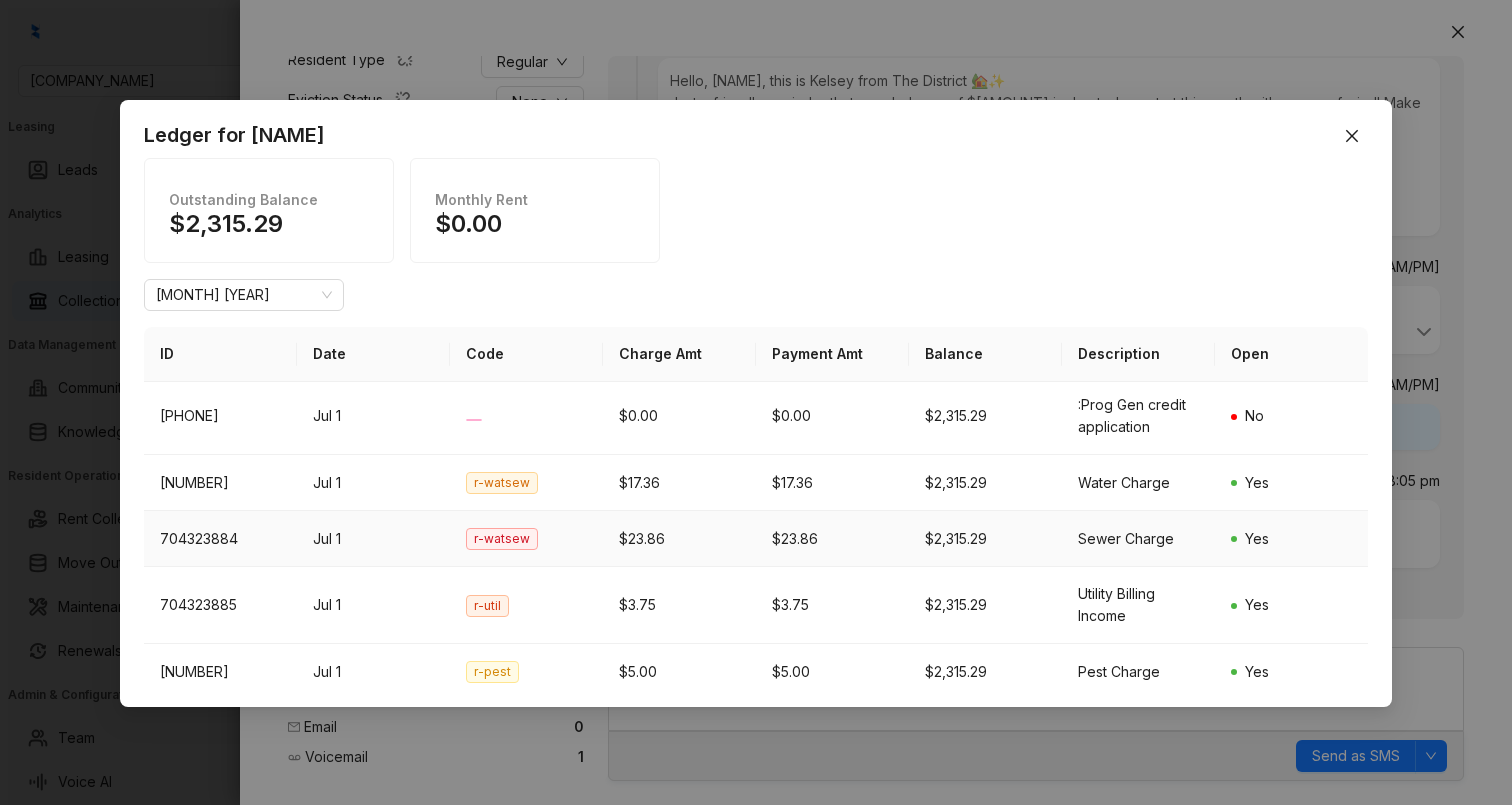 scroll, scrollTop: 1075, scrollLeft: 0, axis: vertical 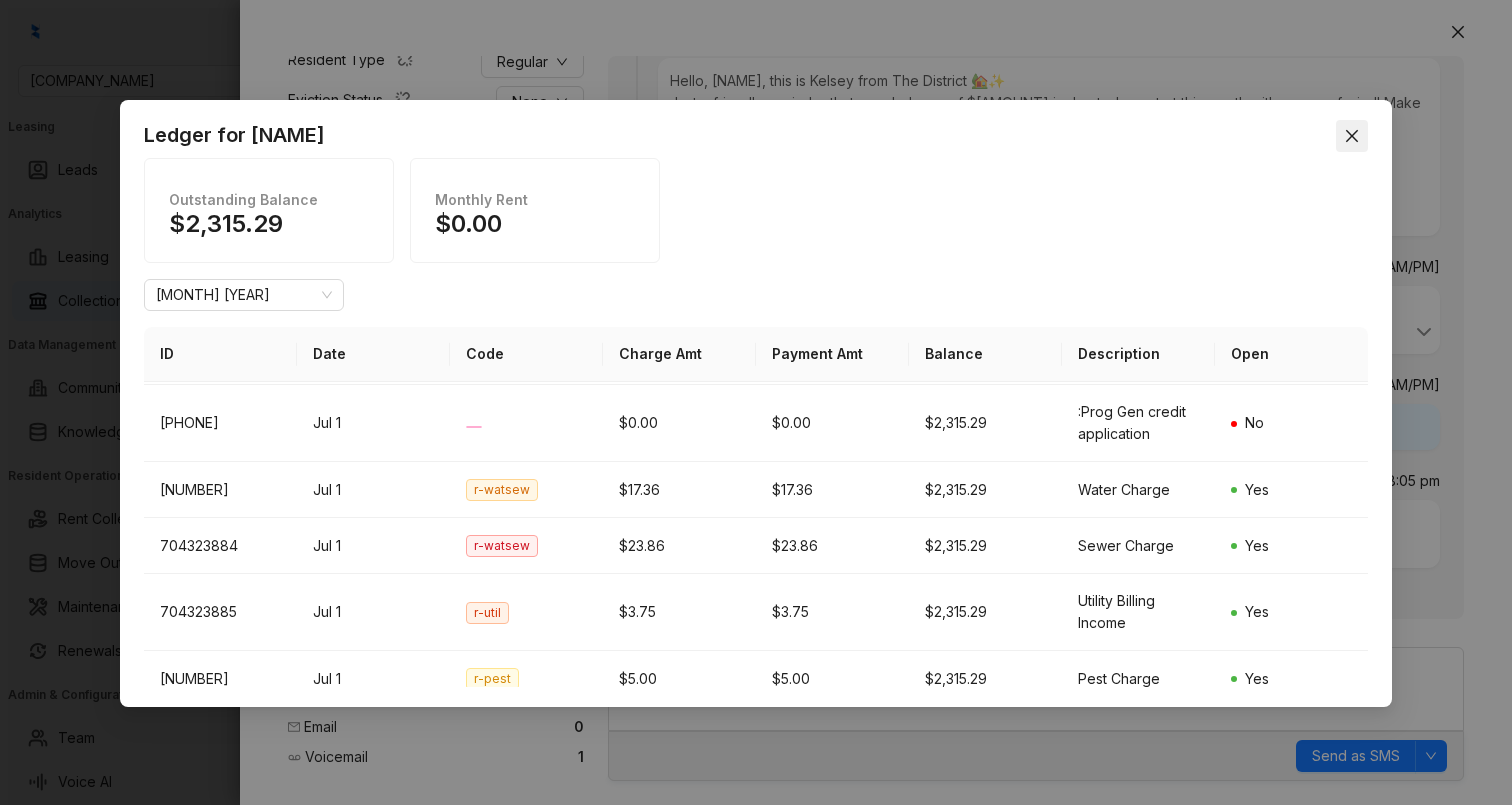 click at bounding box center (1352, 136) 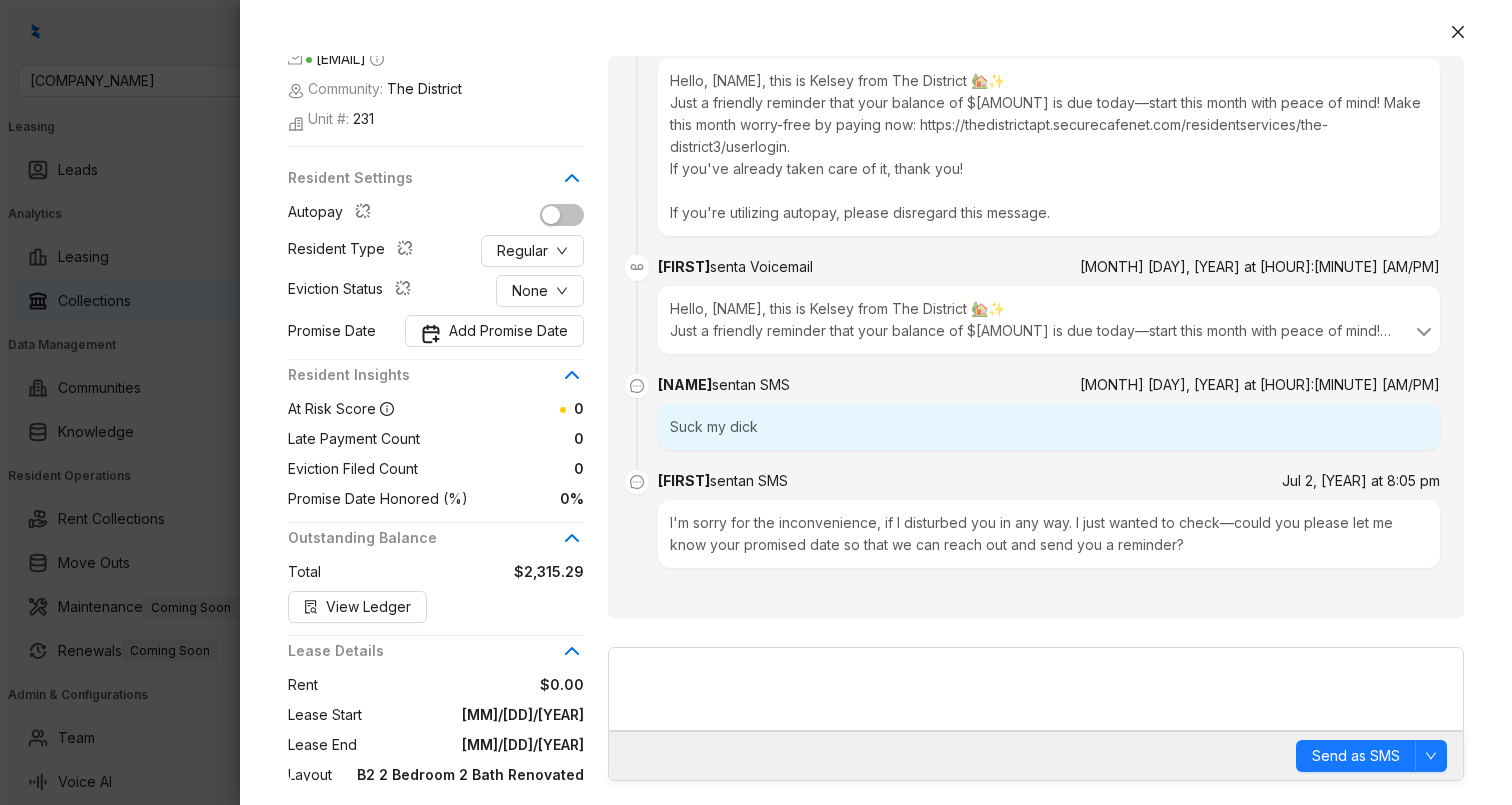 scroll, scrollTop: 0, scrollLeft: 0, axis: both 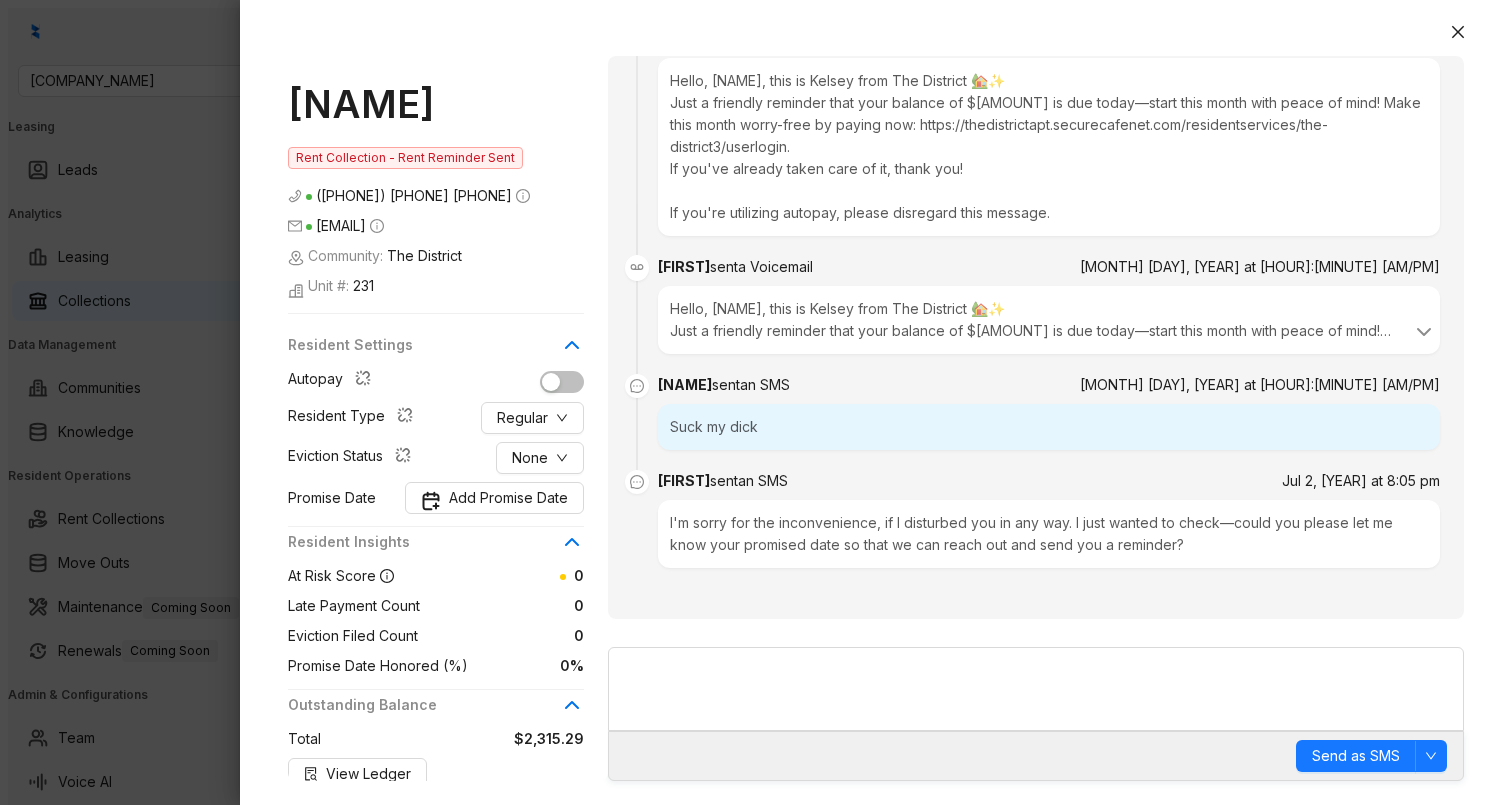 click on "[NAME] Rent Collection - Rent Reminder Sent ([PHONE]) [EMAIL] Community: The District Unit #: [UNIT] Resident Settings Autopay Resident Type Regular Eviction Status None Promise Date Add Promise Date Resident Insights At Risk Score [NUMBER] Late Payment Count [NUMBER] Eviction Filed Count [NUMBER] Promise Date Honored (%) [PERCENTAGE] Outstanding Balance Total [PRICE] View Ledger Lease Details Rent [PRICE] Lease Start [MONTH]/[DAY]/[YEAR] Lease End [MONTH]/[DAY]/[YEAR] Layout B2 2 Bedroom 2 Bath Renovated Collection Attempts July SMS [NUMBER] Email [NUMBER] Voicemail [NUMBER] Last Responded Today Kelsey sent an SMS [MONTH] [DAY], [YEAR] at [TIME] Hello, [NAME], this is Kelsey from The District 🏡✨ Just a friendly reminder that your balance of [PRICE] is due today—start this month with peace of mind! Make this month worry-free by paying now: [URL]. If you've already taken care of it, thank you! Kelsey sent a Voicemail [NAME]" at bounding box center [876, 418] 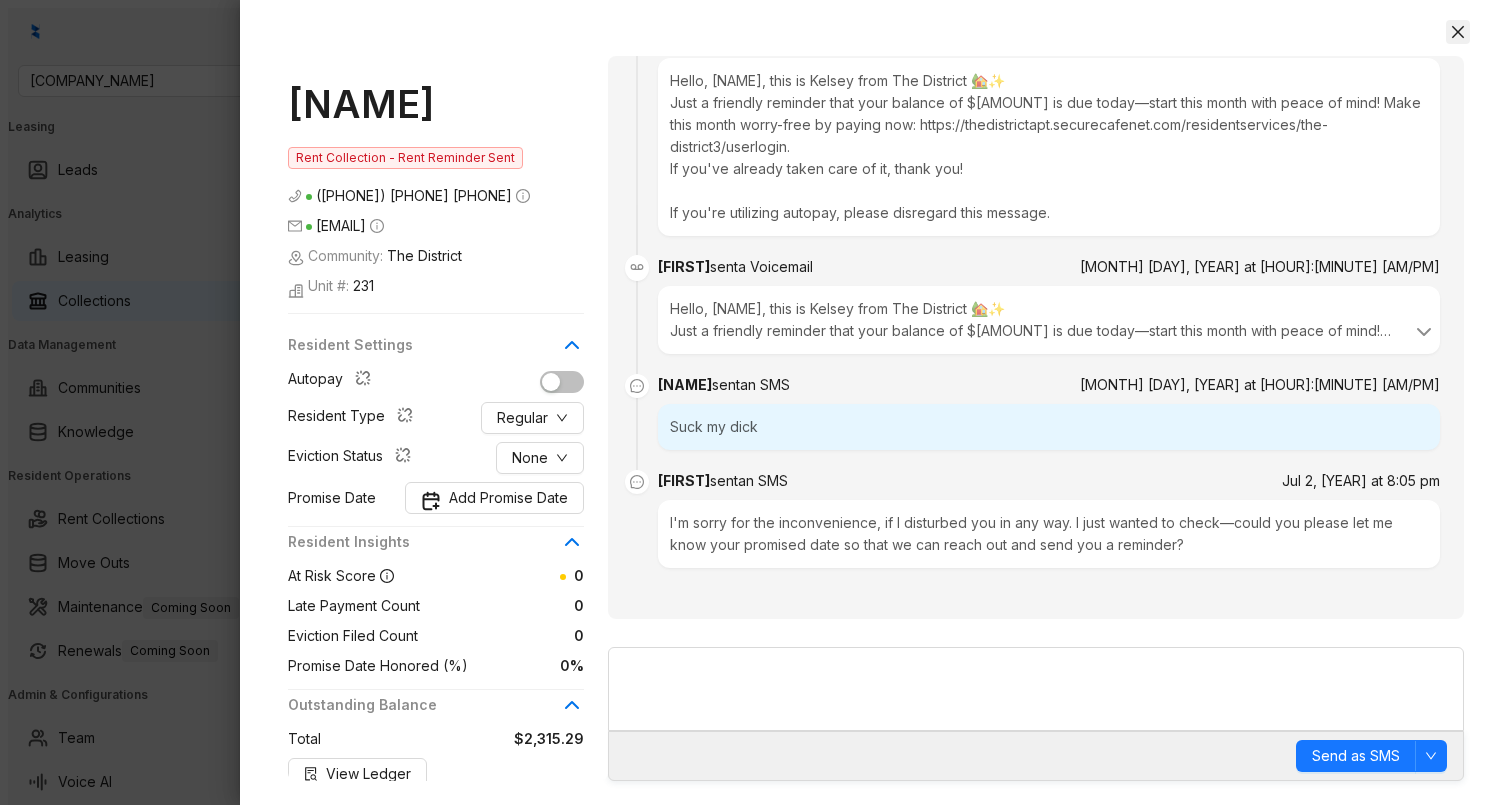 click at bounding box center (1458, 32) 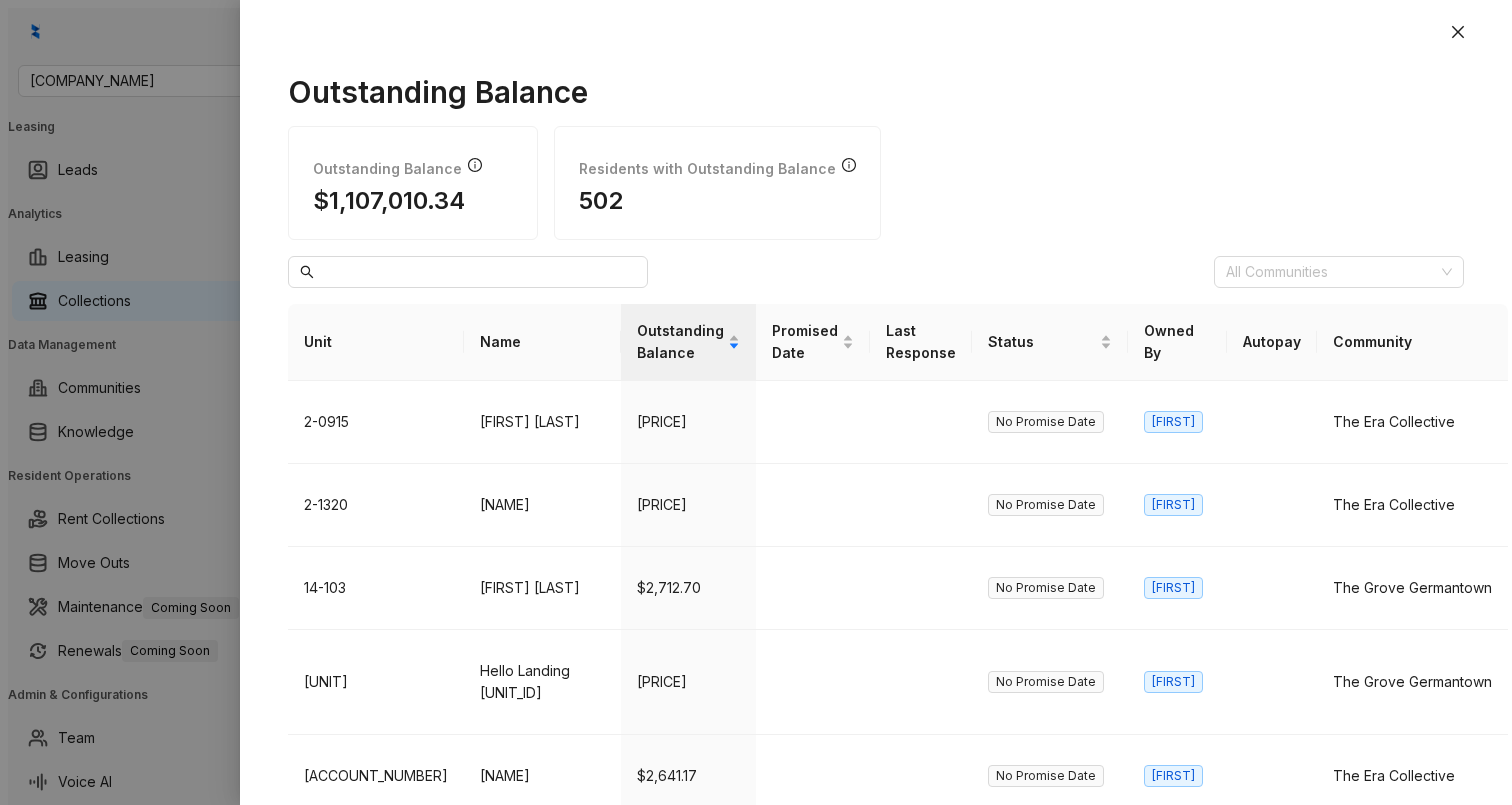 scroll, scrollTop: 0, scrollLeft: 0, axis: both 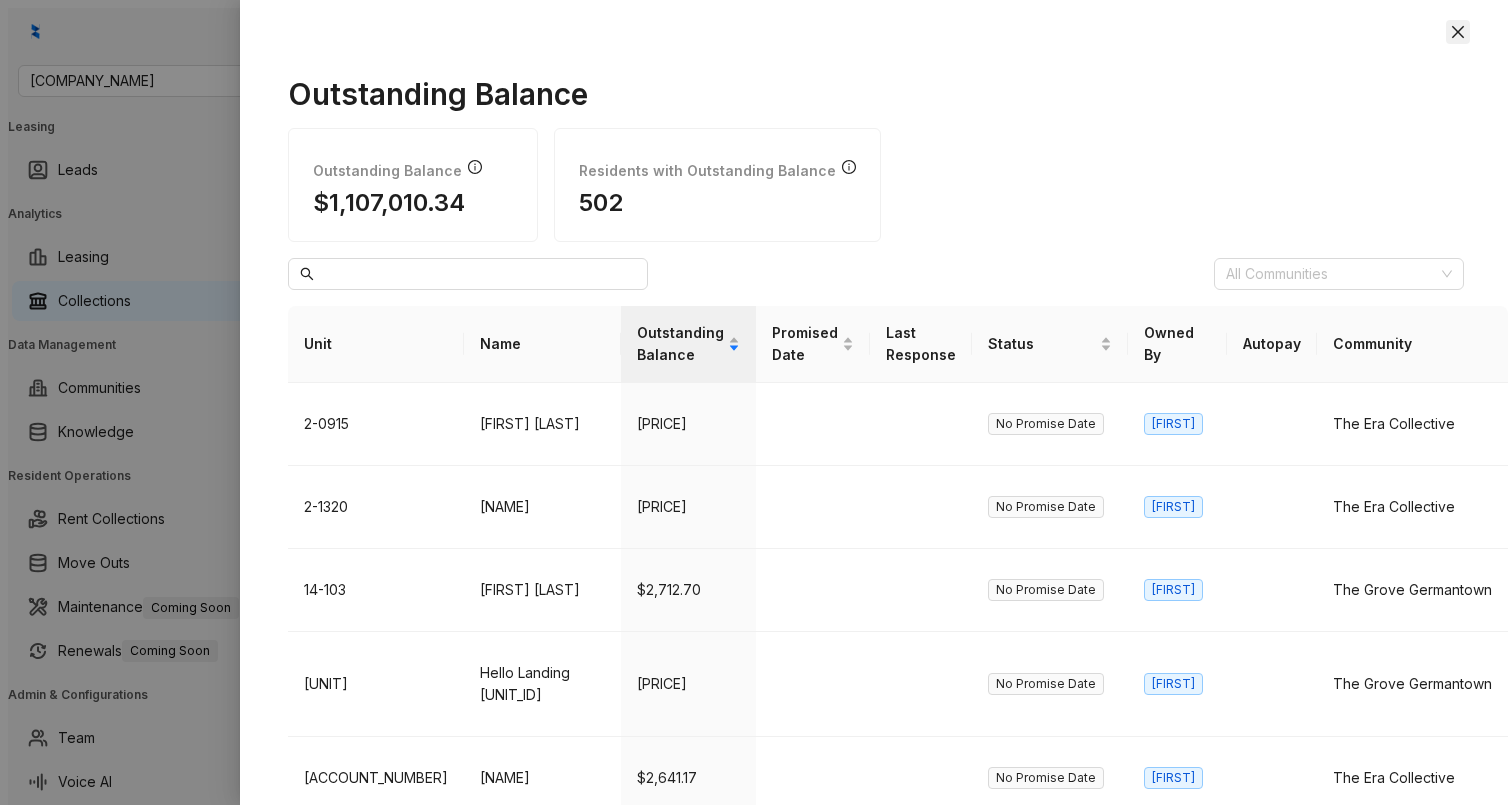 click at bounding box center (1458, 32) 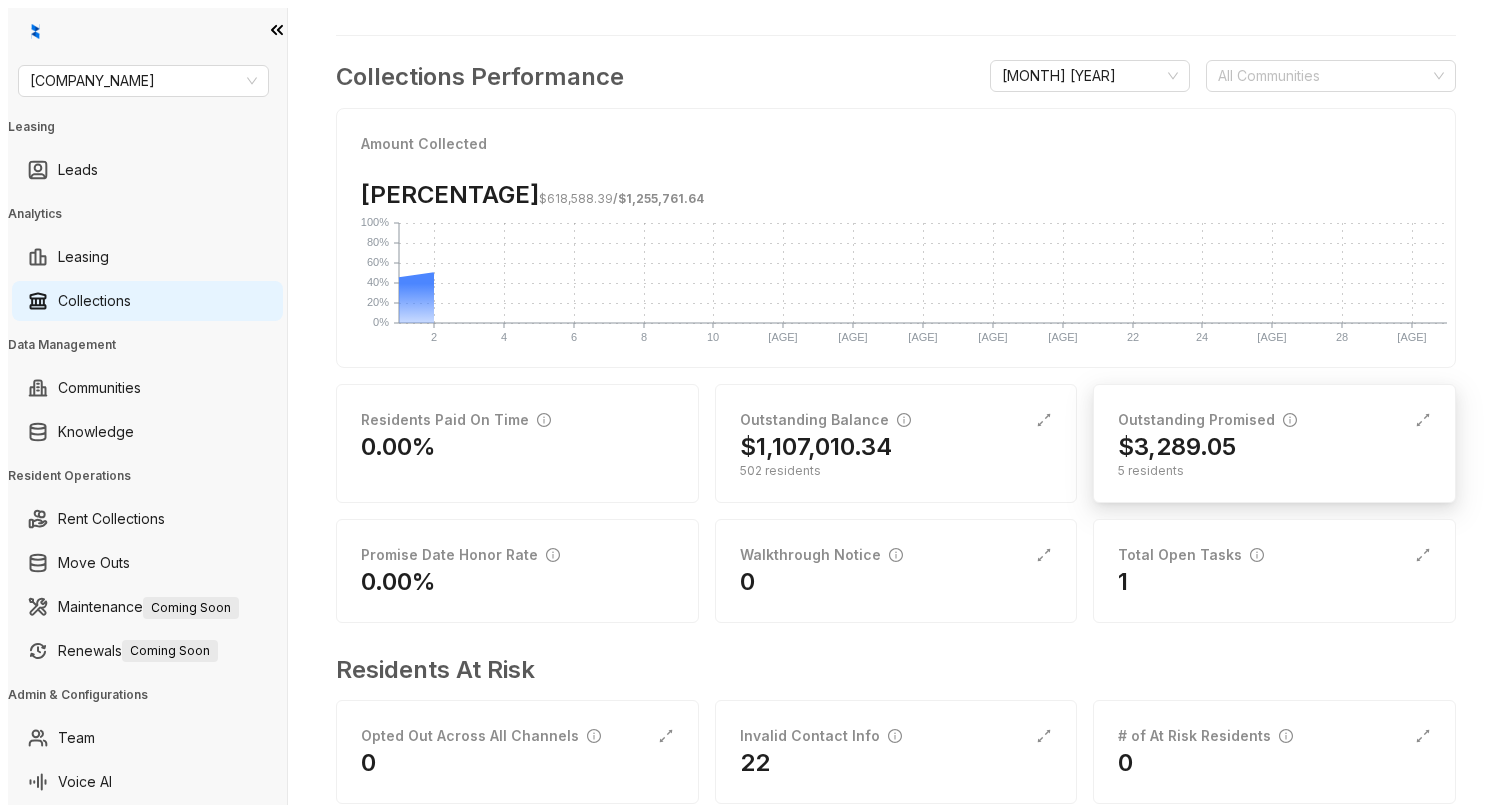 scroll, scrollTop: 129, scrollLeft: 0, axis: vertical 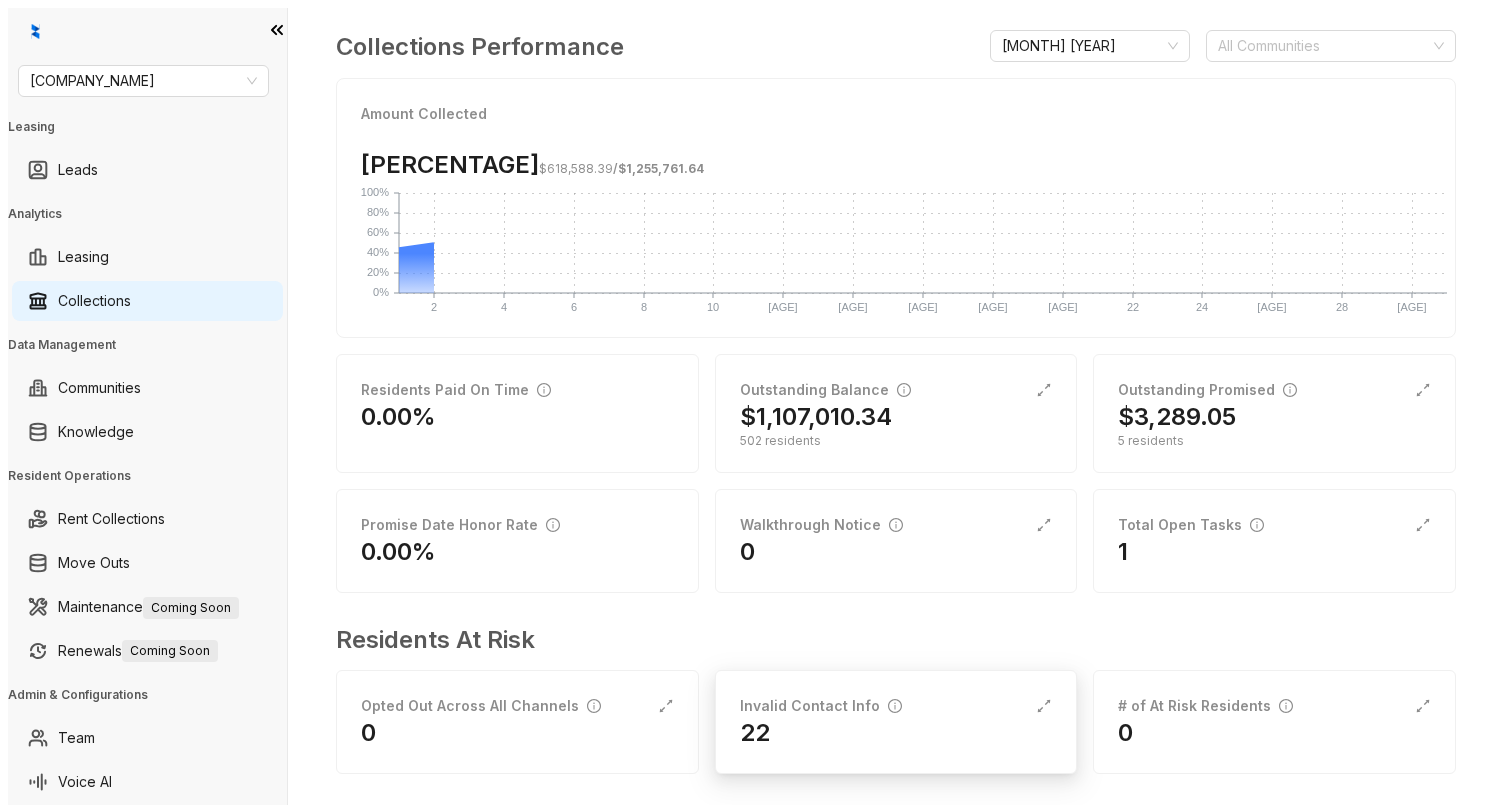 click on "Invalid Contact Info [NUMBER]" at bounding box center [896, 722] 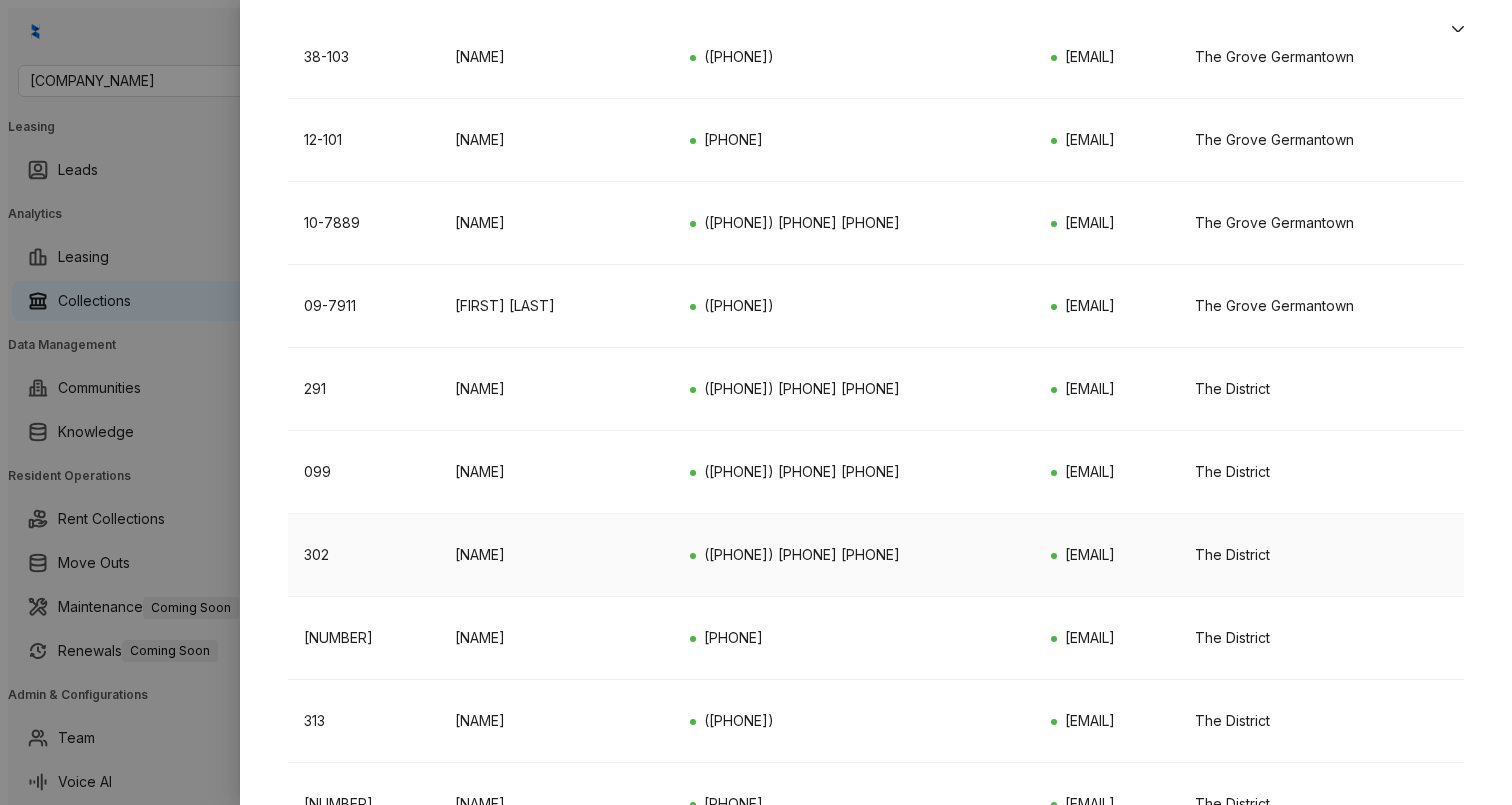 scroll, scrollTop: 640, scrollLeft: 0, axis: vertical 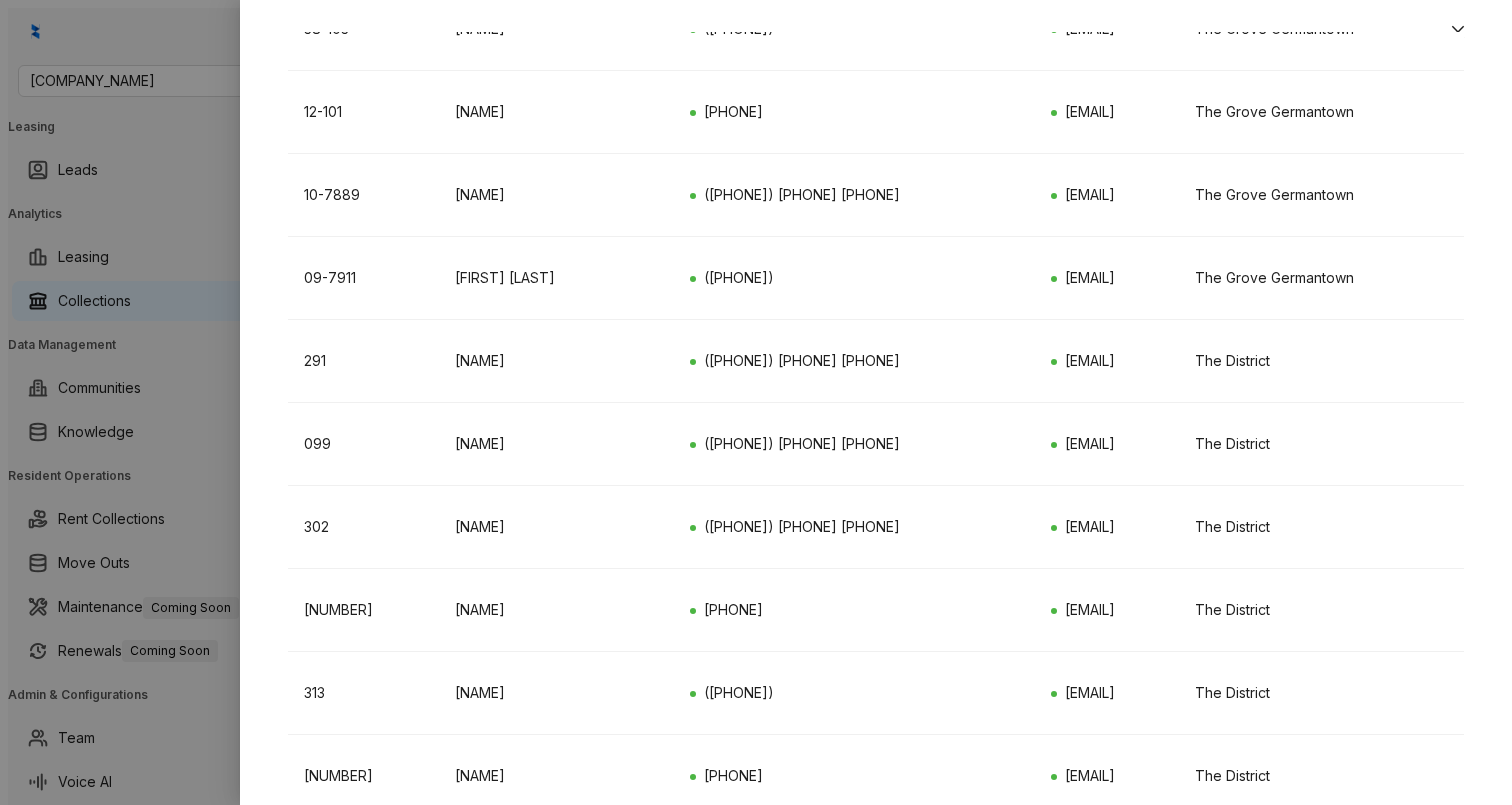 click on "[NAME]" at bounding box center [556, 1108] 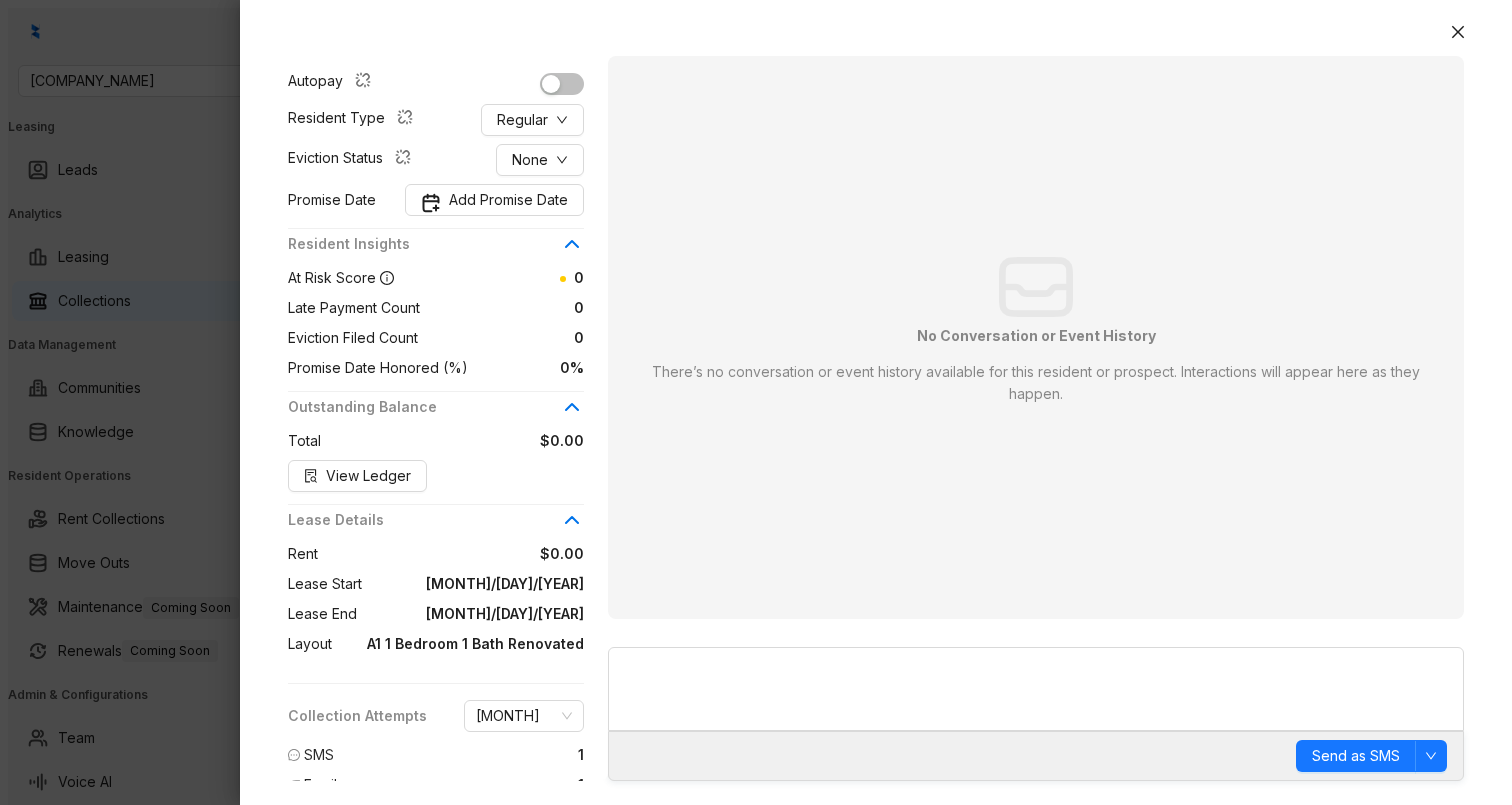 scroll, scrollTop: 302, scrollLeft: 0, axis: vertical 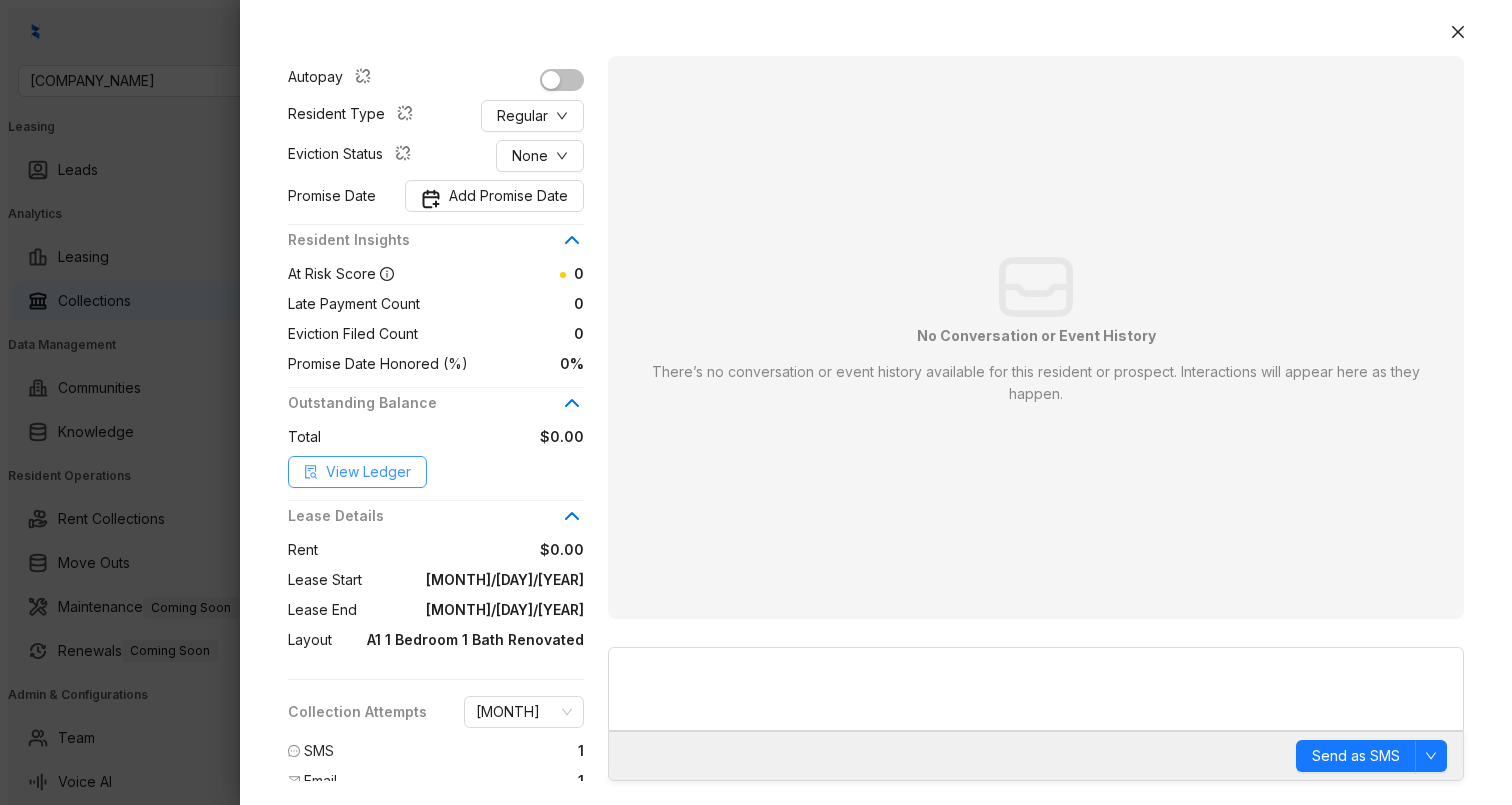 click on "View Ledger" at bounding box center [368, 472] 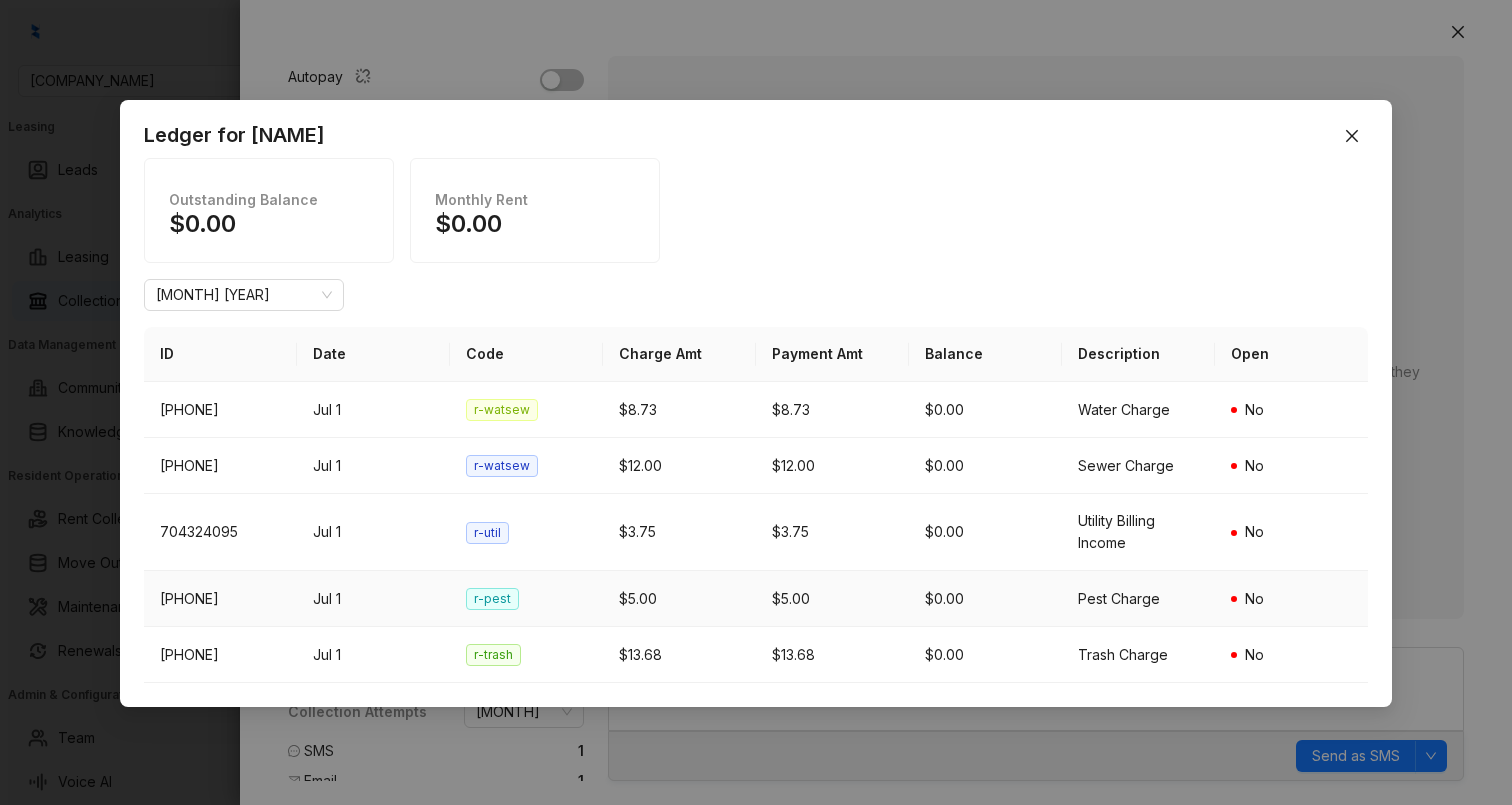 scroll, scrollTop: 366, scrollLeft: 0, axis: vertical 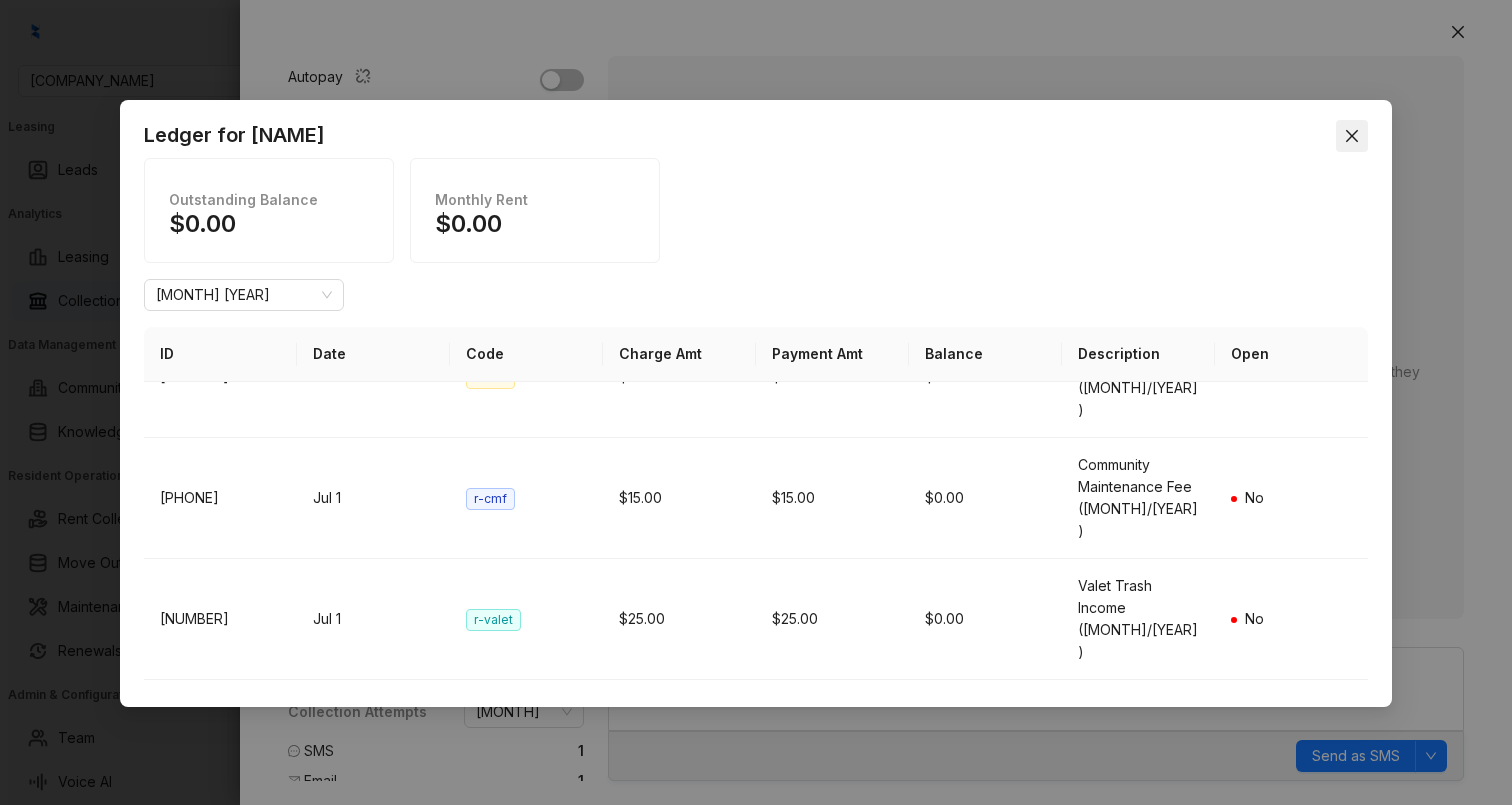 click at bounding box center [1352, 136] 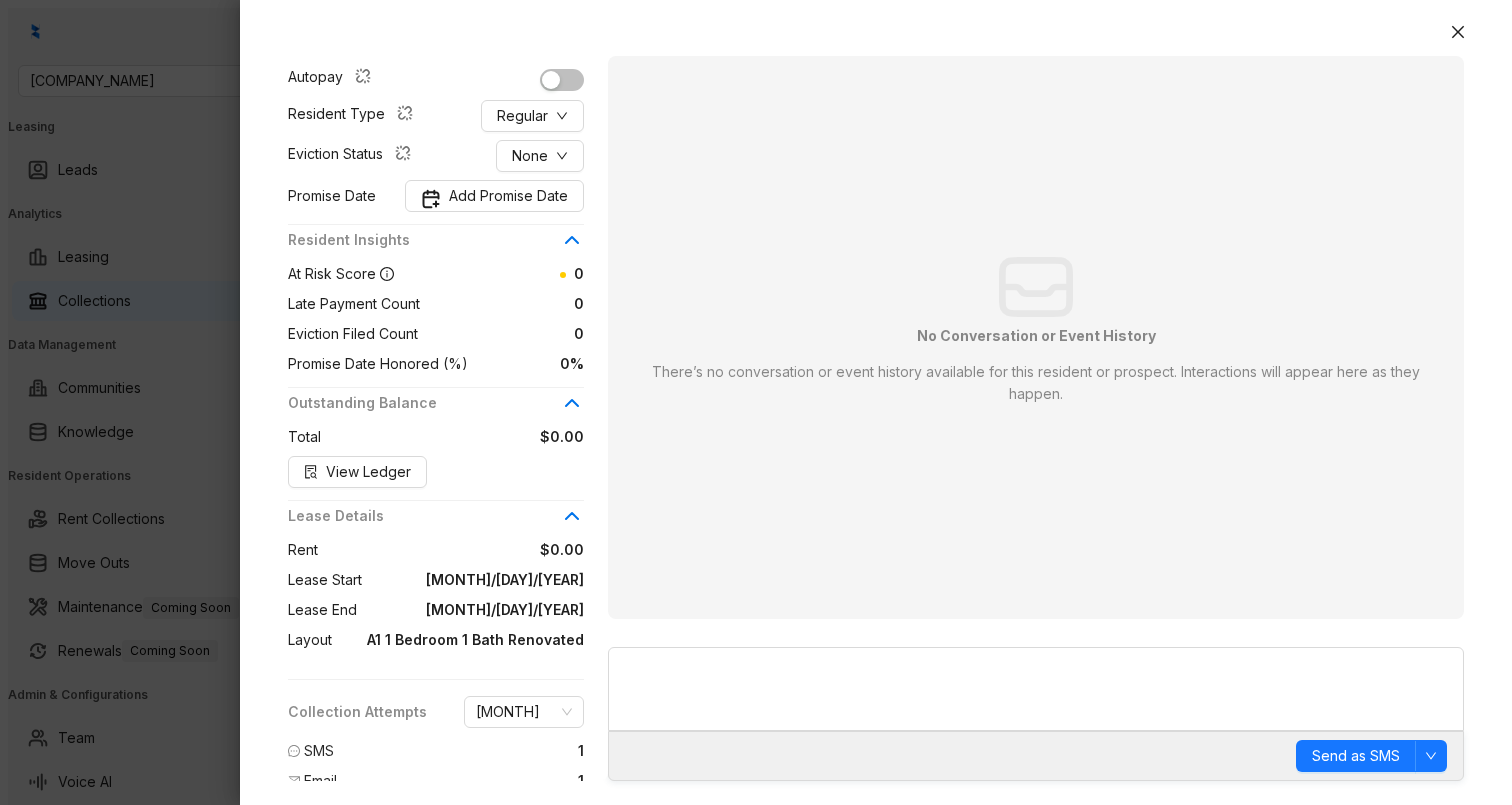 scroll, scrollTop: 0, scrollLeft: 0, axis: both 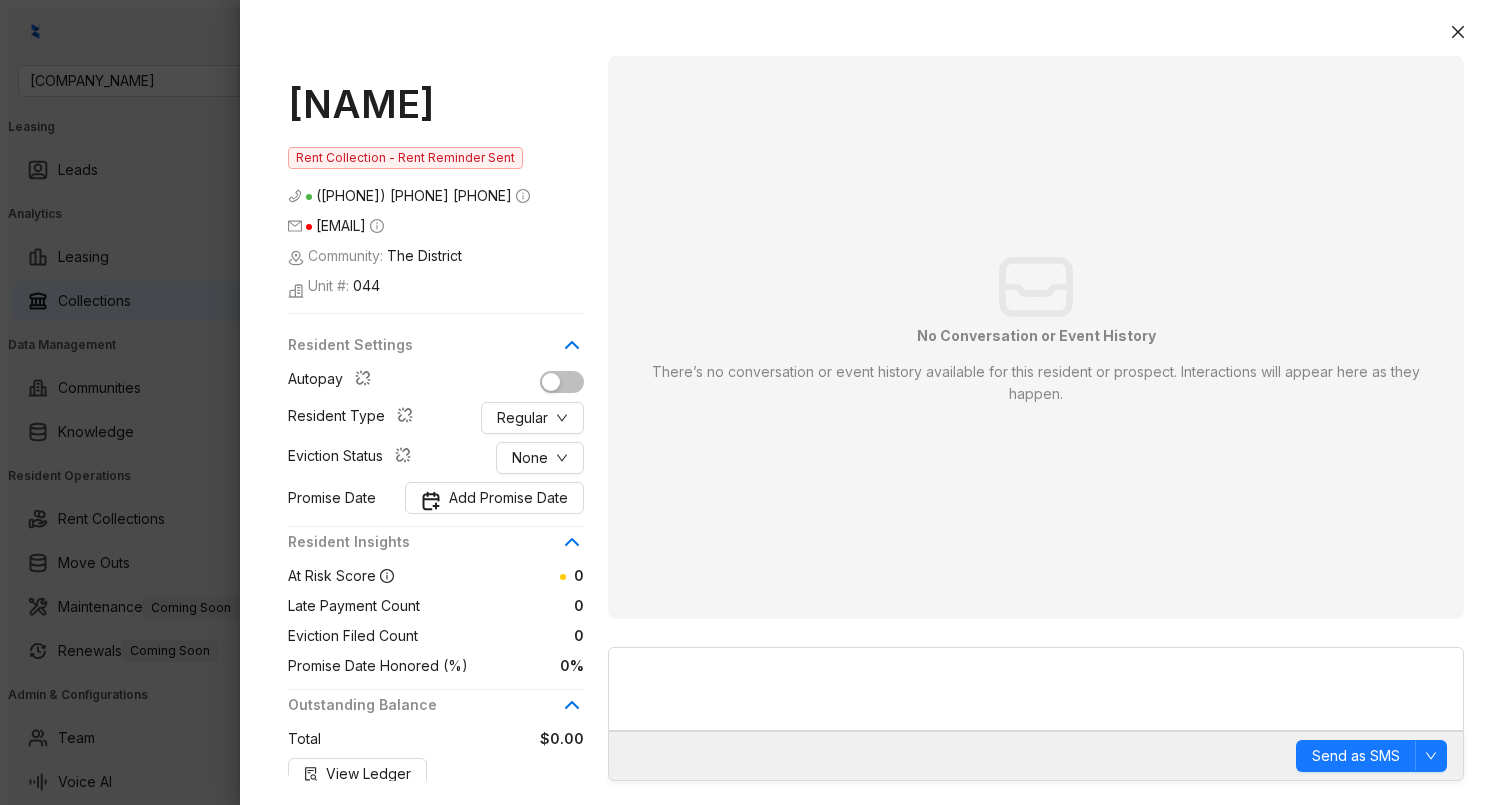 click at bounding box center [756, 402] 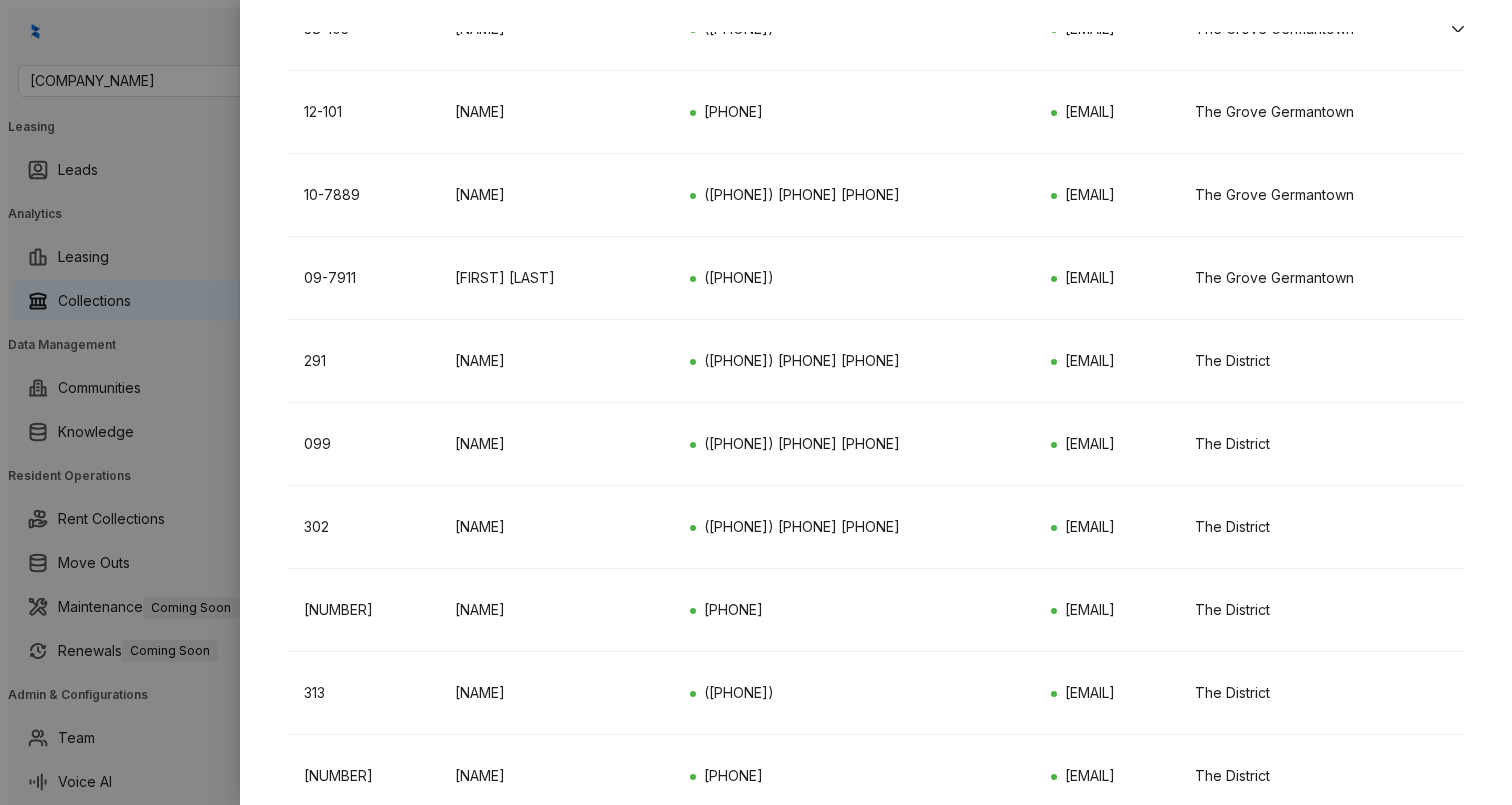 click at bounding box center (756, 402) 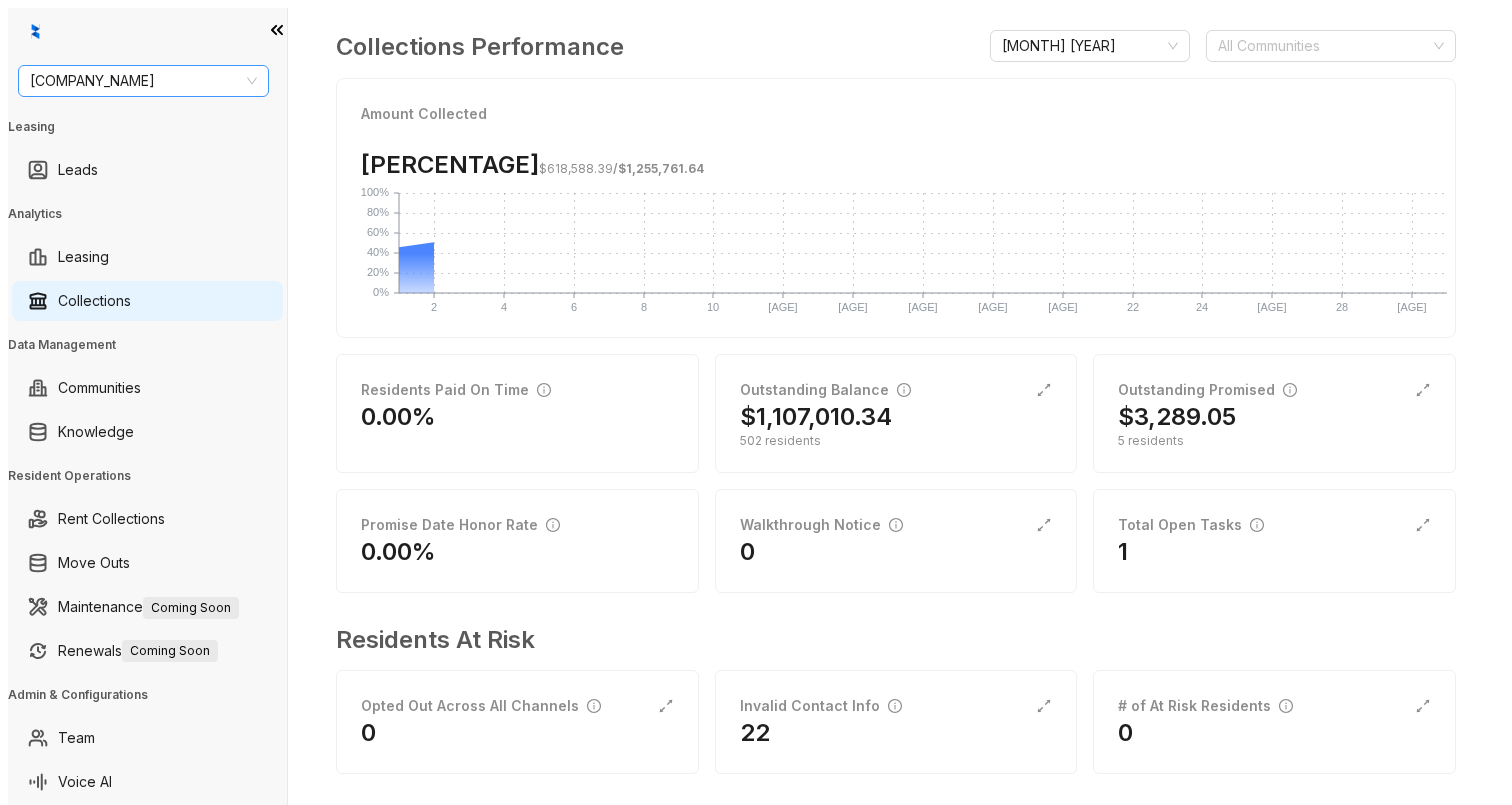click on "[COMPANY_NAME]" at bounding box center (143, 81) 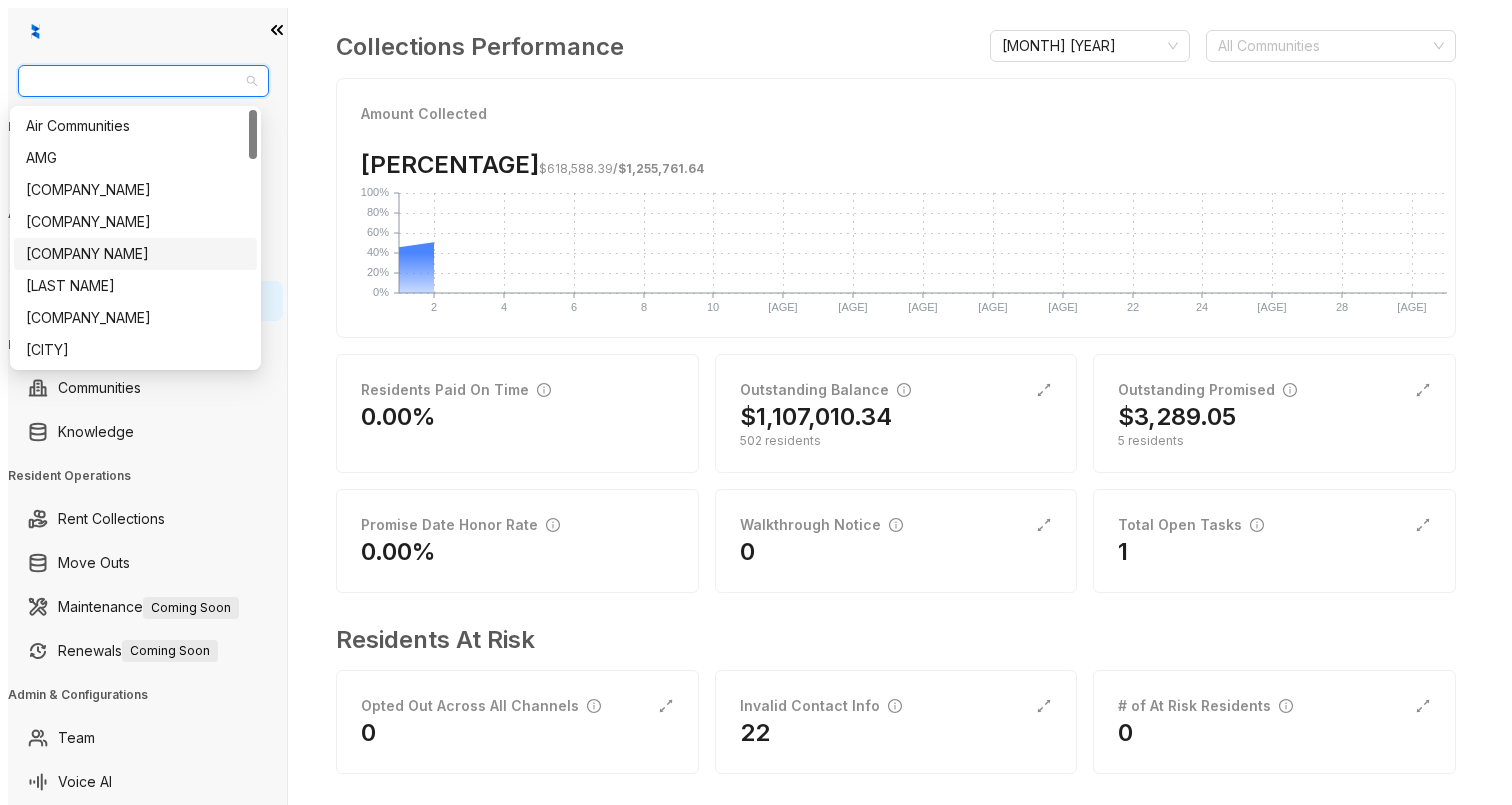 click on "[COMPANY NAME]" at bounding box center (135, 254) 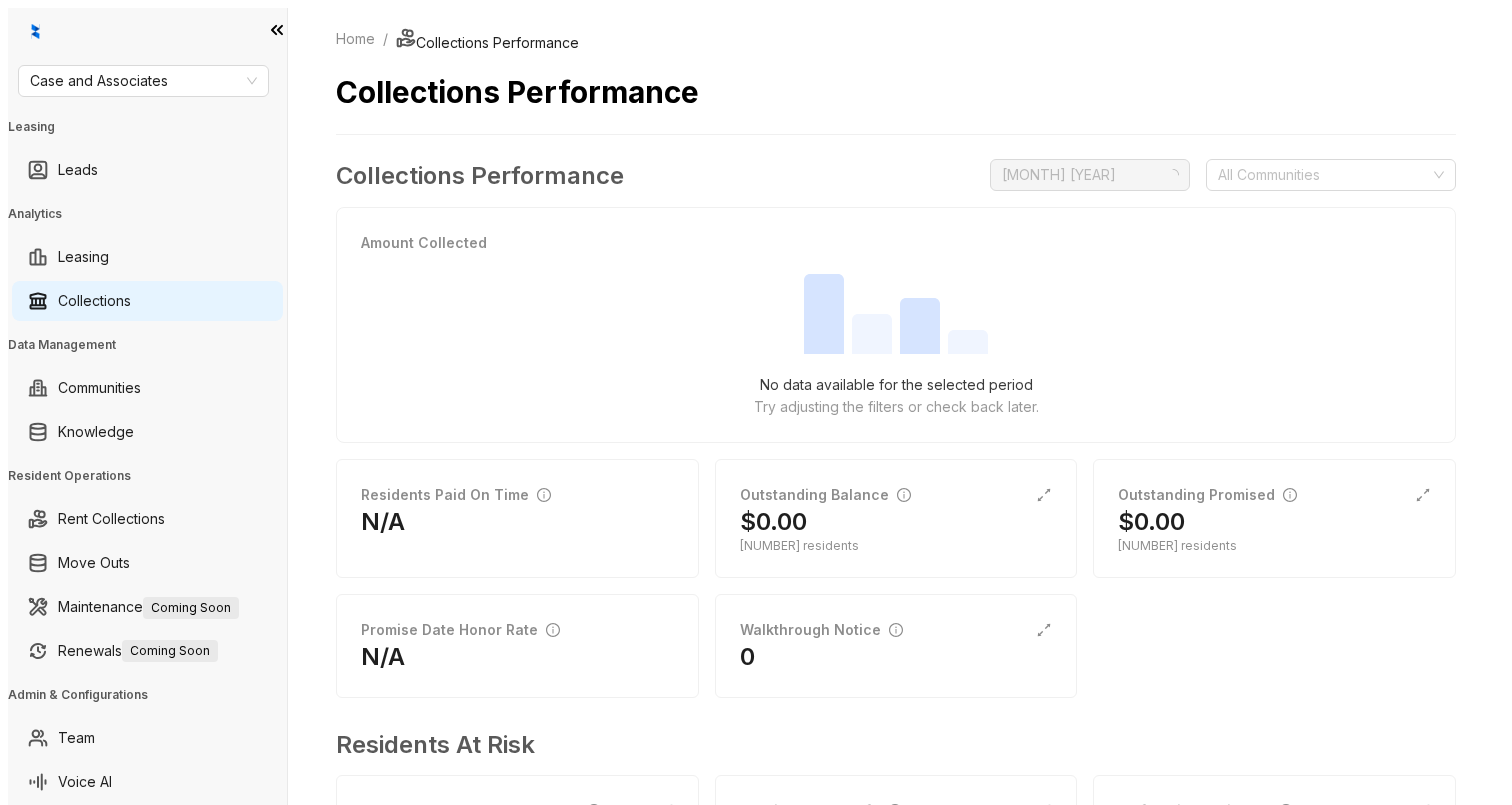 scroll, scrollTop: 0, scrollLeft: 0, axis: both 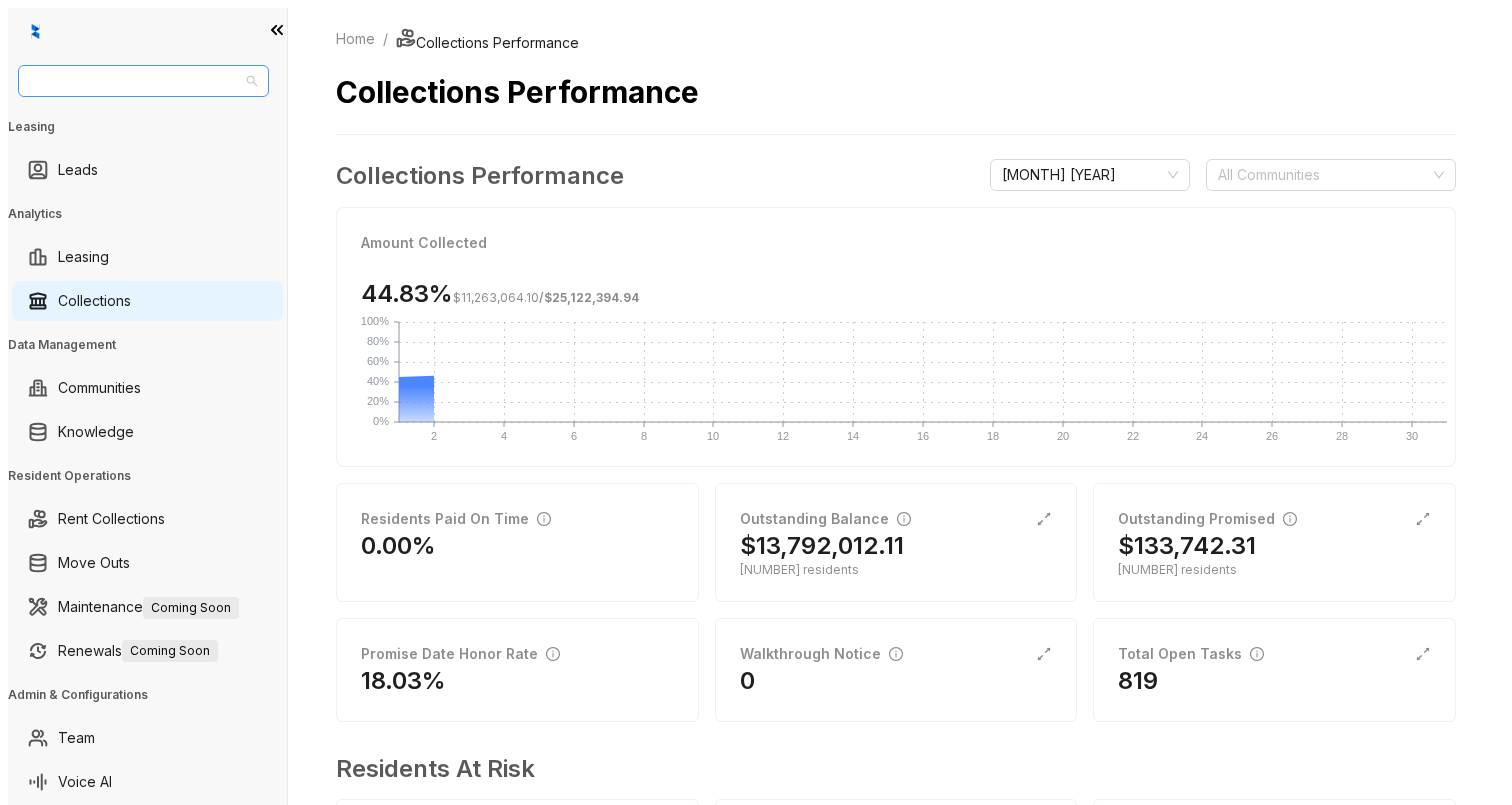 click on "Case and Associates" at bounding box center (143, 81) 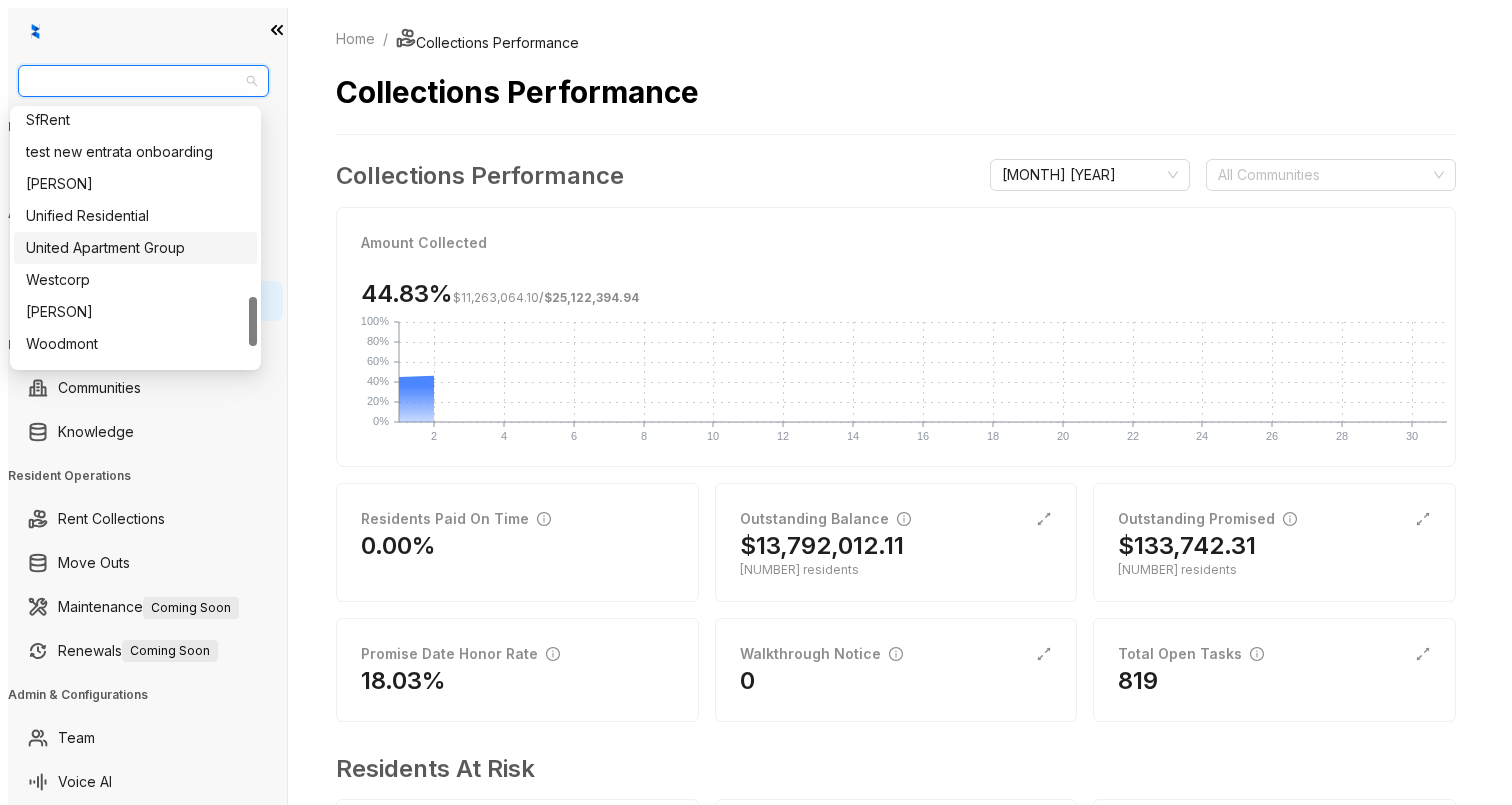 scroll, scrollTop: 936, scrollLeft: 0, axis: vertical 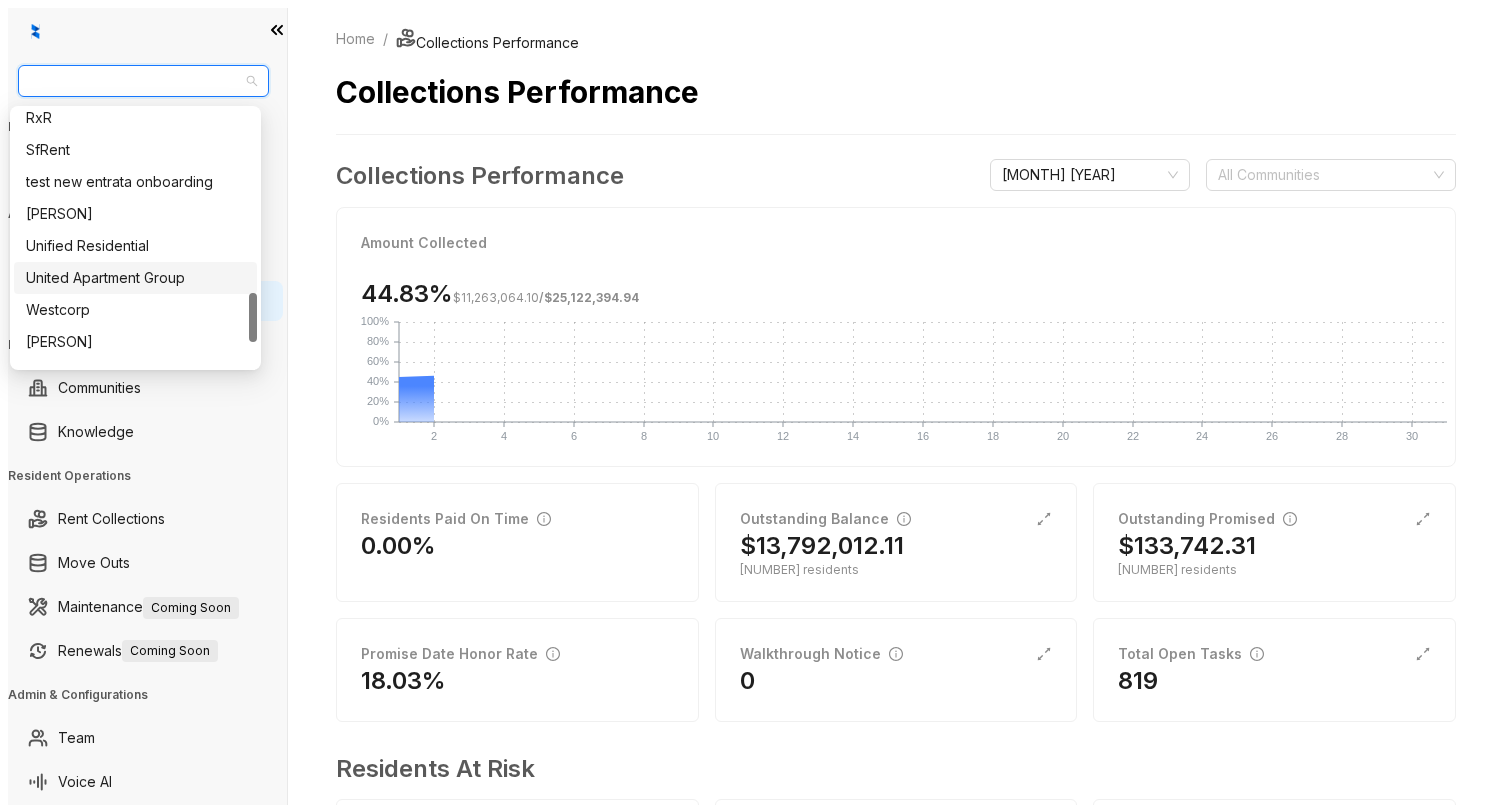 click on "United Apartment Group" at bounding box center [135, 278] 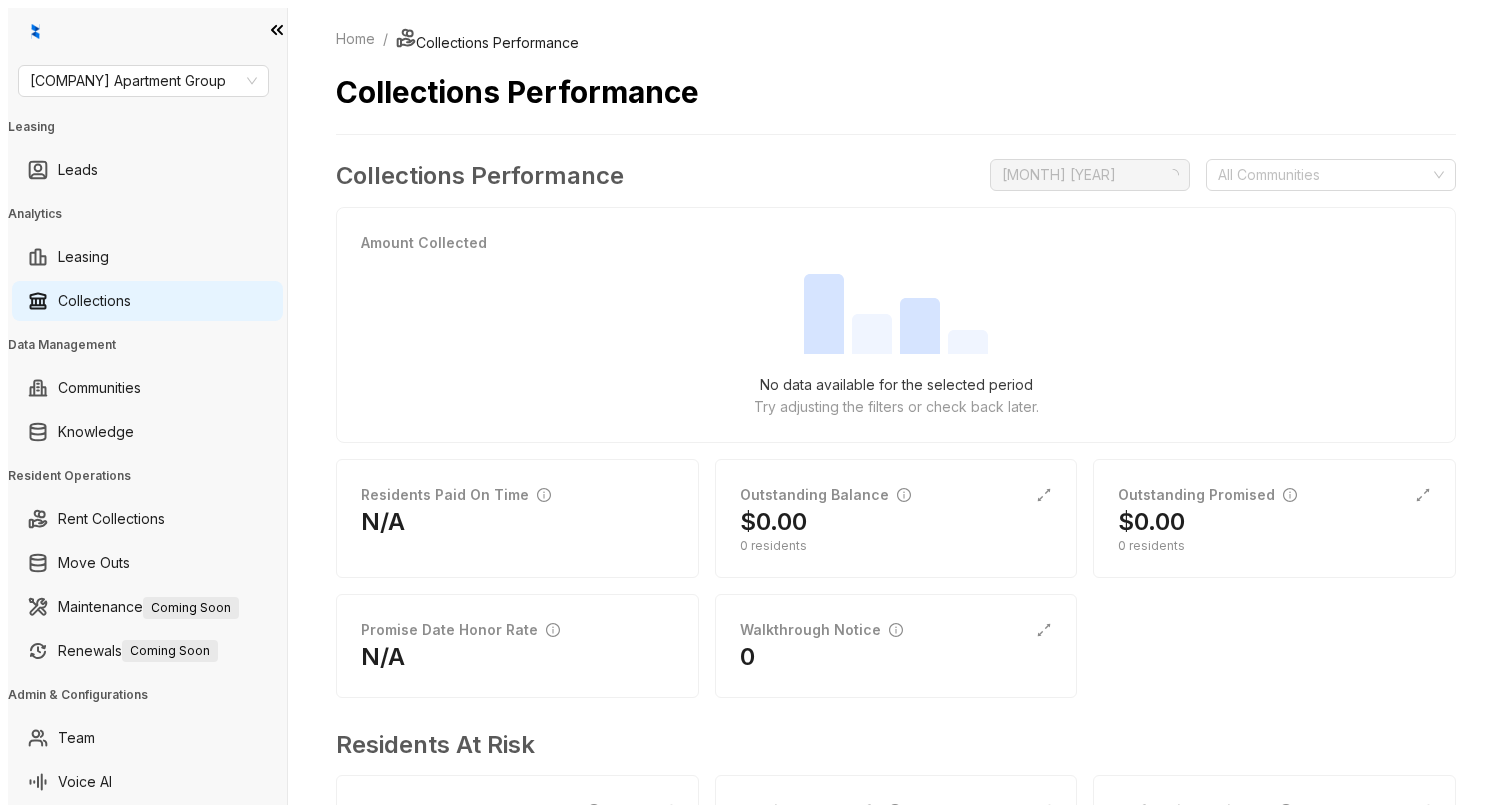 scroll, scrollTop: 0, scrollLeft: 0, axis: both 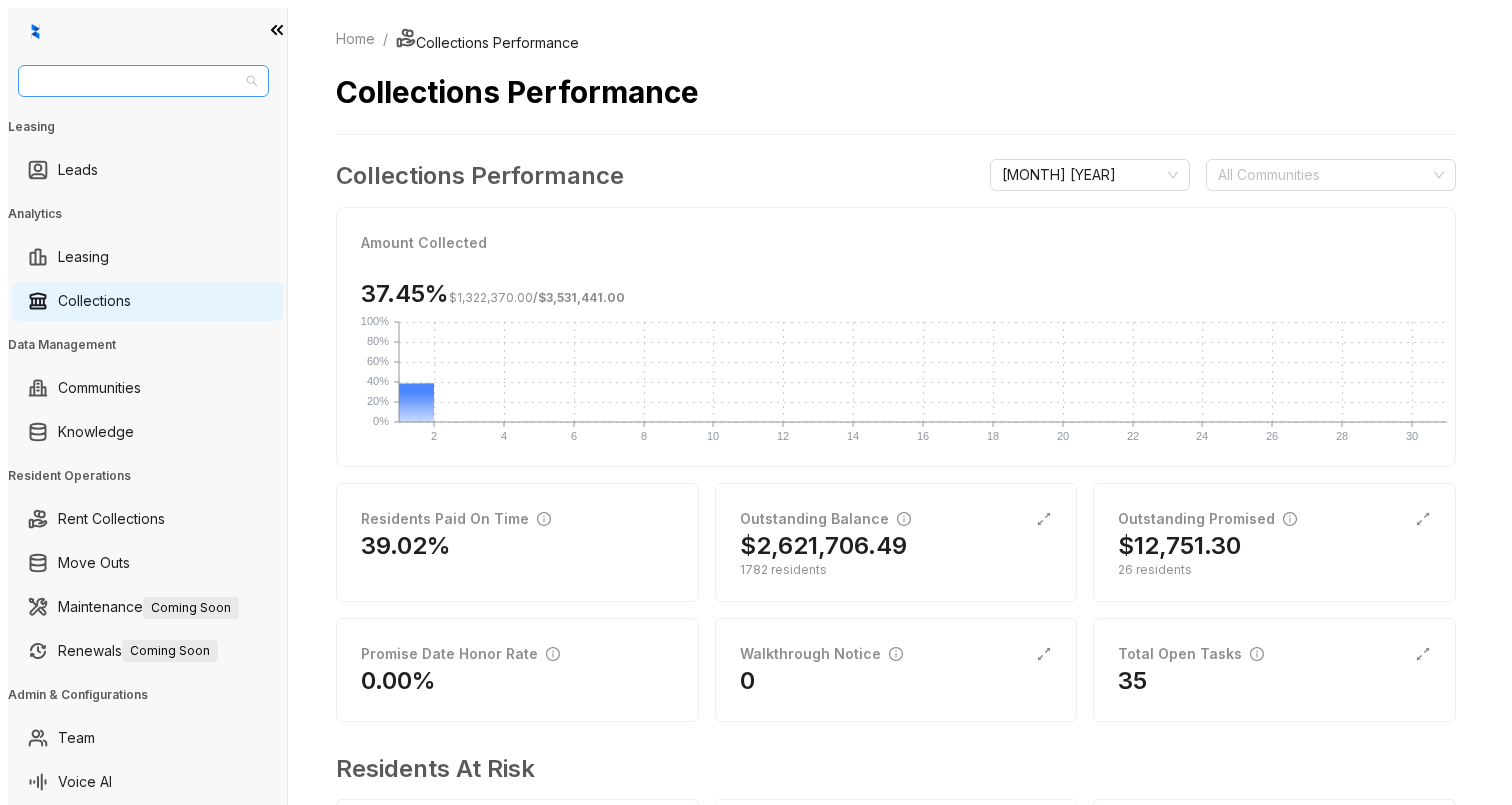 click on "[COMPANY] Apartment Group" at bounding box center (143, 81) 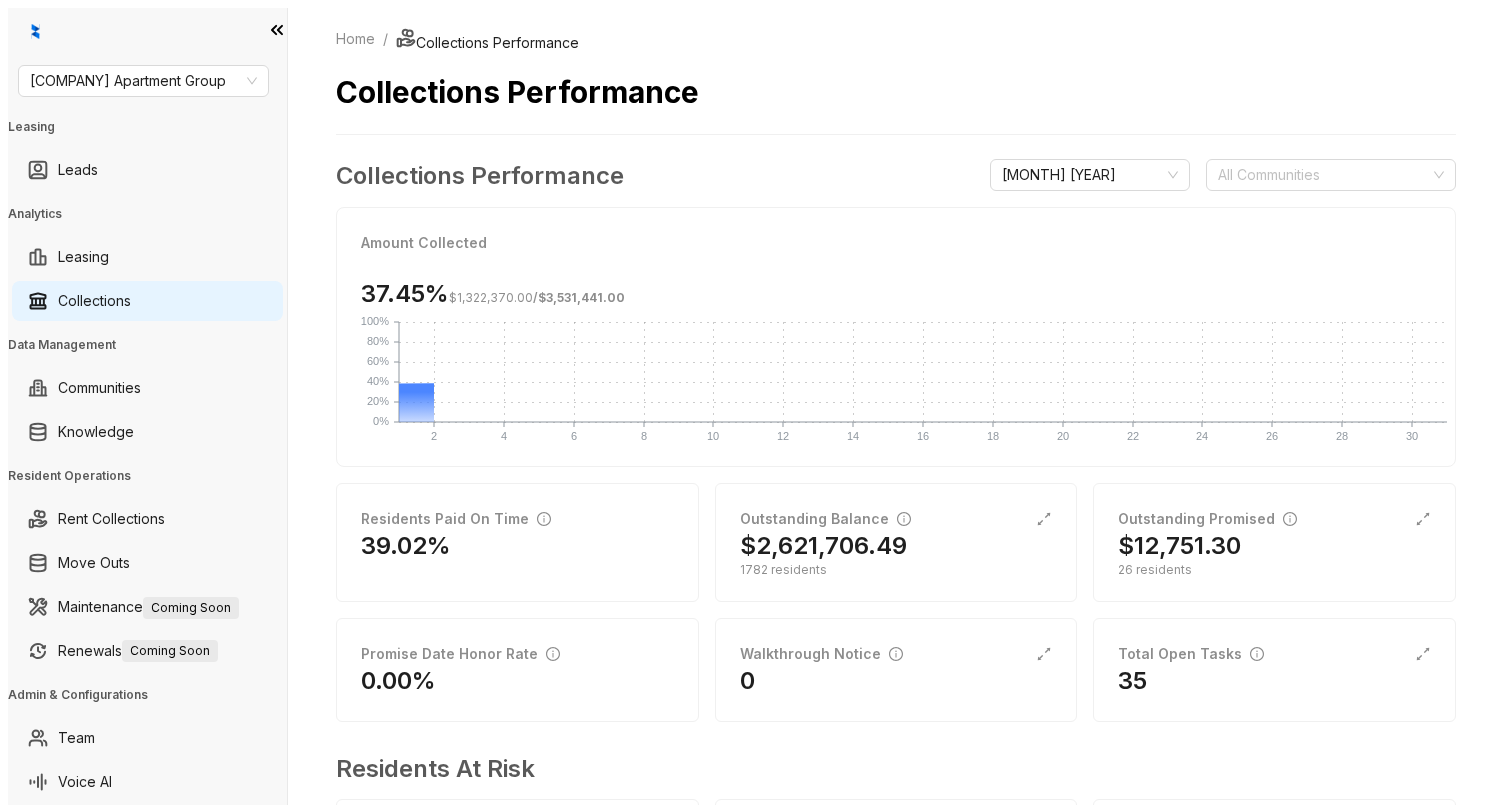 click on "Home / Collections Performance Collections Performance Collections Performance July 2025   All Communities Amount Collected 37.45% $1,322,370.00  /  $3,531,441.00 2 2 4 4 6 6 8 8 10 10 12 12 14 14 16 16 18 18 20 20 22 22 24 24 26 26 28 28 30 30 0% 0% 20% 20% 40% 40% 60% 60% 80% 80% 100% 100% Residents Paid On Time 39.02% Outstanding Balance $2,621,706.49 1782 residents Outstanding Promised $12,751.30 26 residents Promise Date Honor Rate 0.00% Walkthrough Notice 0 Total Open Tasks 35 Residents At Risk Opted Out Across All Channels 0 Invalid Contact Info 36 # of At Risk Residents 0" at bounding box center (896, 410) 